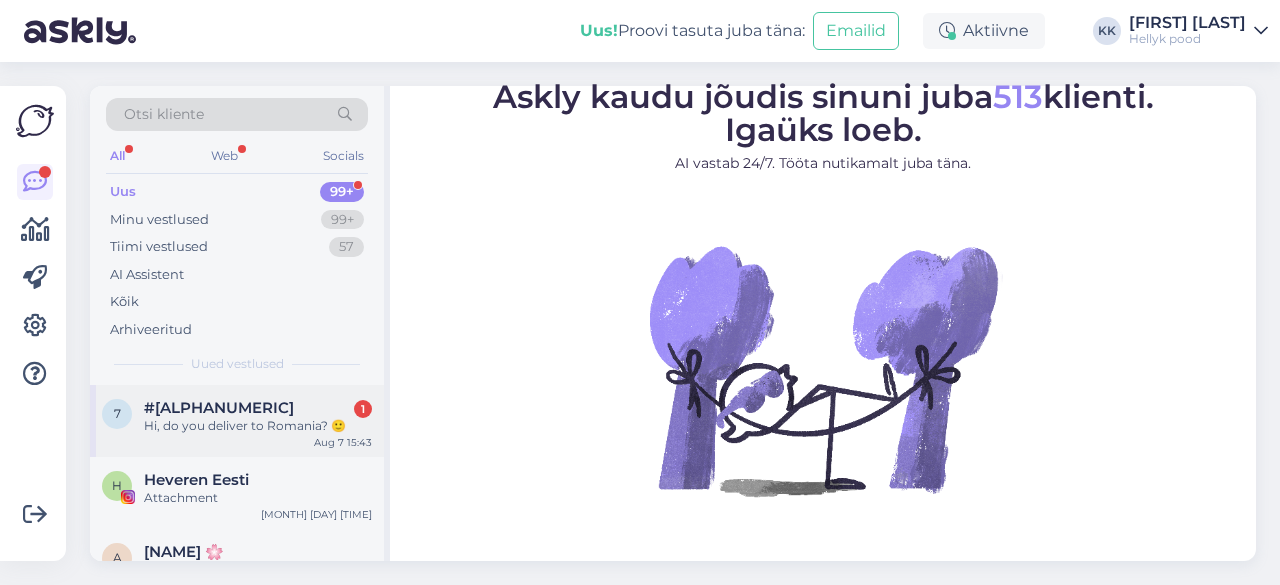 scroll, scrollTop: 0, scrollLeft: 0, axis: both 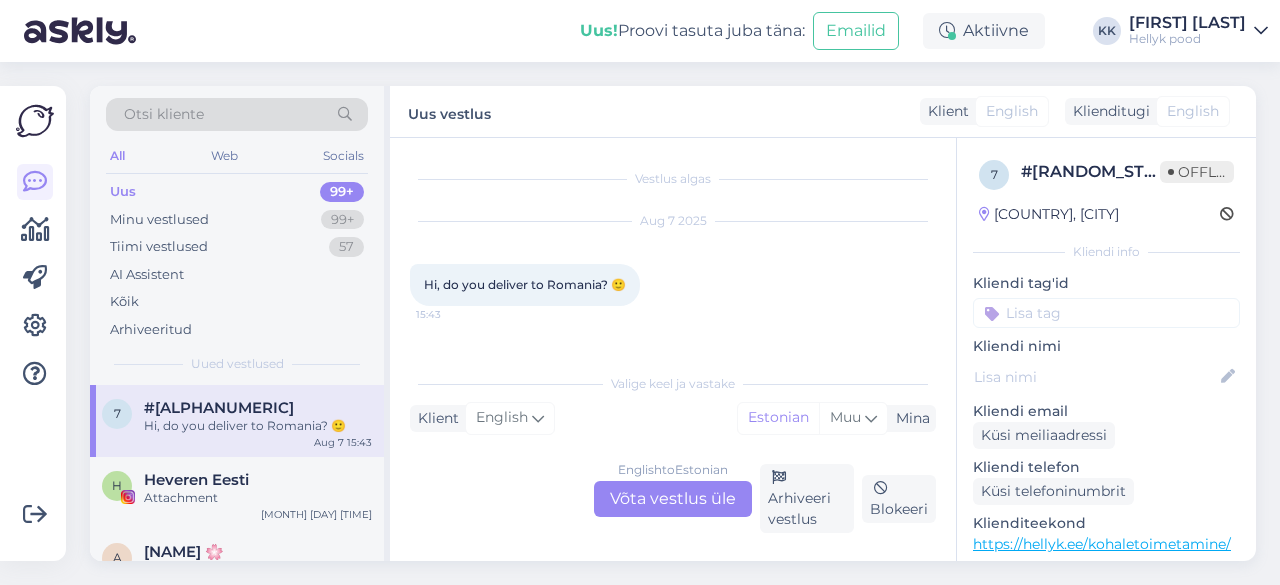 click on "English  to  Estonian Võta vestlus üle" at bounding box center [673, 499] 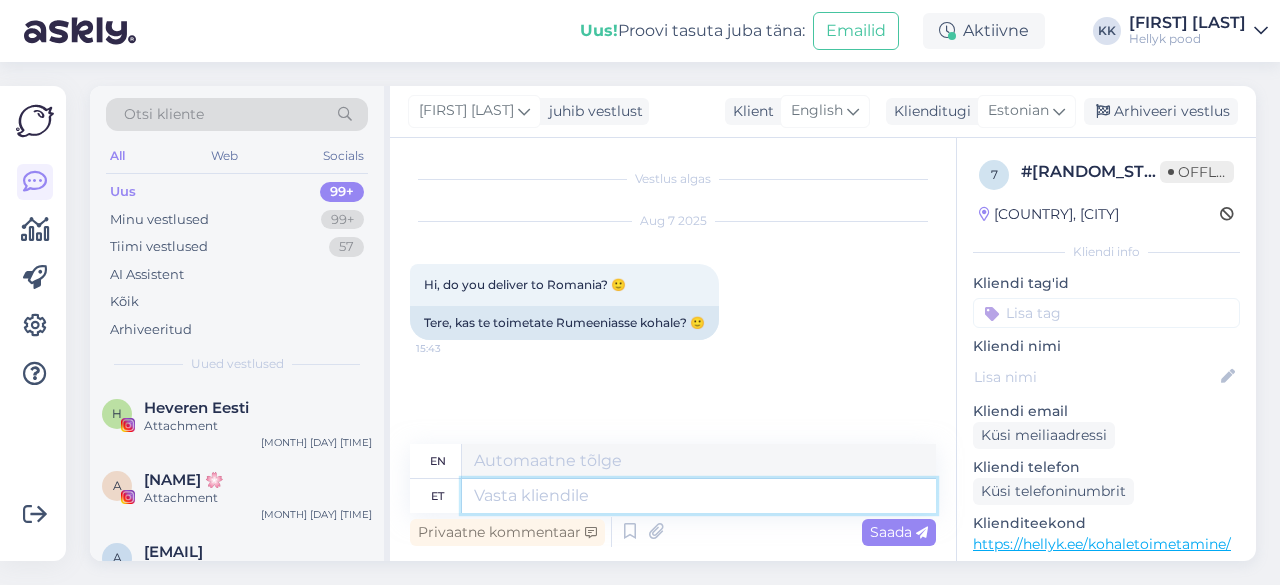 click at bounding box center [699, 496] 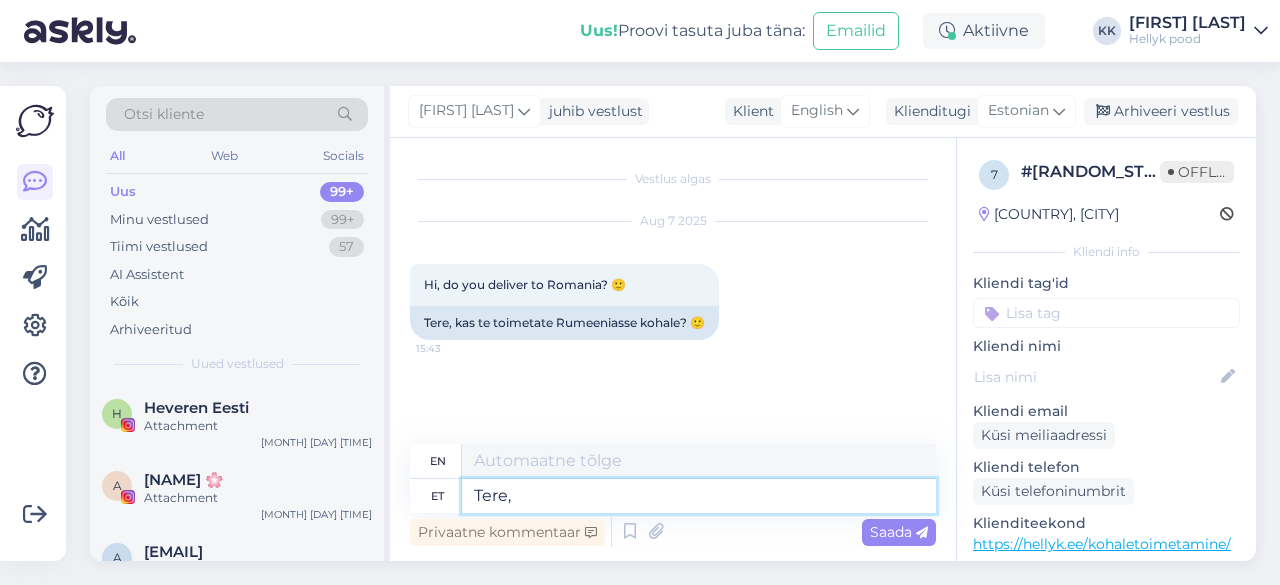 type on "Tere," 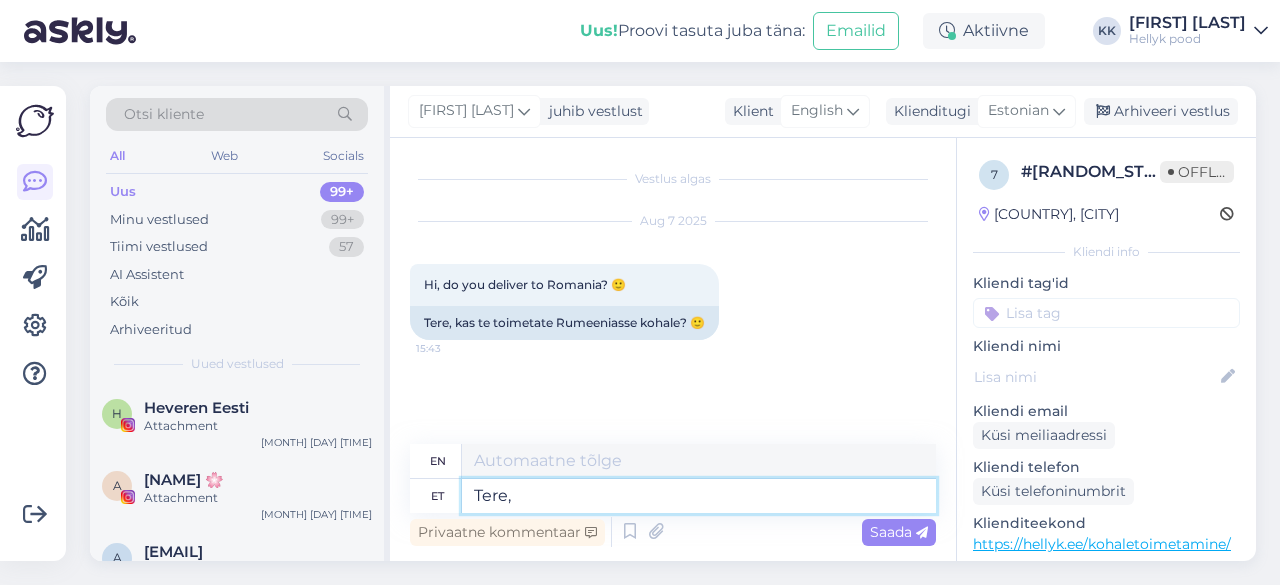 type on "Hello," 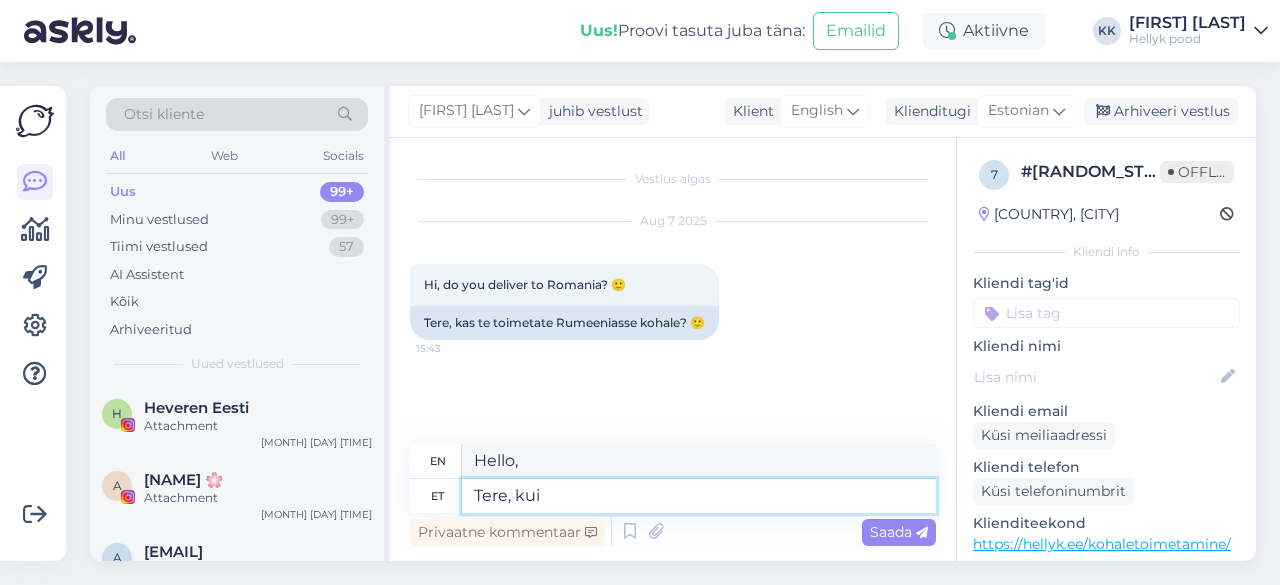 type on "Tere, kui t" 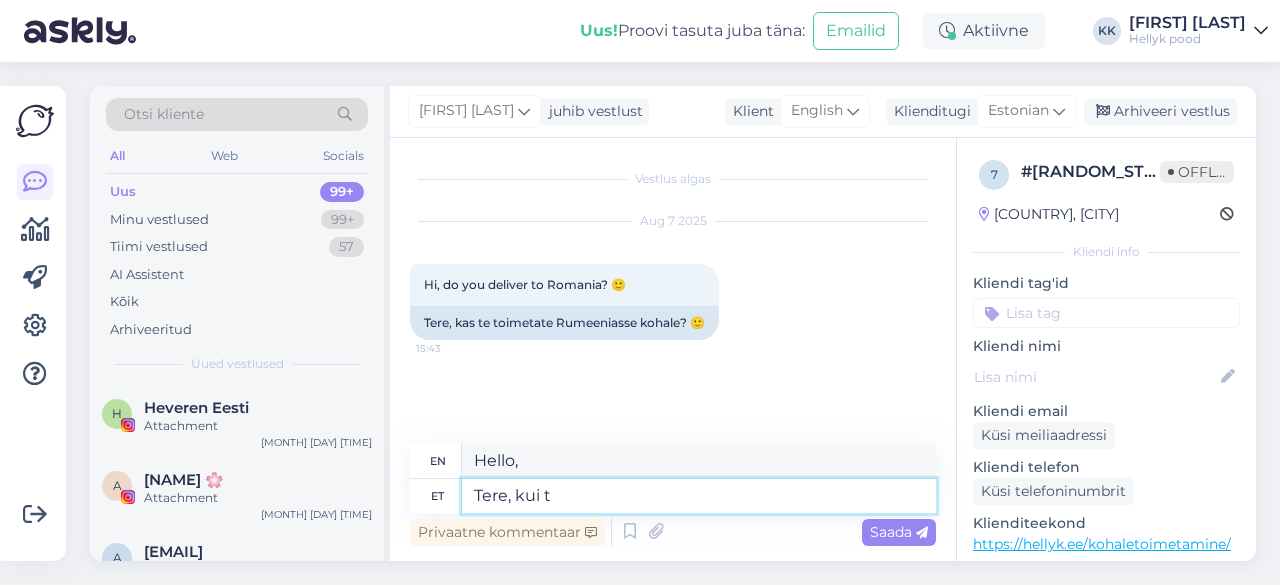 type on "Hello, if" 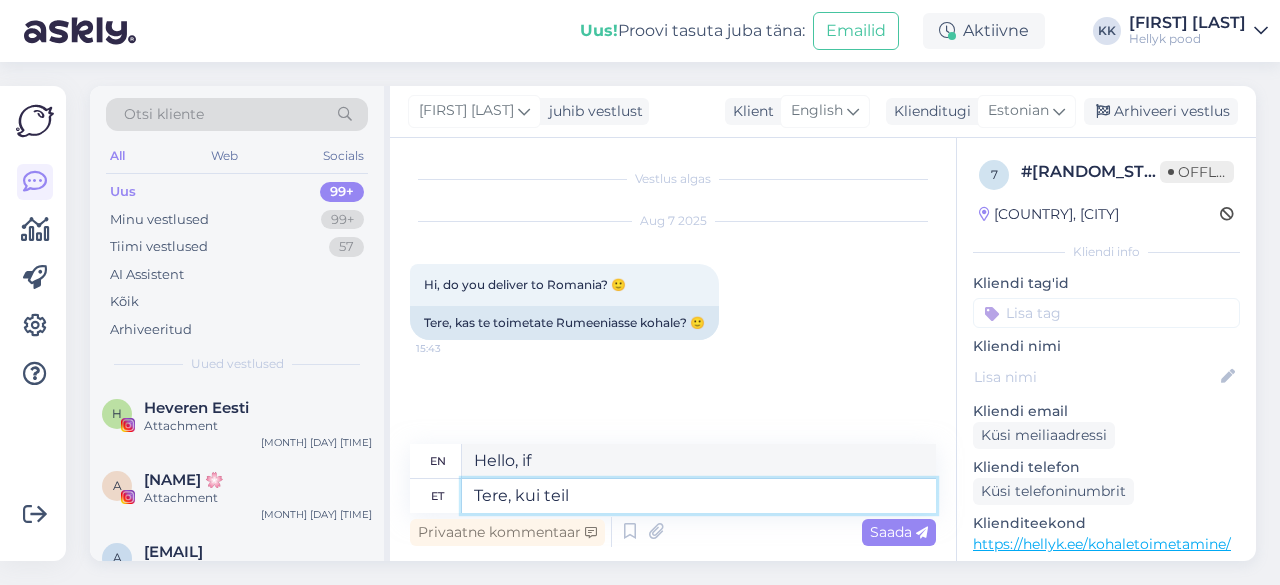 type on "Tere, kui teil o" 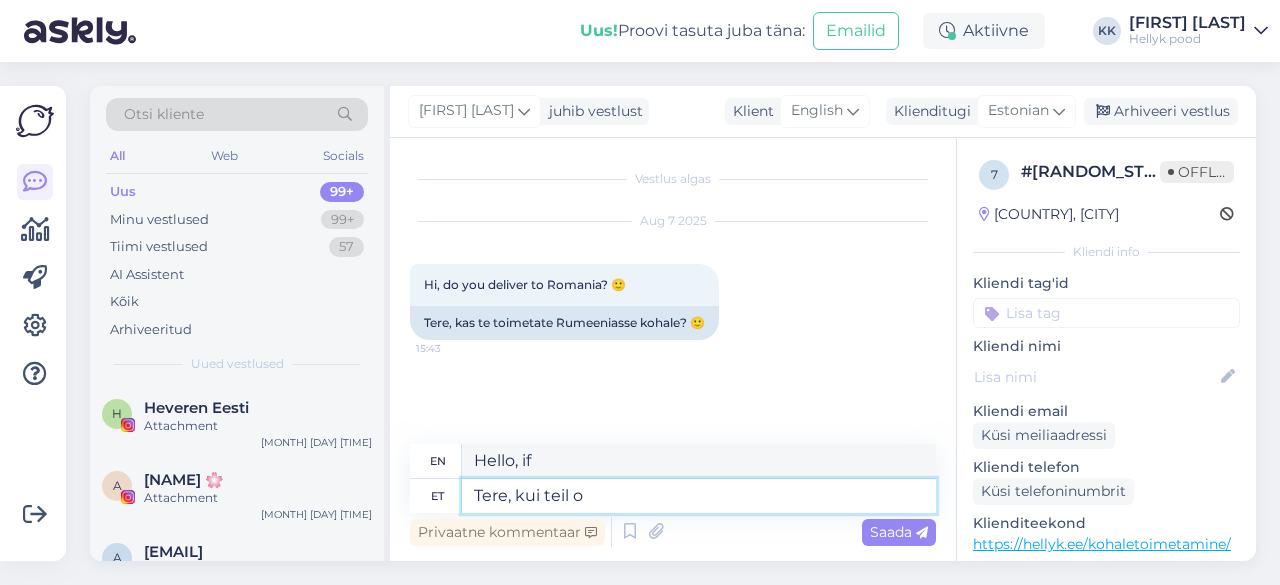 type on "Hello, if you have" 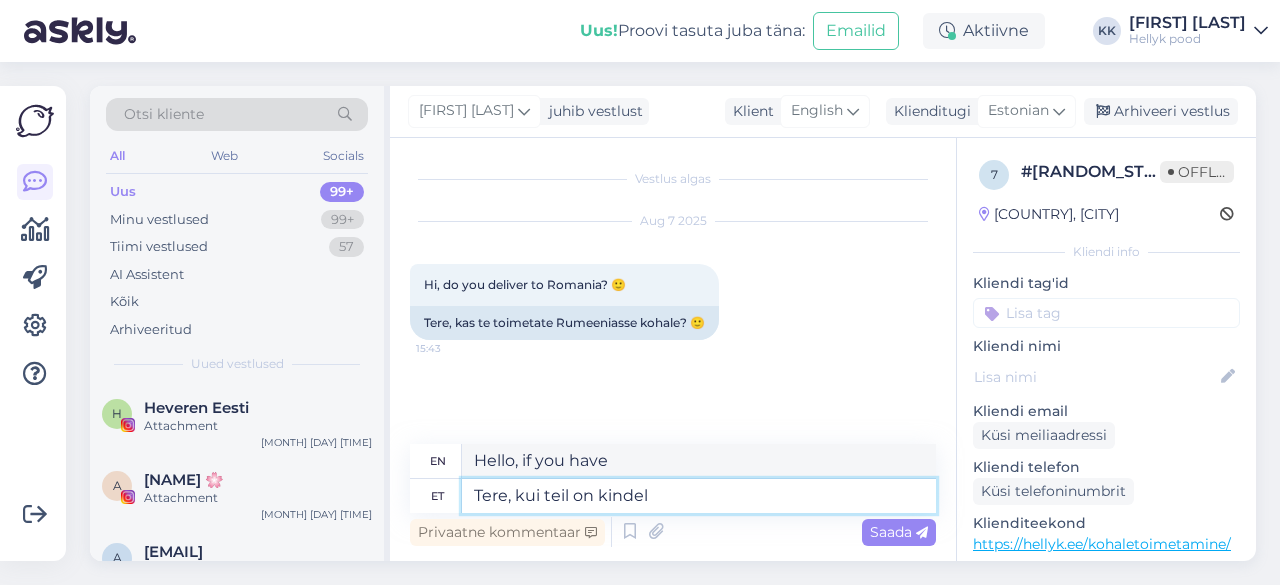 type on "Tere, kui teil on kindel s" 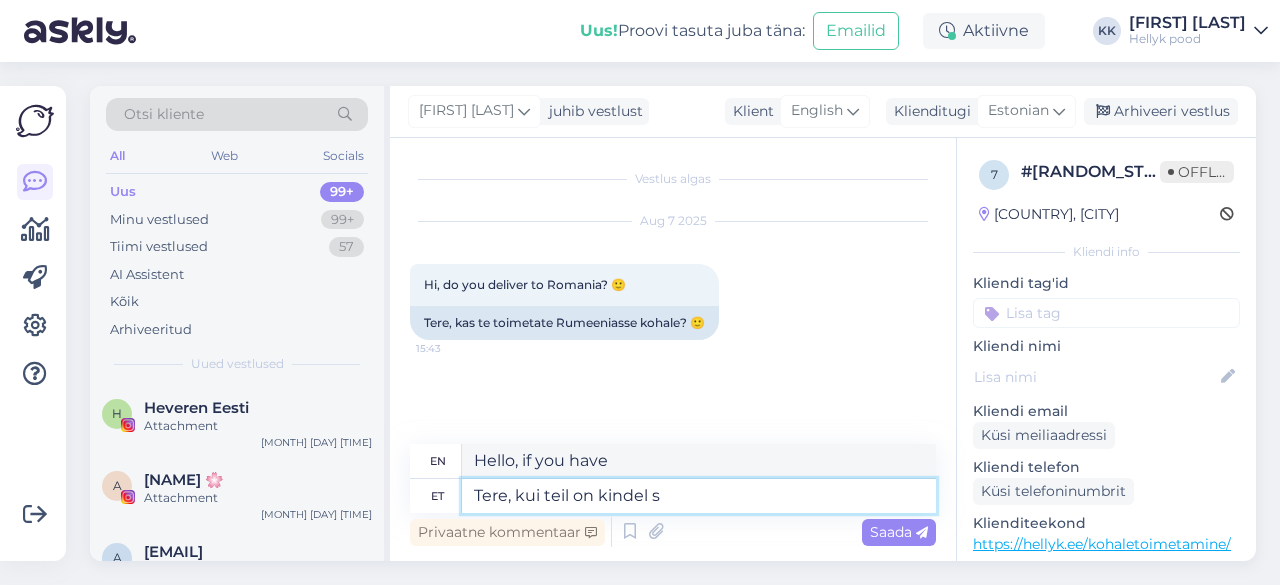 type on "Hello, if you are sure" 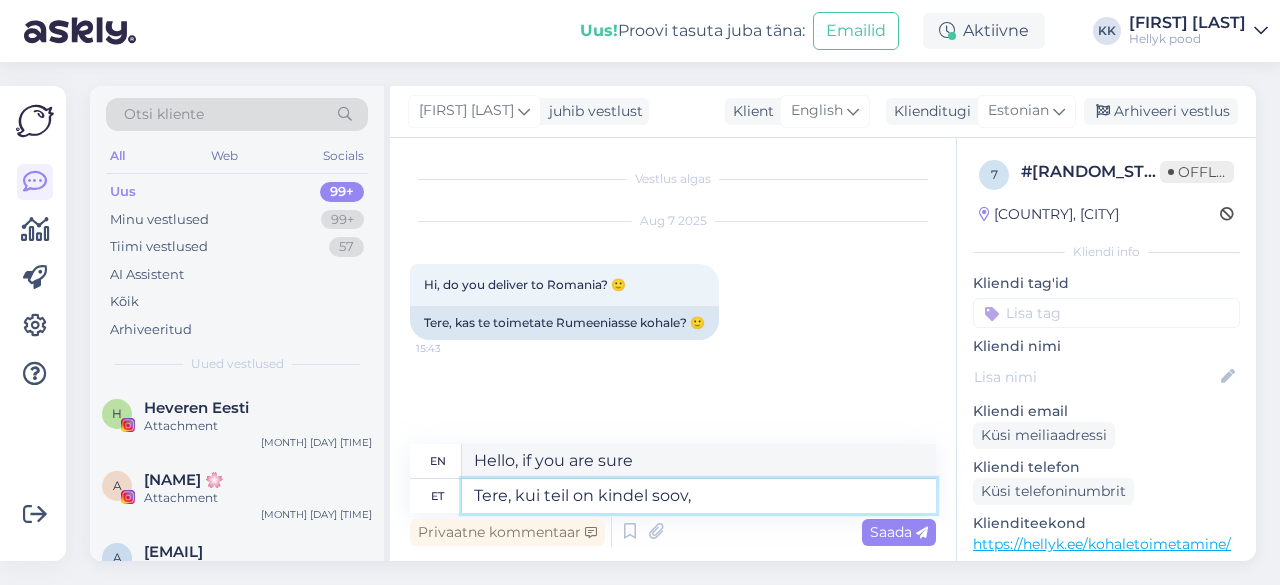 type on "Tere, kui teil on kindel soov, siis s" 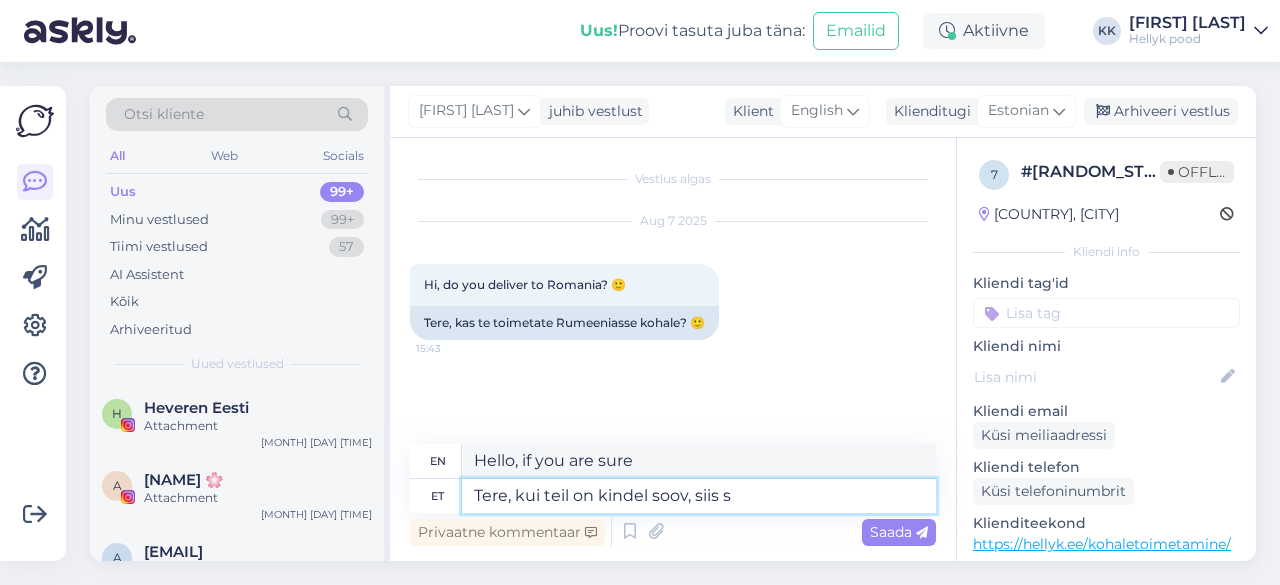 type on "Hello, if you have a specific request," 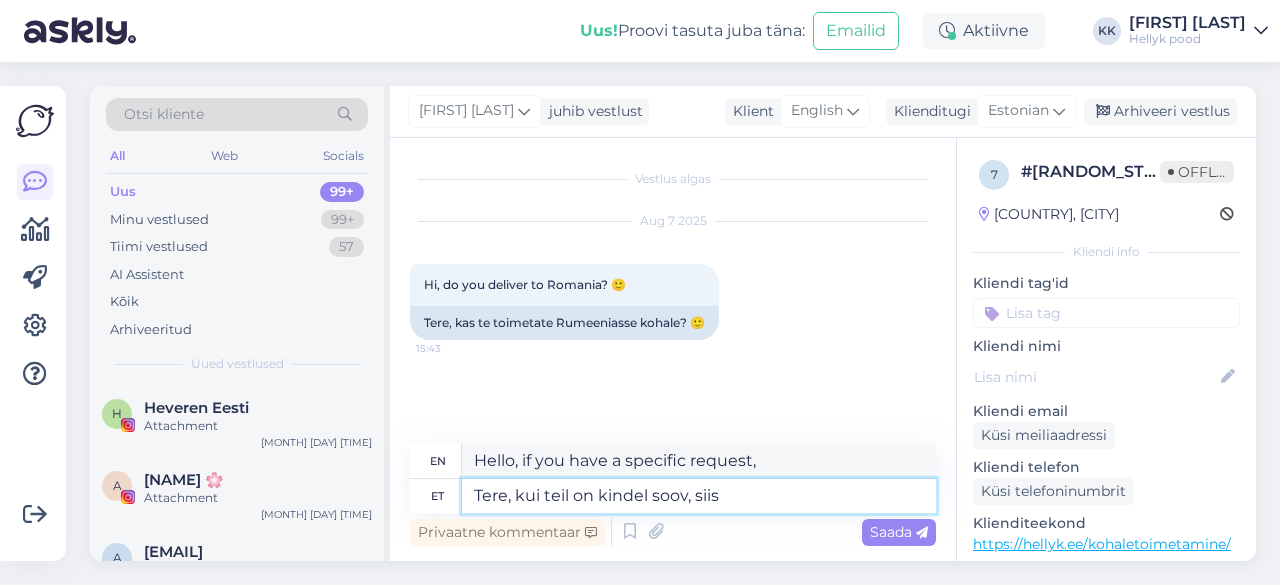 type on "Tere, kui teil on kindel soov, siis s" 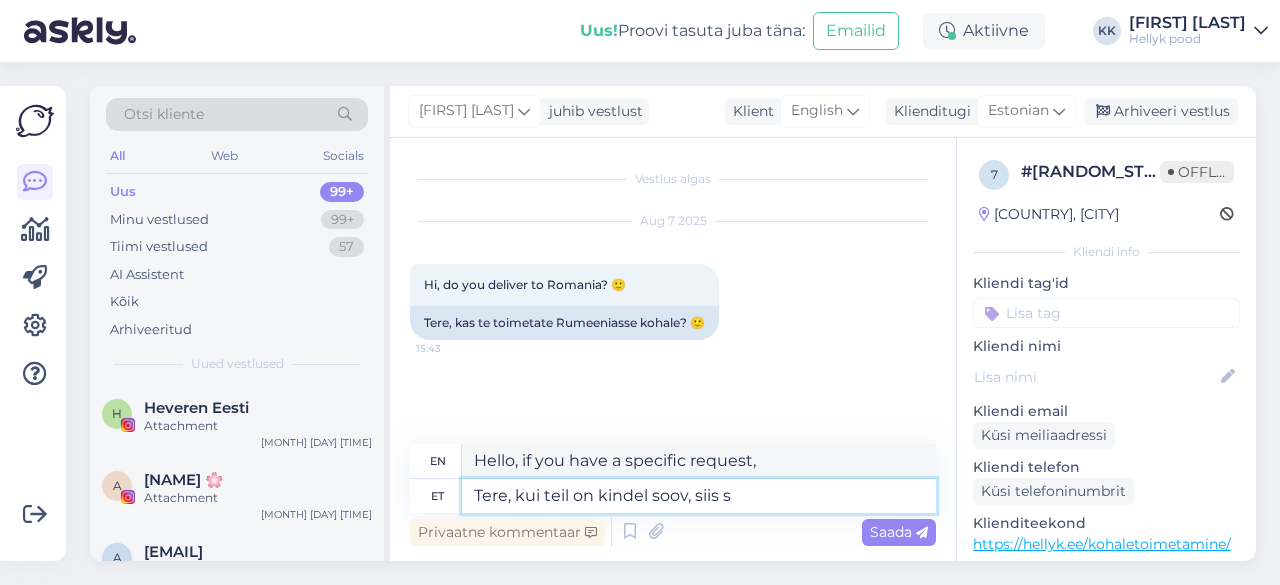 type on "Hello, if you have a specific request, then" 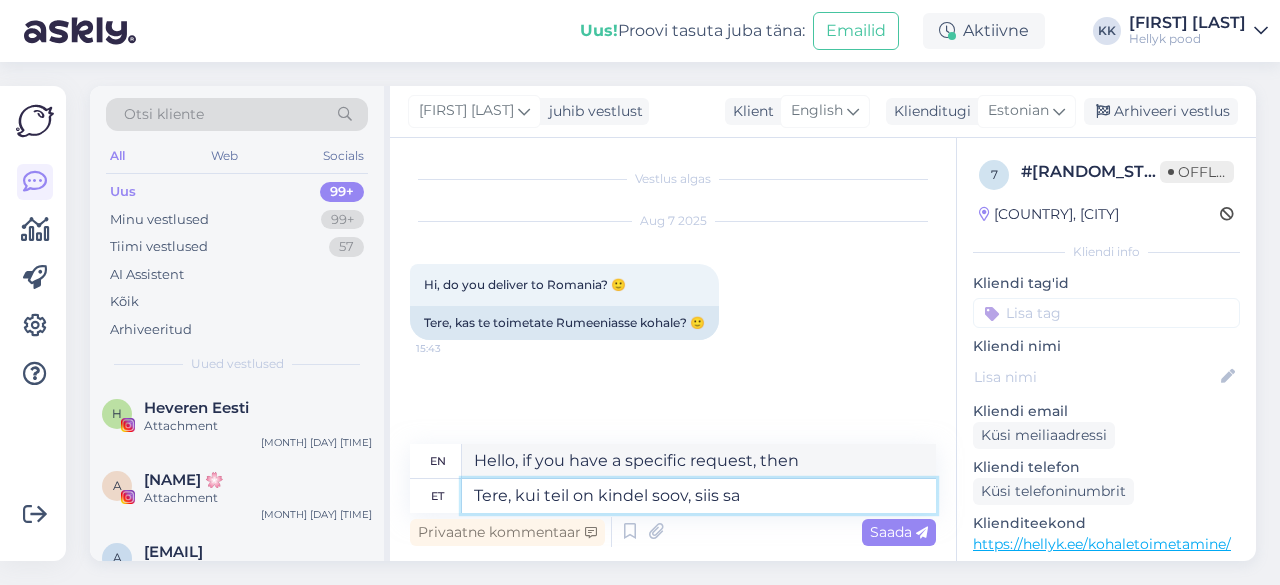 type on "Tere, kui teil on kindel soov, siis sa" 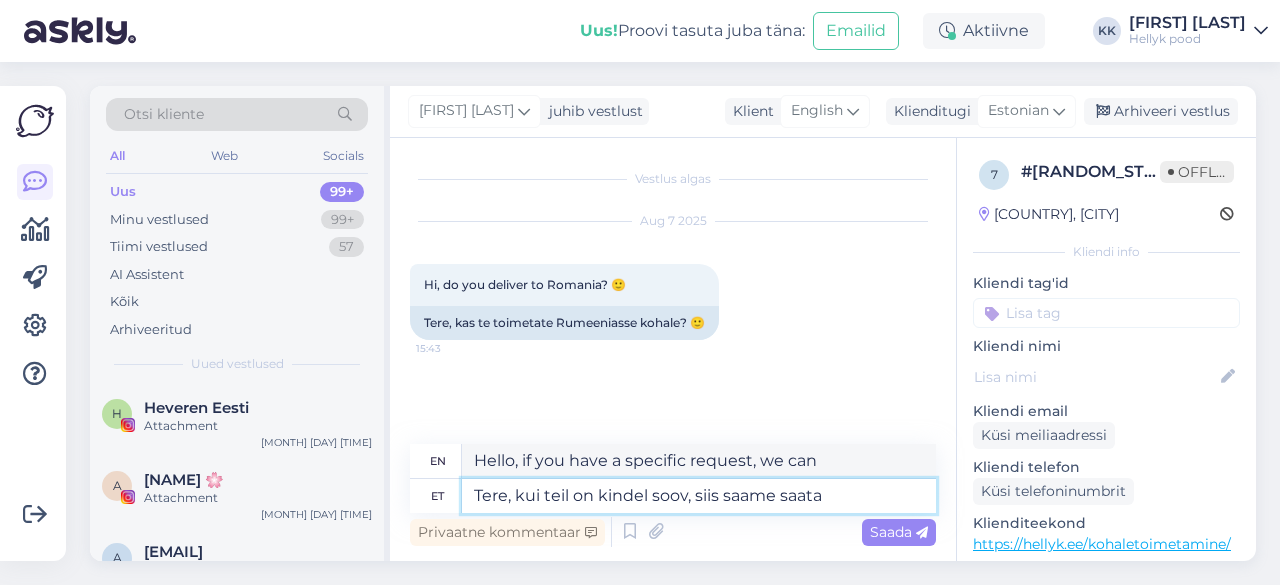 type on "Tere, kui teil on kindel soov, siis saame saata" 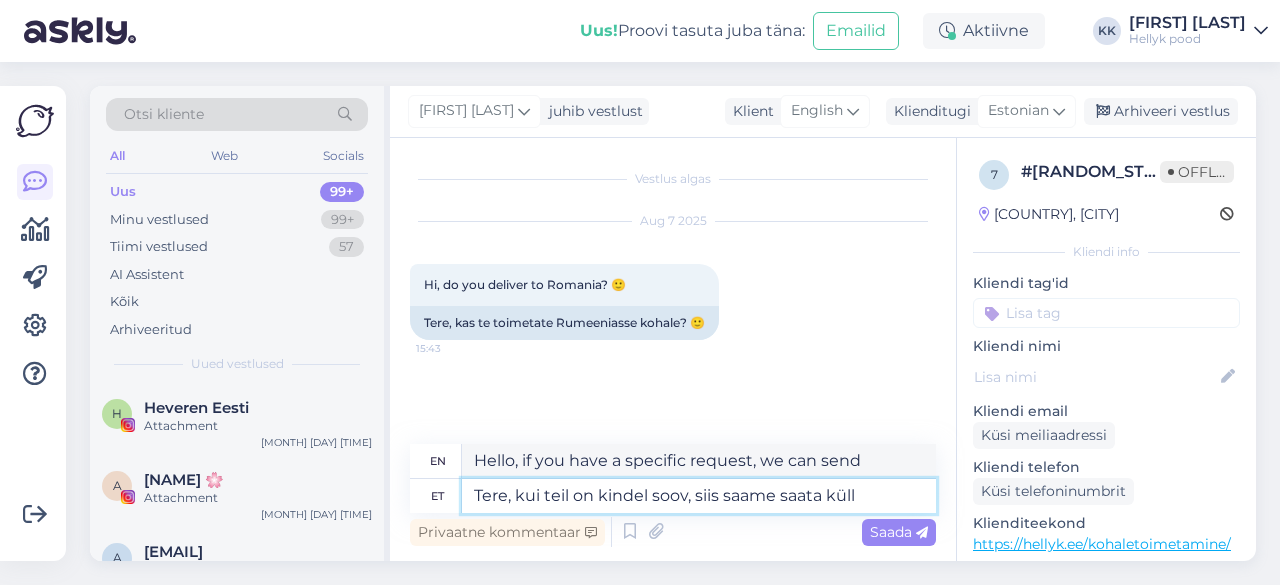 type on "Tere, kui teil on kindel soov, siis saame saata küll." 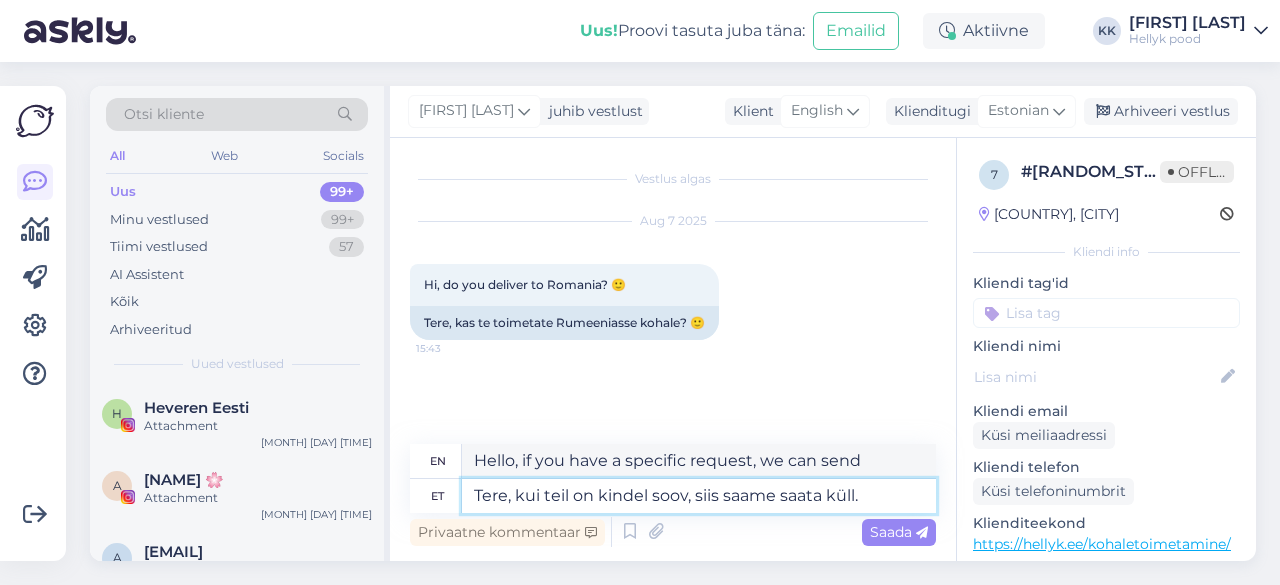 type on "Hello, if you have a specific request, we can send it." 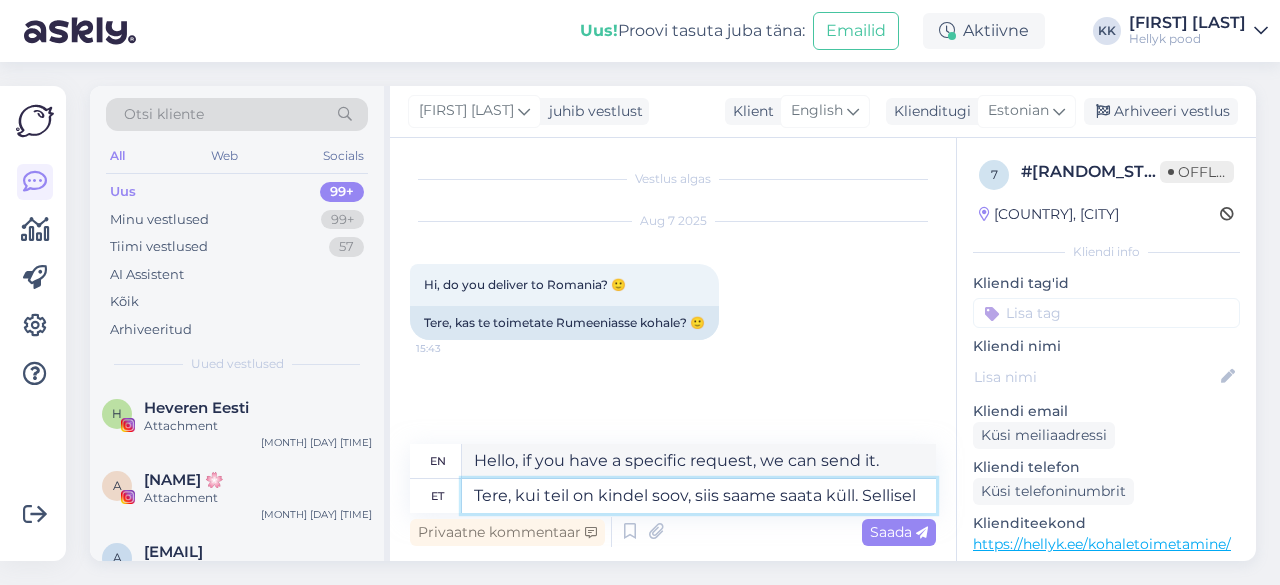 type on "Tere, kui teil on kindel soov, siis saame saata küll. Sellisel" 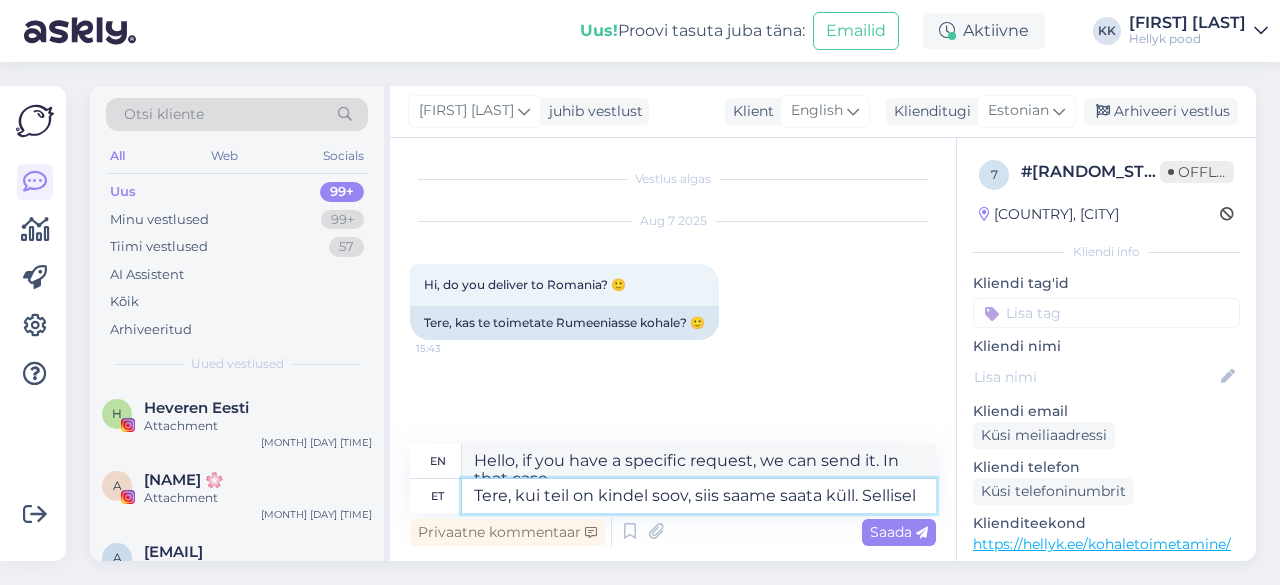 type on "Tere, kui teil on kindel soov, siis saame saata küll. Sellisel j" 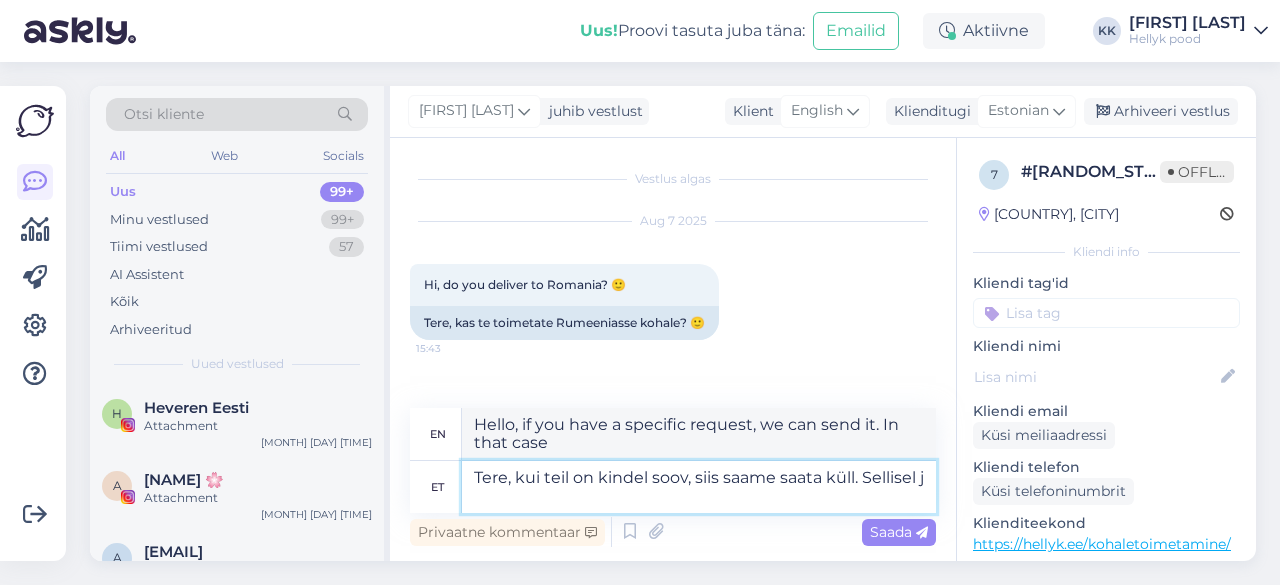 type on "Hello, if you have a specific request, we can send it. In this case," 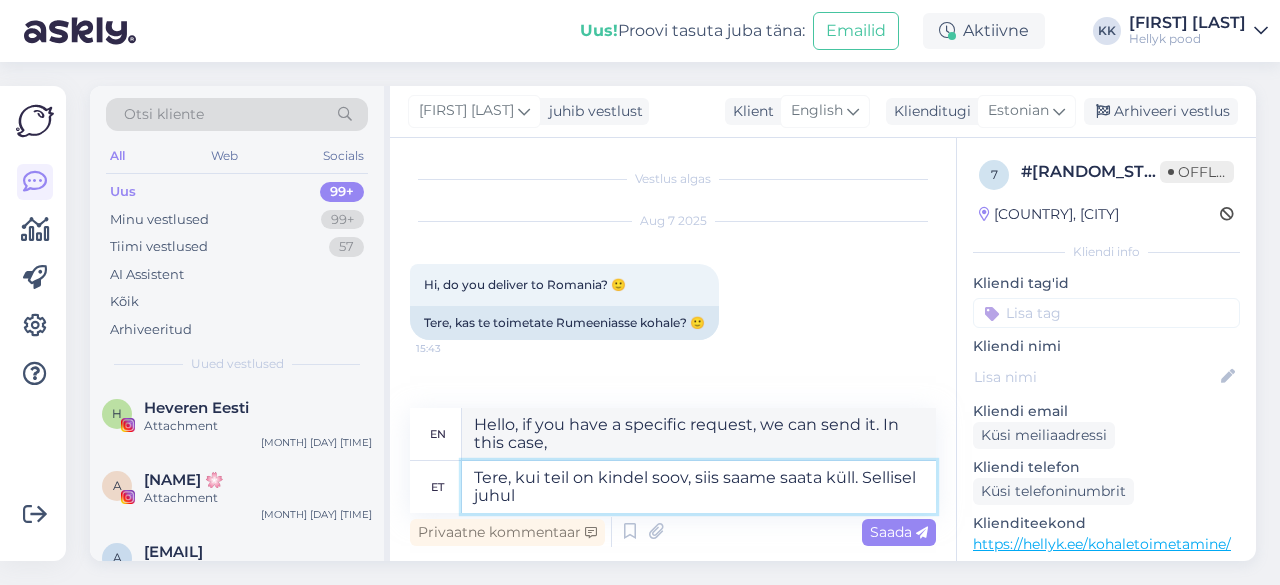type on "Tere, kui teil on kindel soov, siis saame saata küll. Sellisel juhul k" 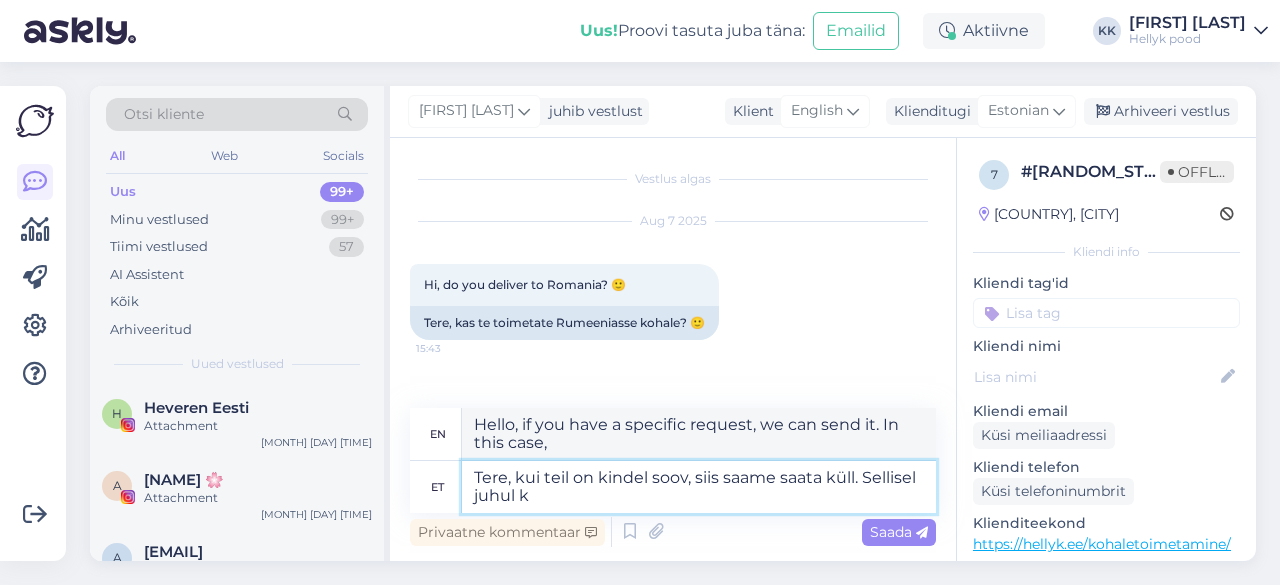 type on "Hello, if you have a specific request, we can send it. In that case" 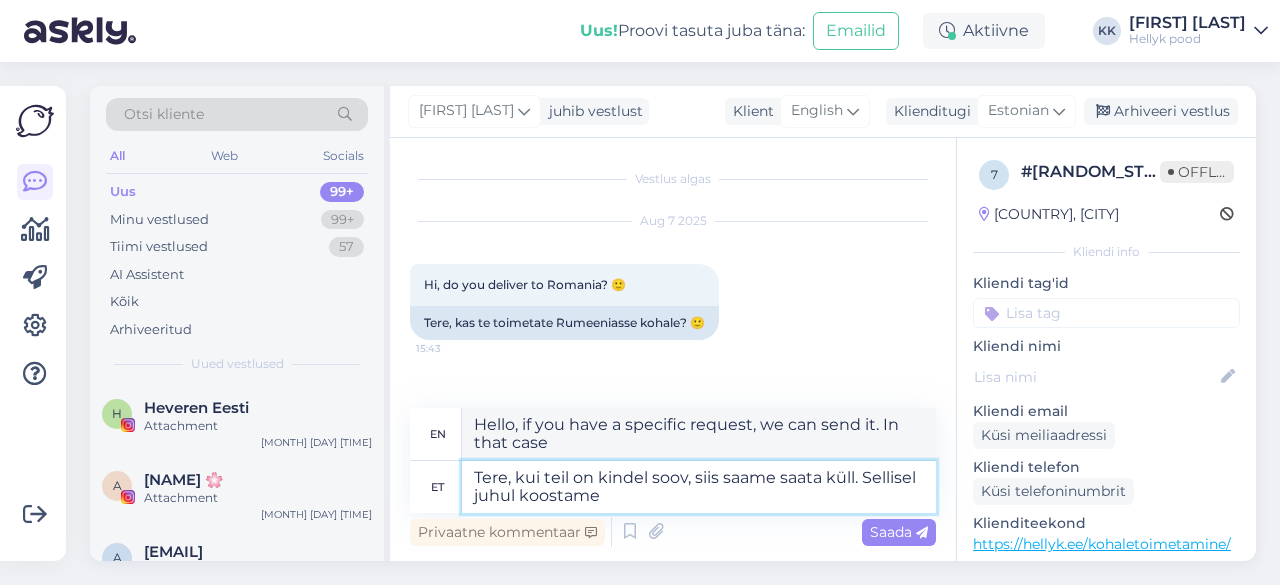 type on "Tere, kui teil on kindel soov, siis saame saata küll. Sellisel juhul koostame" 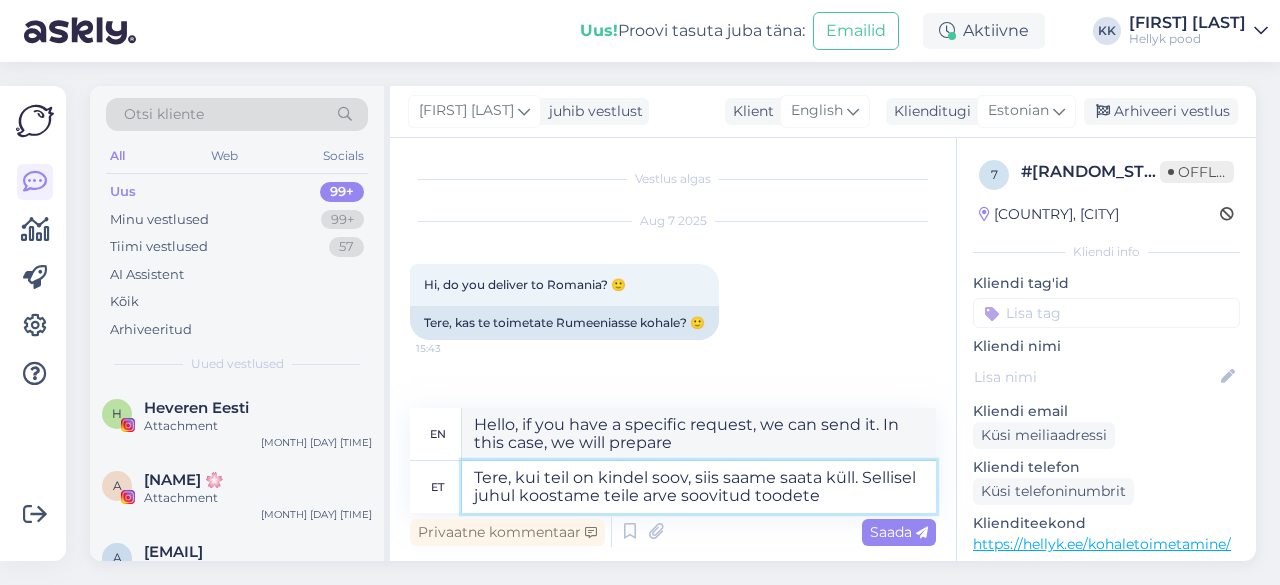 type on "Tere, kui teil on kindel soov, siis saame saata küll. Sellisel juhul koostame teile arve soovitud toodete" 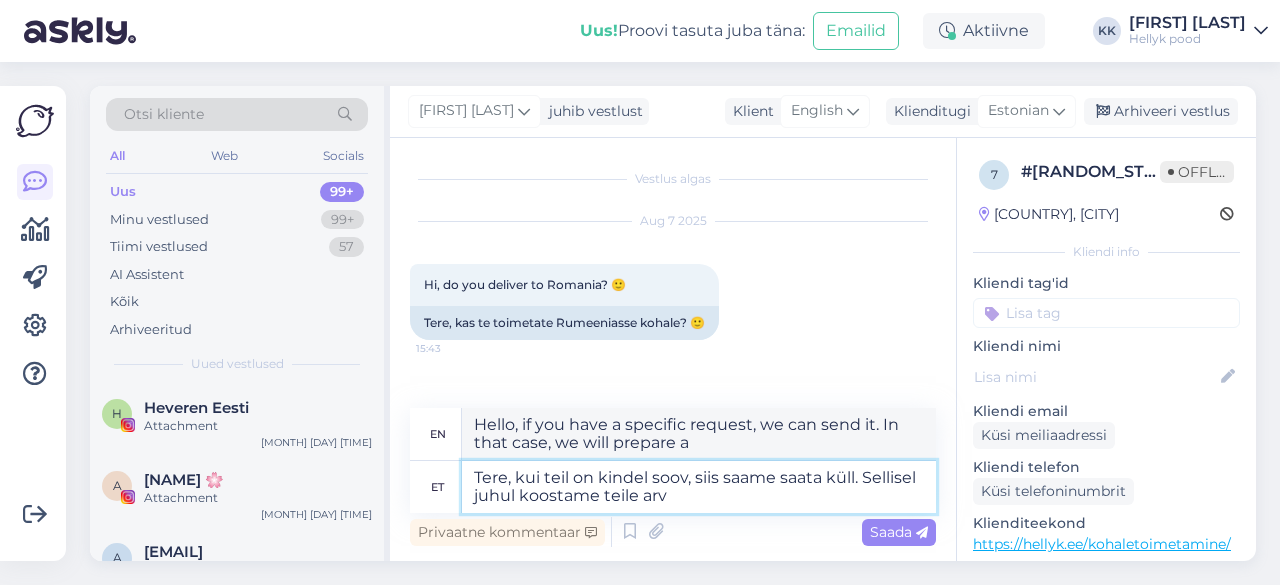 type on "Tere, kui teil on kindel soov, siis saame saata küll. Sellisel juhul koostame teile arve" 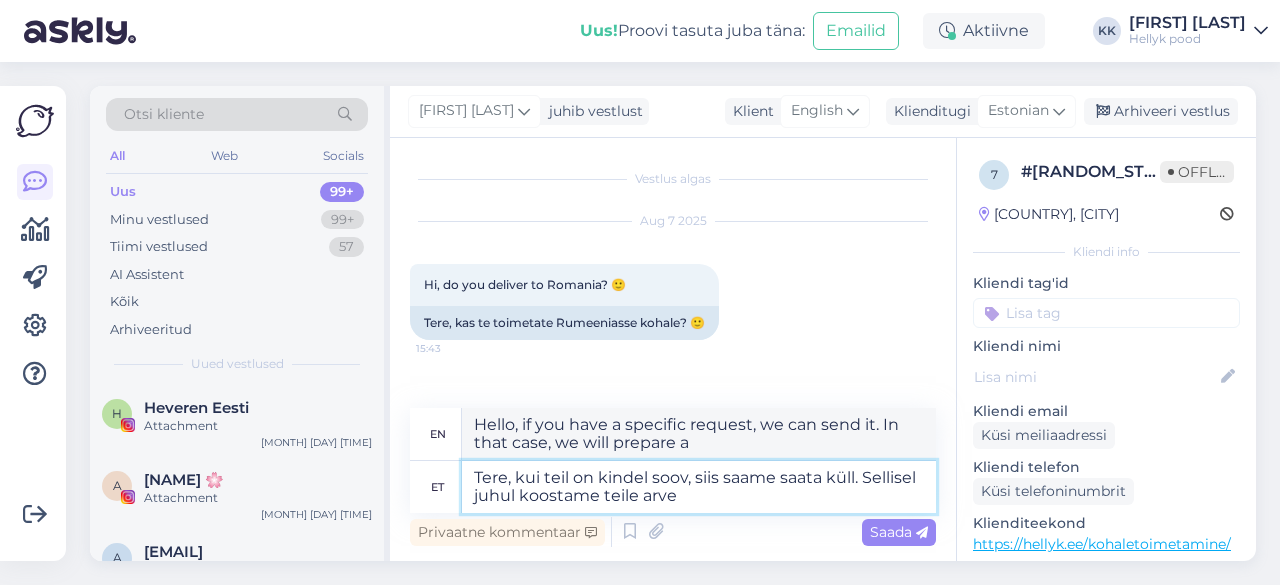 type on "Hello, if you have a specific request, we can send it. In that case, we will prepare an invoice for you." 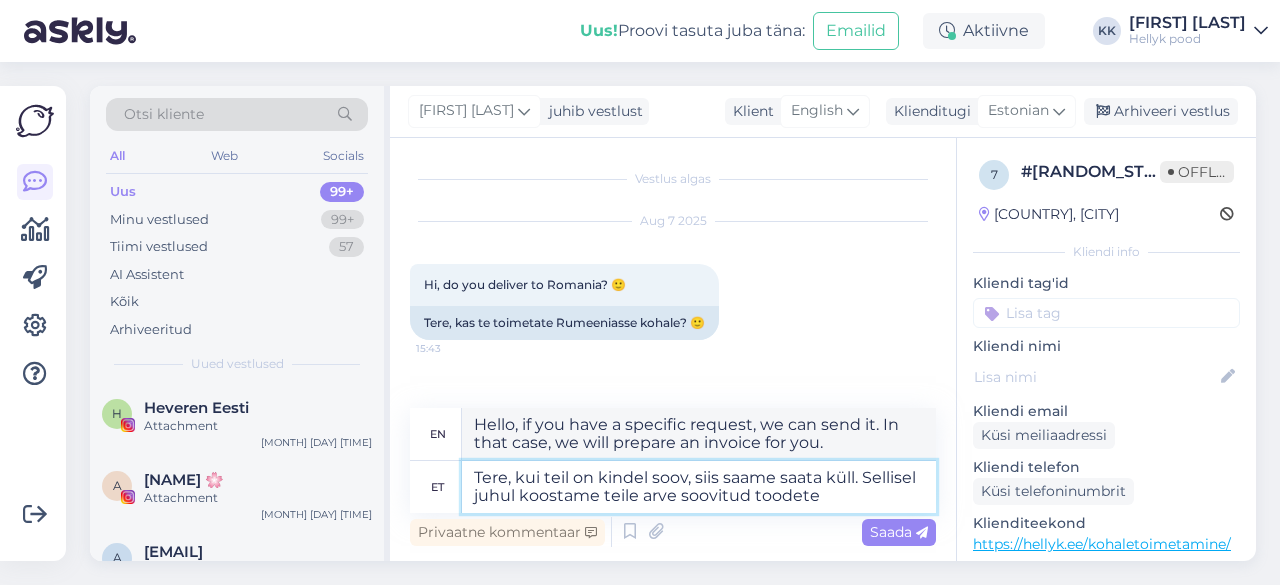type on "Tere, kui teil on kindel soov, siis saame saata küll. Sellisel juhul koostame teile arve soovitud toodete" 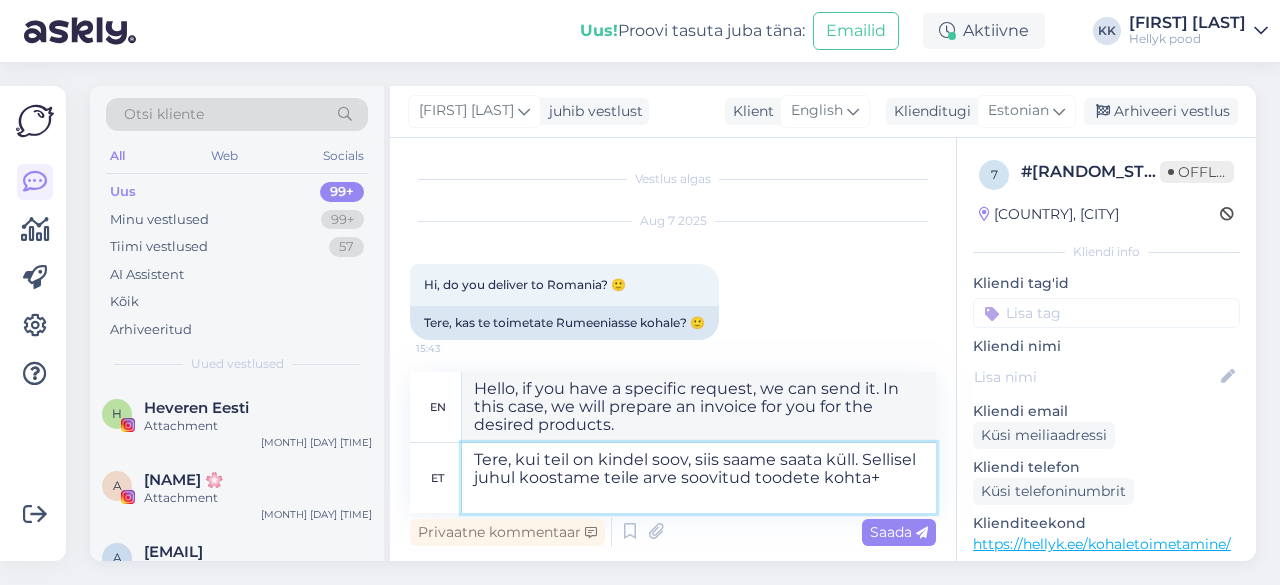 type on "Tere, kui teil on kindel soov, siis saame saata küll. Sellisel juhul koostame teile arve soovitud toodete kohta+" 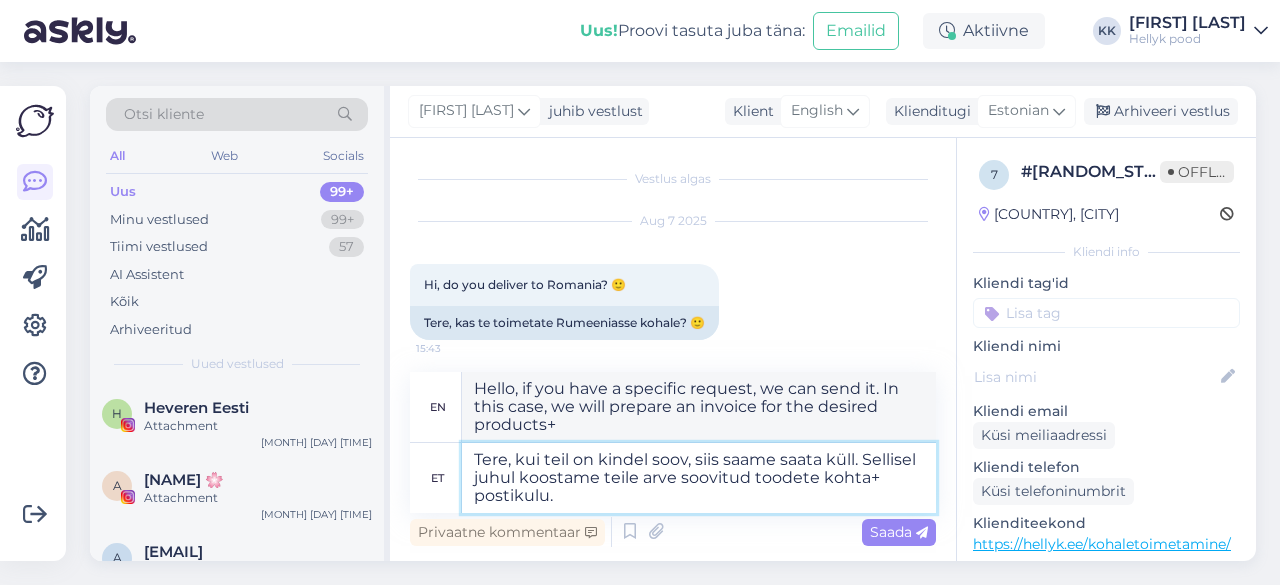type on "Tere, kui teil on kindel soov, siis saame saata küll. Sellisel juhul koostame teile arve soovitud toodete kohta+ postikulu." 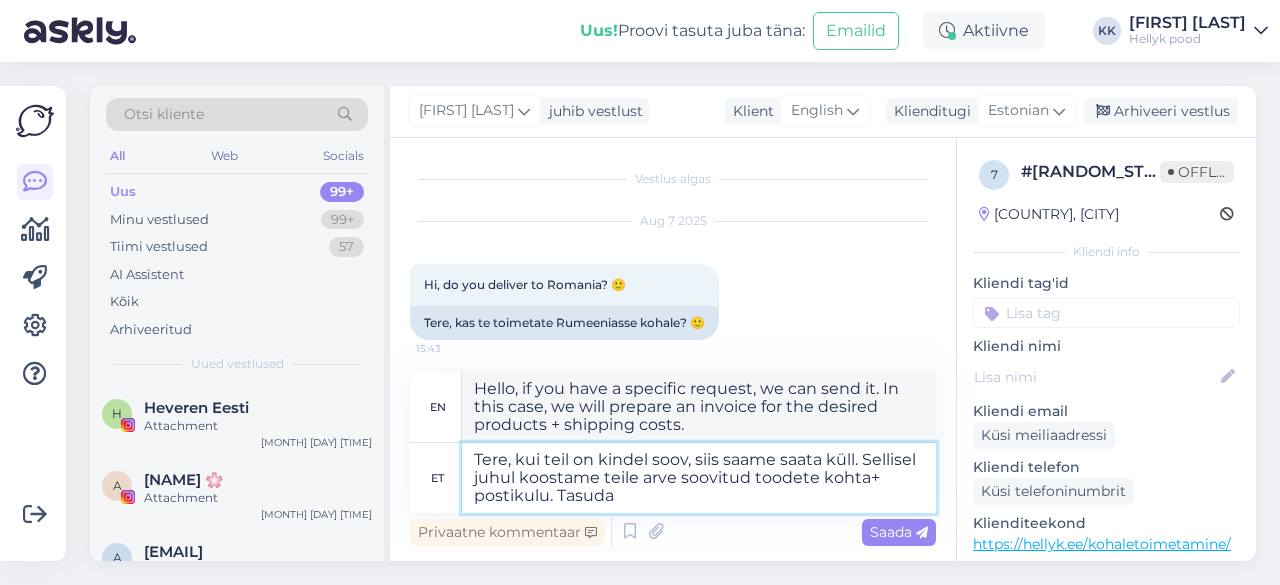 type on "Tere, kui teil on kindel soov, siis saame saata küll. Sellisel juhul koostame teile arve soovitud toodete kohta+ postikulu. Tasuda s" 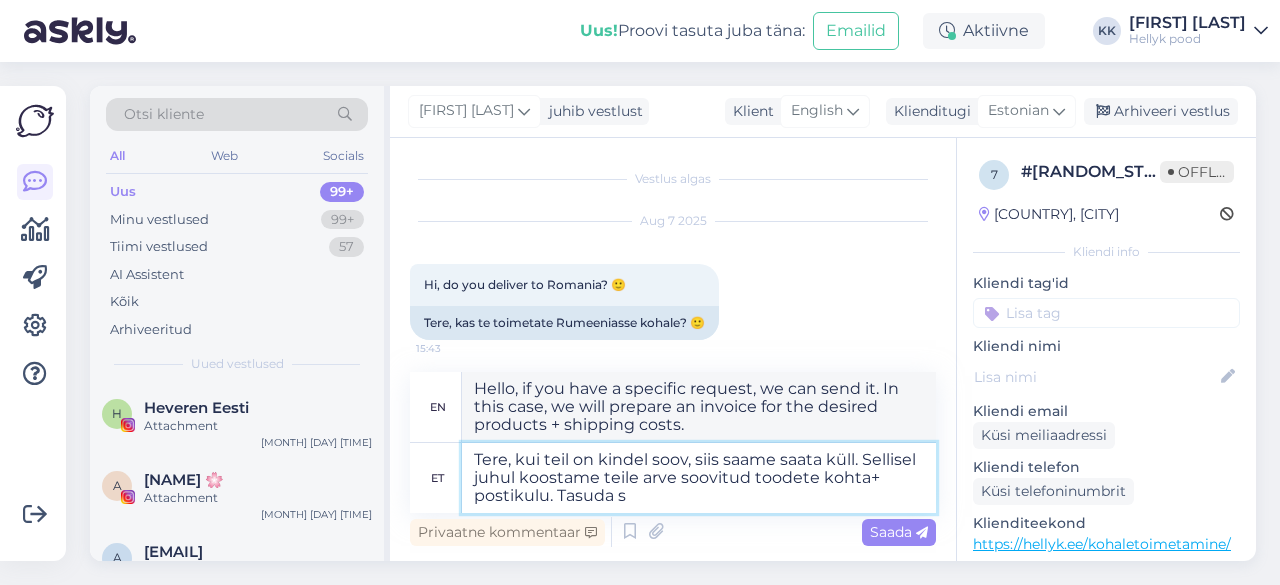 type on "Hello, if you have a specific request, we can send it. In this case, we will prepare an invoice for the desired products + postage. Pay" 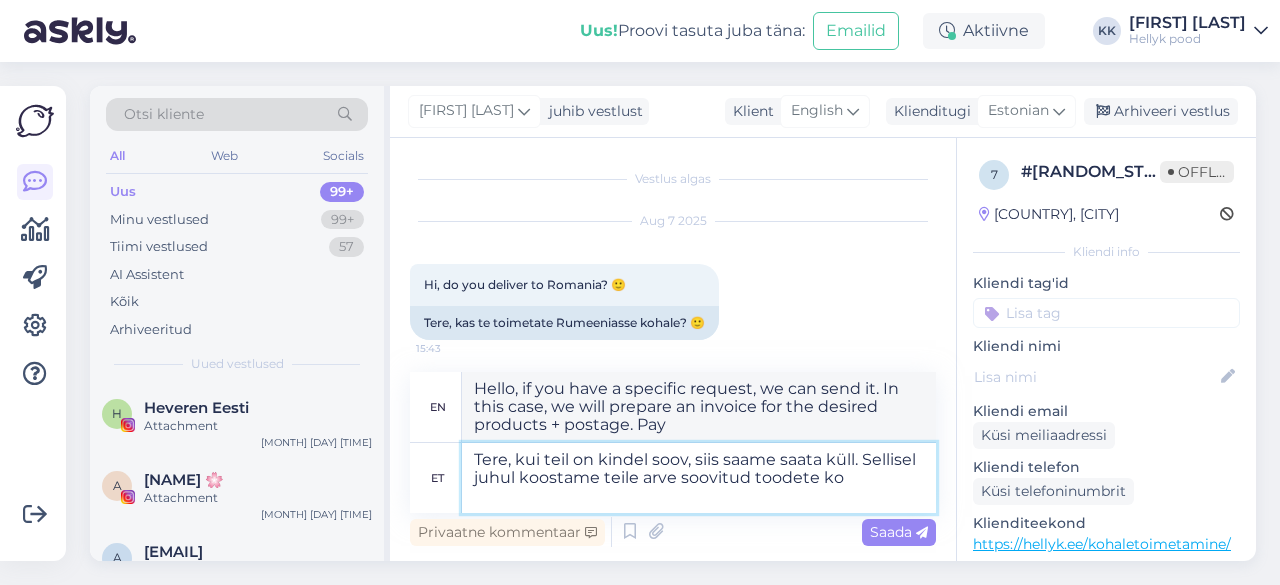 type on "Tere, kui teil on kindel soov, siis saame saata küll. Sellisel juhul koostame teile arve soovitud toodete kohta+ postikulu. Tasuda saate ü" 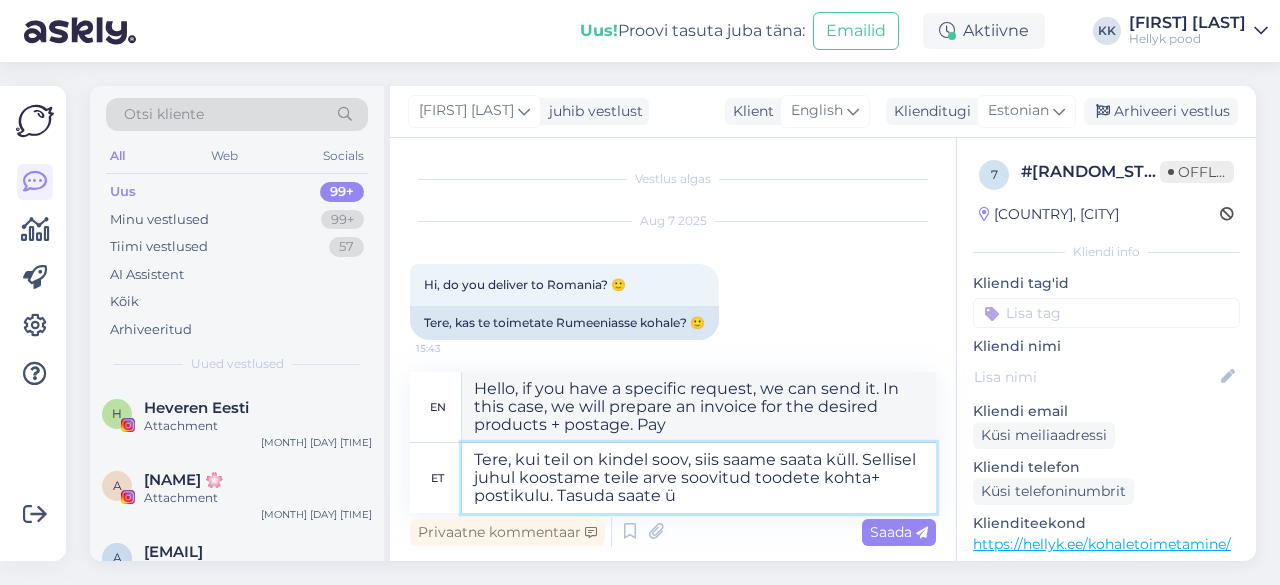 type on "Hello, if you have a specific request, we can send it. In this case, we will prepare an invoice for the desired products + postage. You can pay" 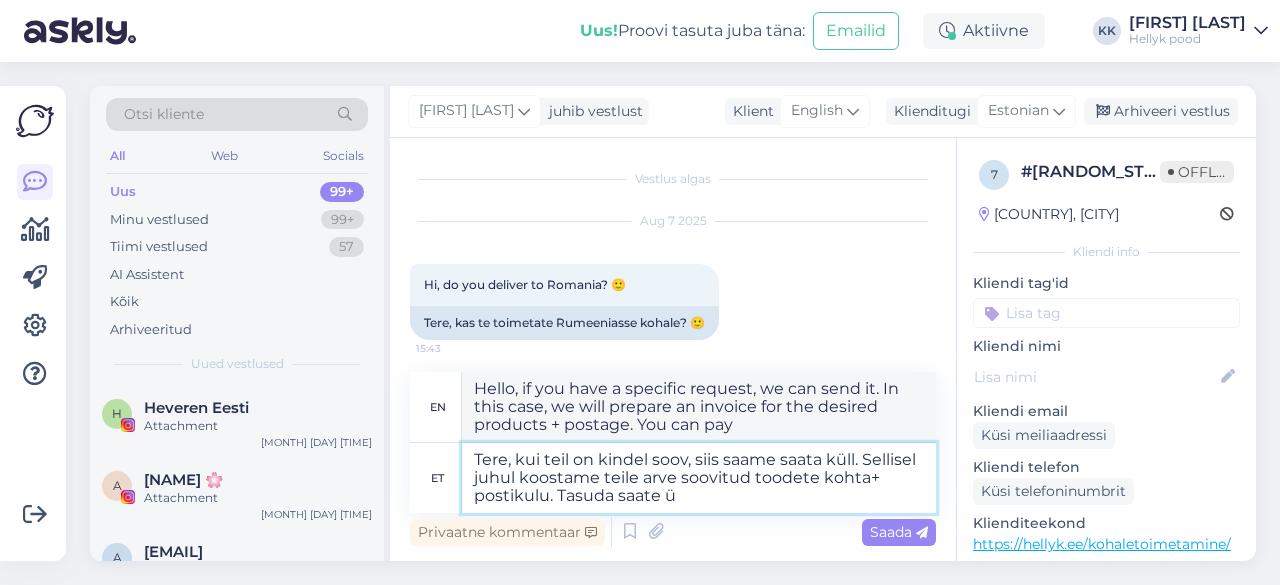 type on "Tere, kui teil on kindel soov, siis saame saata küll. Sellisel juhul koostame teile arve soovitud toodete kohta+ postikulu. Tasuda saate ül" 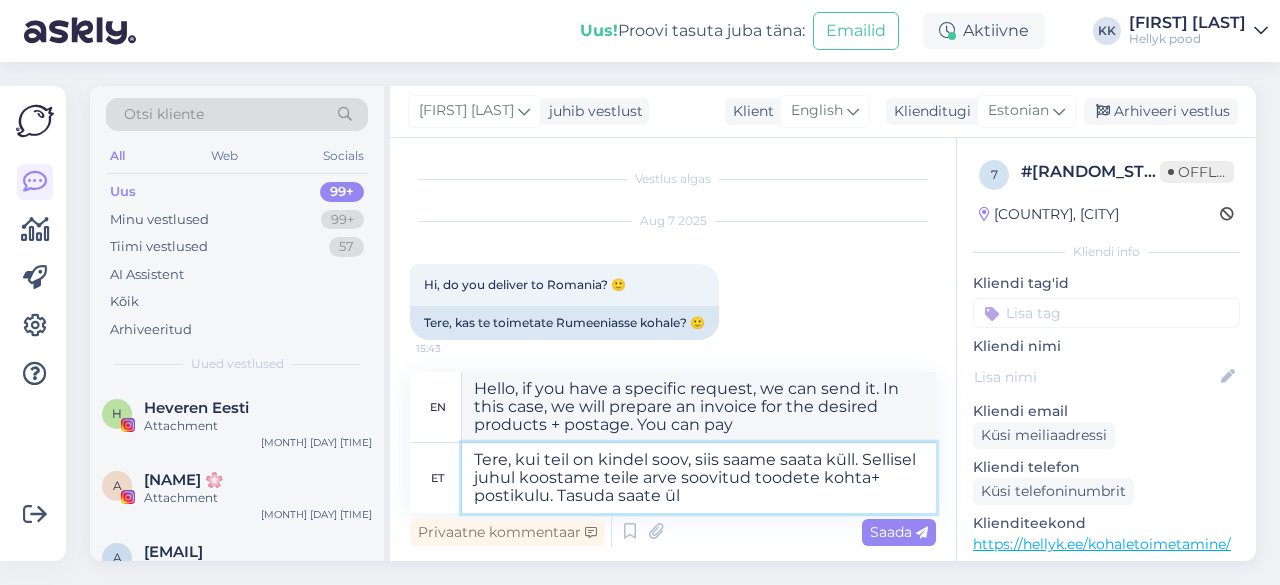 type on "Hello, if you have a specific request, we can send it. In this case, we will prepare an invoice for the desired products + postage. You can pay in" 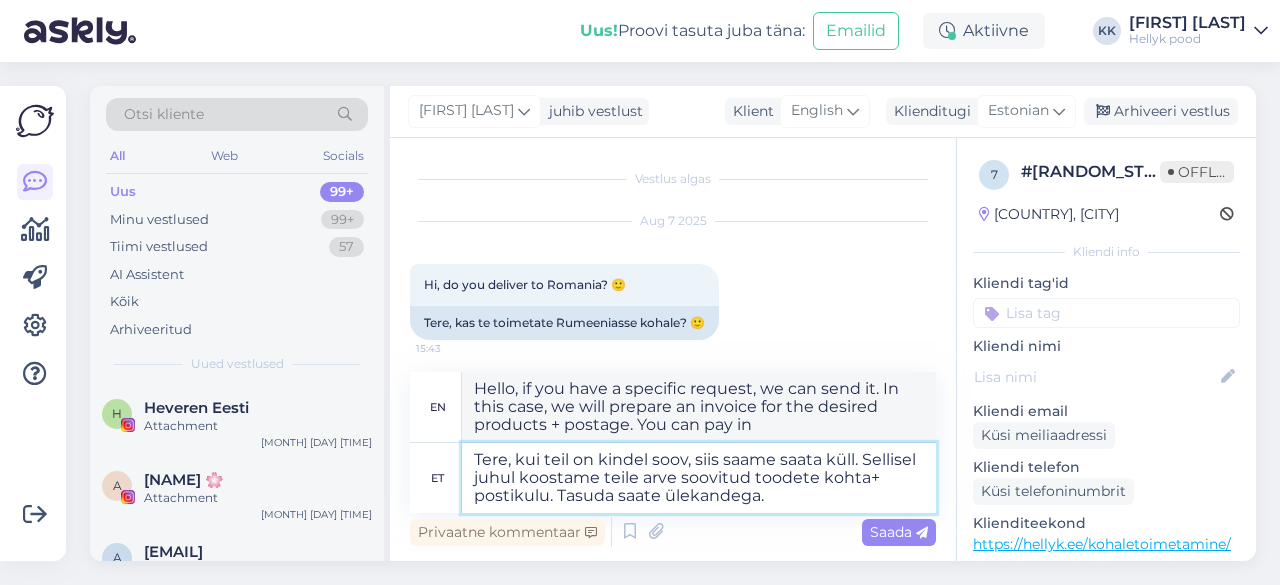 type on "Tere, kui teil on kindel soov, siis saame saata küll. Sellisel juhul koostame teile arve soovitud toodete kohta+ postikulu. Tasuda saate ülekandega." 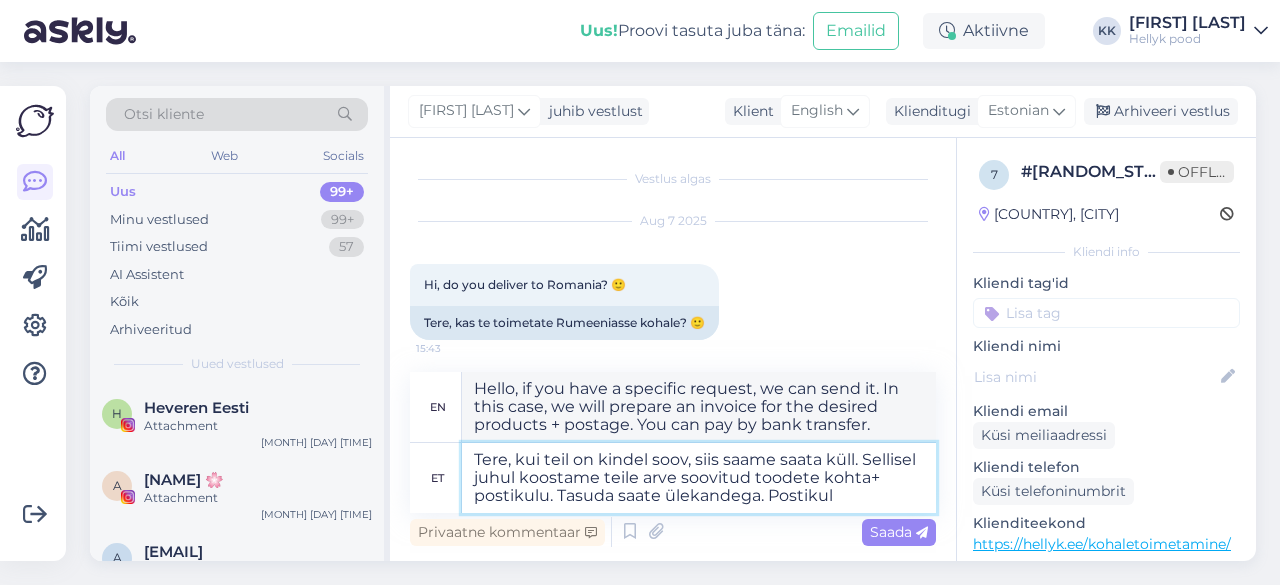 type on "Tere, kui teil on kindel soov, siis saame saata küll. Sellisel juhul koostame teile arve soovitud toodete kohta+ postikulu. Tasuda saate ülekandega. Postikulu" 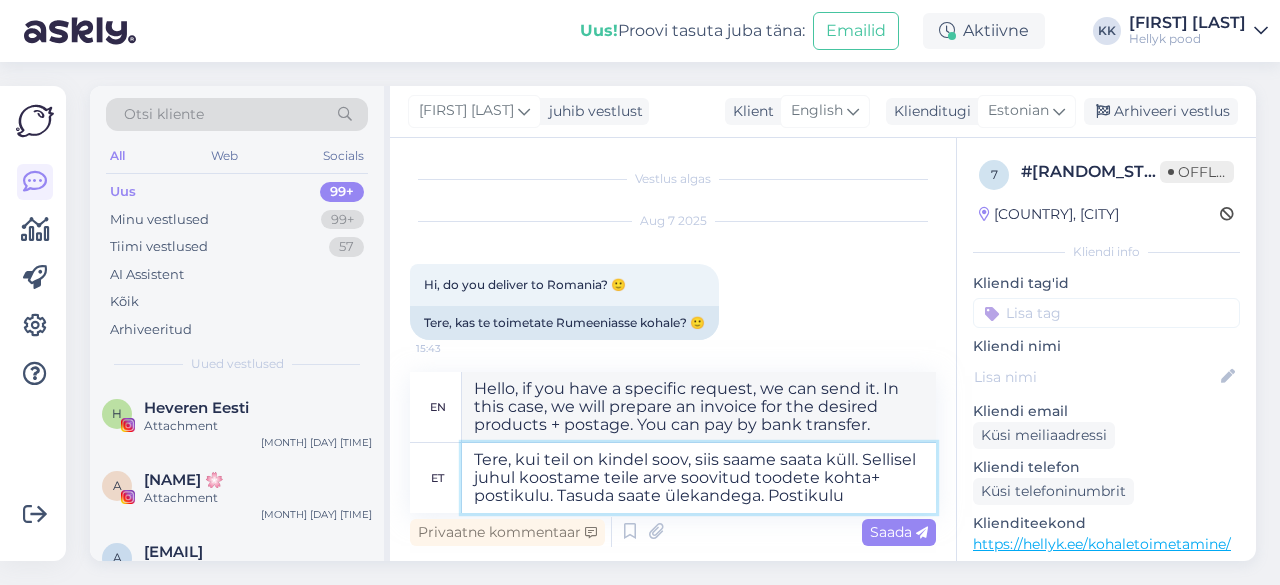 type on "Hello, if you have a specific request, we can send it. In this case, we will prepare an invoice for the desired products + postage. You can pay by bank transfer. Postage" 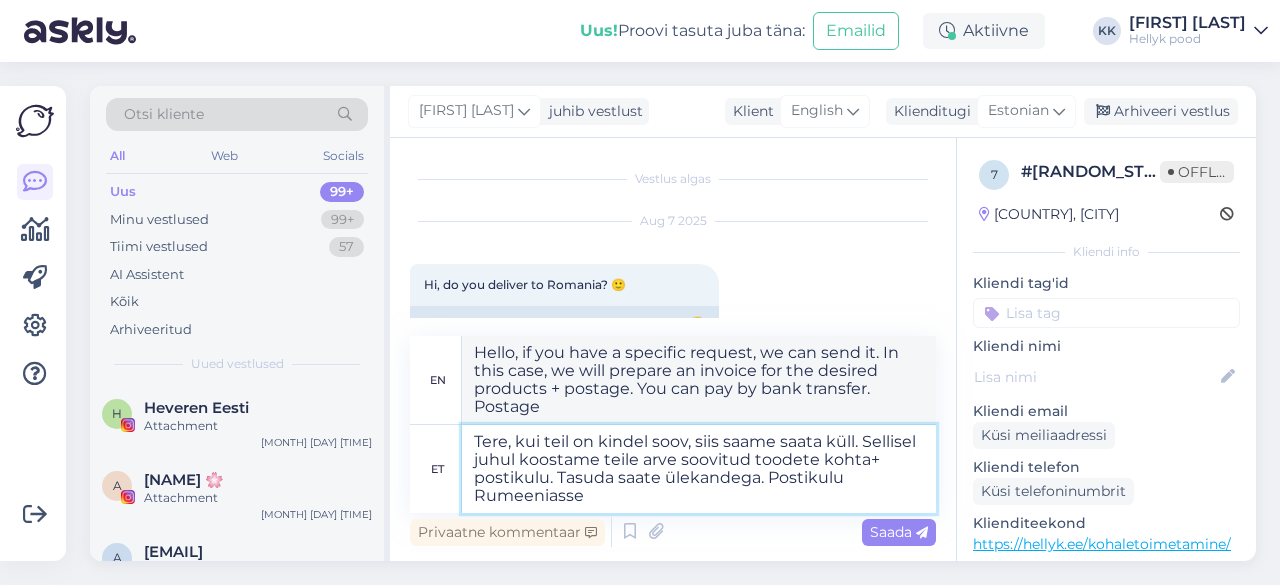 type on "Tere, kui teil on kindel soov, siis saame saata küll. Sellisel juhul koostame teile arve soovitud toodete kohta+ postikulu. Tasuda saate ülekandega. Postikulu Rumeeniasse" 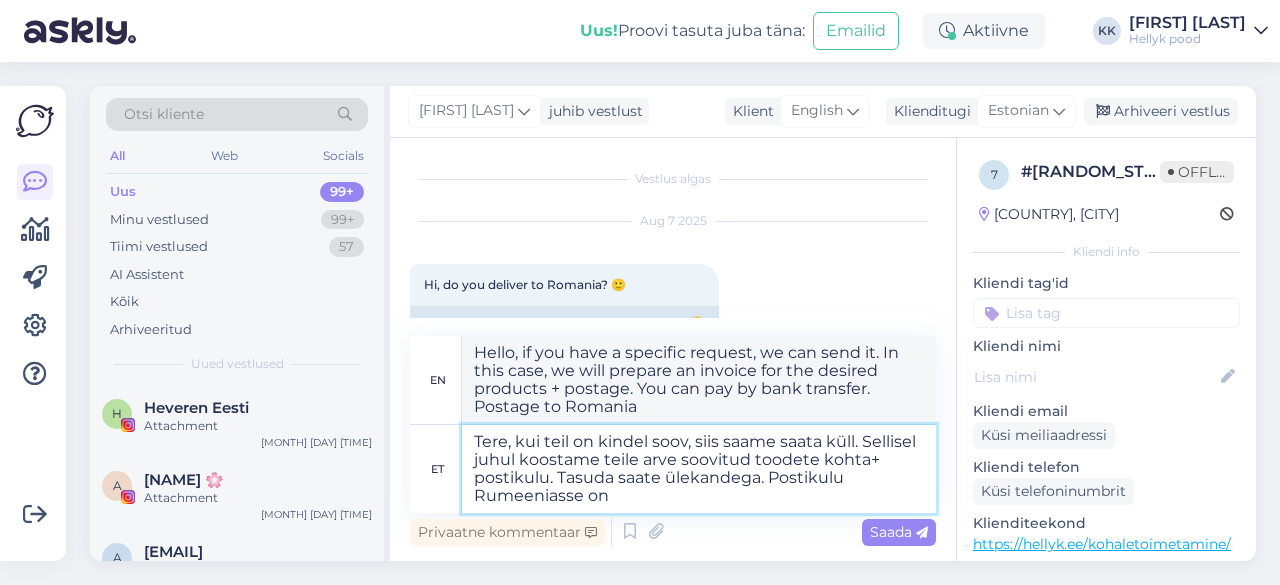 type on "Tere, kui teil on kindel soov, siis saame saata küll. Sellisel juhul koostame teile arve soovitud toodete kohta+ postikulu. Tasuda saate ülekandega. Postikulu Rumeeniasse on a" 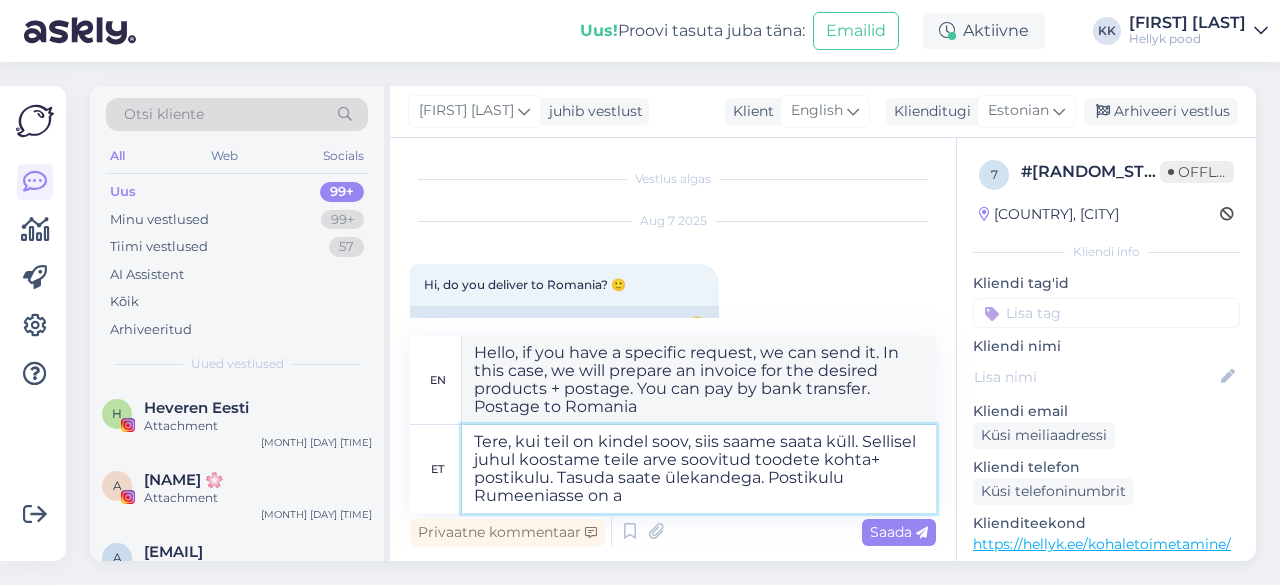 type on "Hello, if you have a specific request, we can send it. In this case, we will prepare an invoice for the desired products + postage. You can pay by bank transfer. The postage to Romania is" 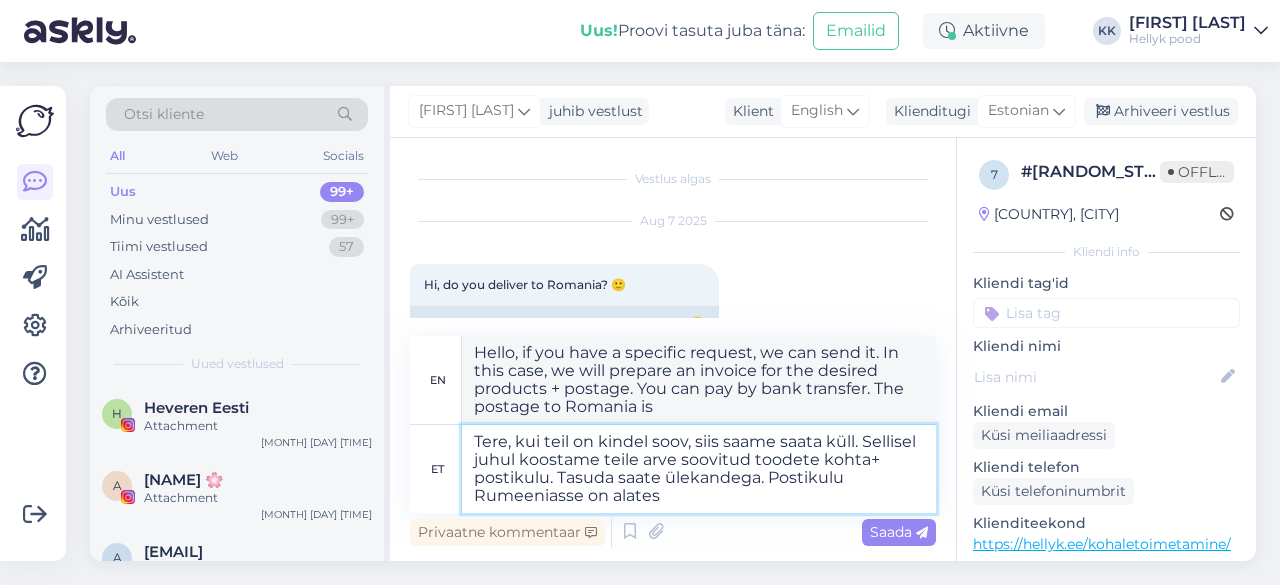 type on "Tere, kui teil on kindel soov, siis saame saata küll. Sellisel juhul koostame teile arve soovitud toodete kohta+ postikulu. Tasuda saate ülekandega. Postikulu Rumeeniasse on alates" 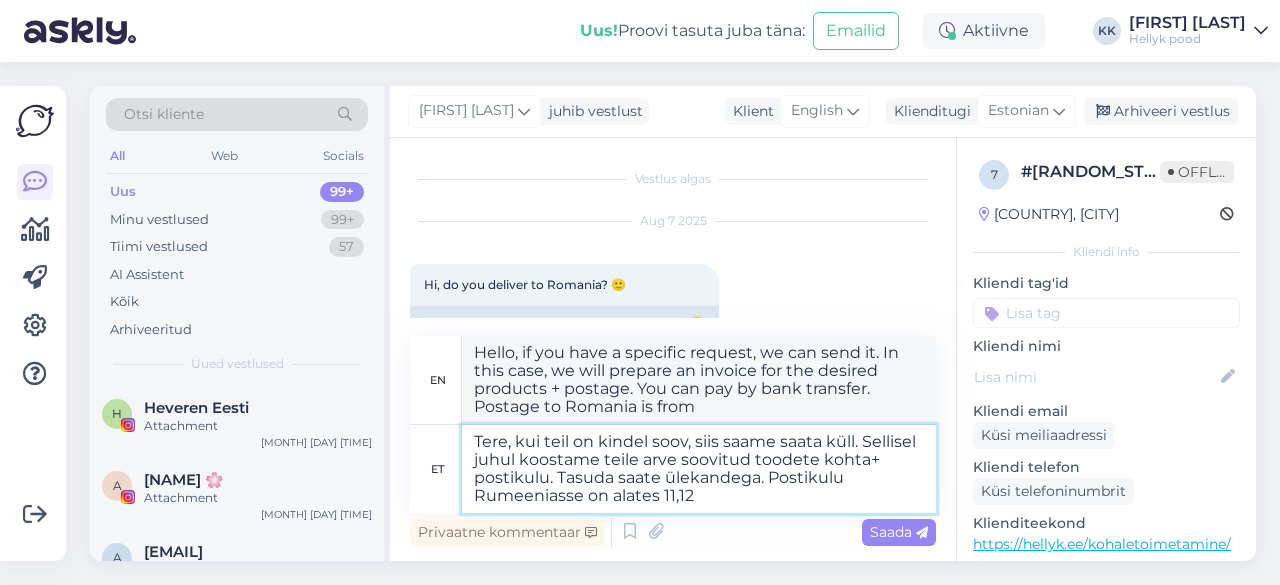 type on "Tere, kui teil on kindel soov, siis saame saata küll. Sellisel juhul koostame teile arve soovitud toodete kohta+ postikulu. Tasuda saate ülekandega. Postikulu Rumeeniasse on alates 11,122" 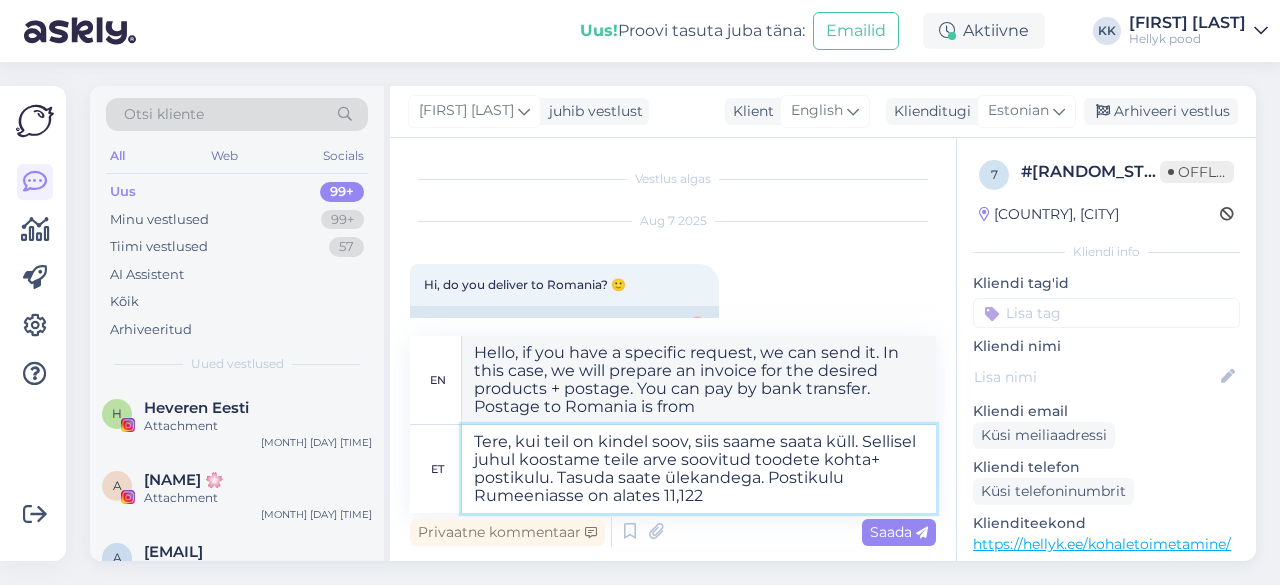 type on "Hello, if you have a specific request, we can send it. In this case, we will prepare an invoice for the desired products + postage. You can pay by bank transfer. Postage to Romania is from 11,122" 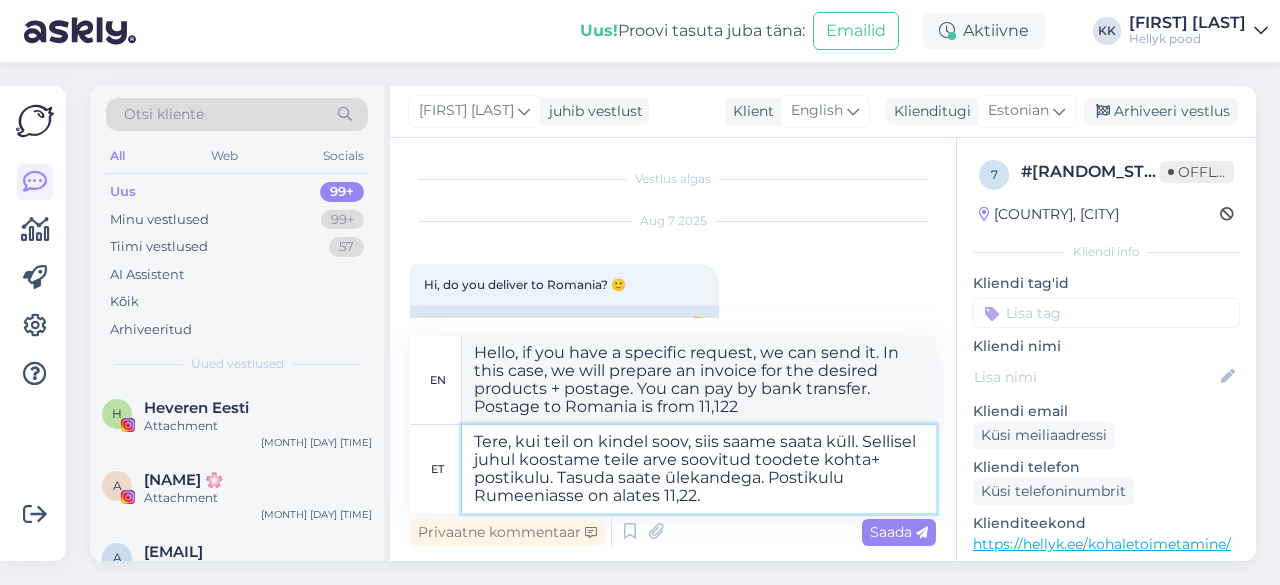 type on "Tere, kui teil on kindel soov, siis saame saata küll. Sellisel juhul koostame teile arve soovitud toodete kohta+ postikulu. Tasuda saate ülekandega. Postikulu Rumeeniasse on alates 11,22." 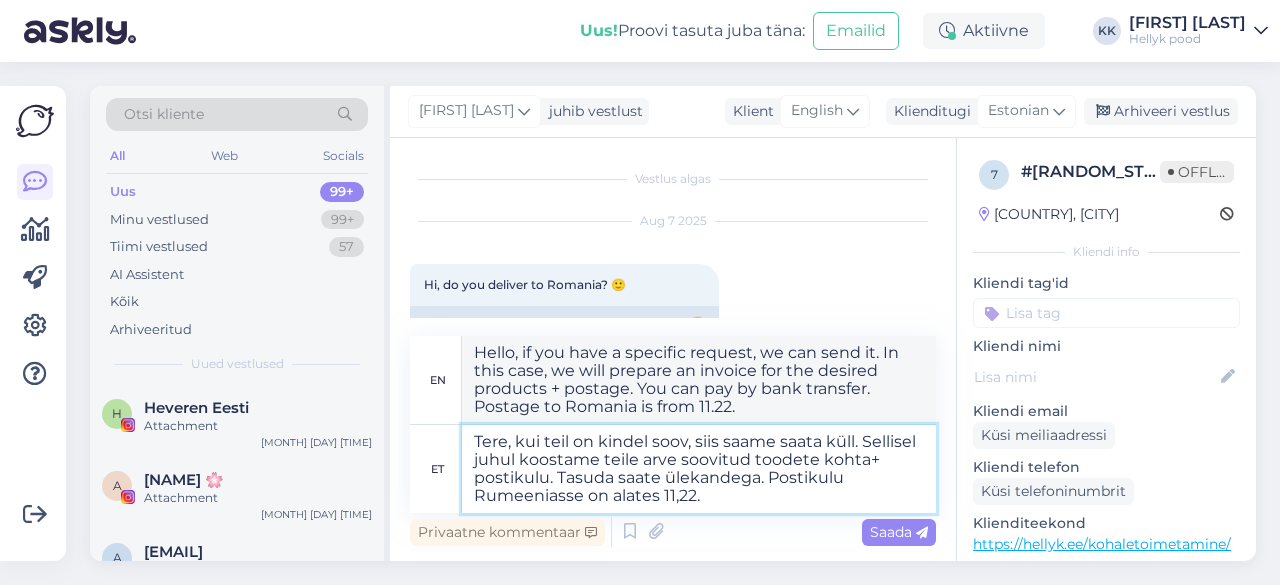 type on "Tere, kui teil on kindel soov, siis saame saata küll. Sellisel juhul koostame teile arve soovitud toodete kohta+ postikulu. Tasuda saate ülekandega. Postikulu Rumeeniasse on alates 11,22." 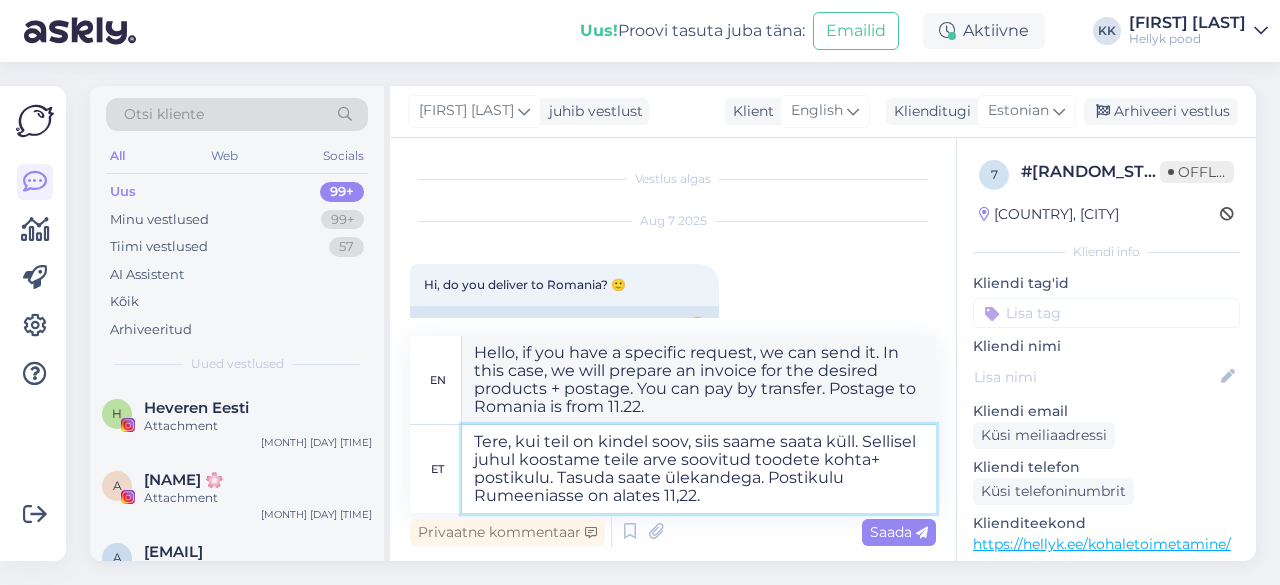 type on "Tere, kui teil on kindel soov, siis saame saata küll. Sellisel juhul koostame teile arve soovitud toodete kohta+ postikulu. Tasuda saate ülekandega. Postikulu Rumeeniasse on alates 11,22" 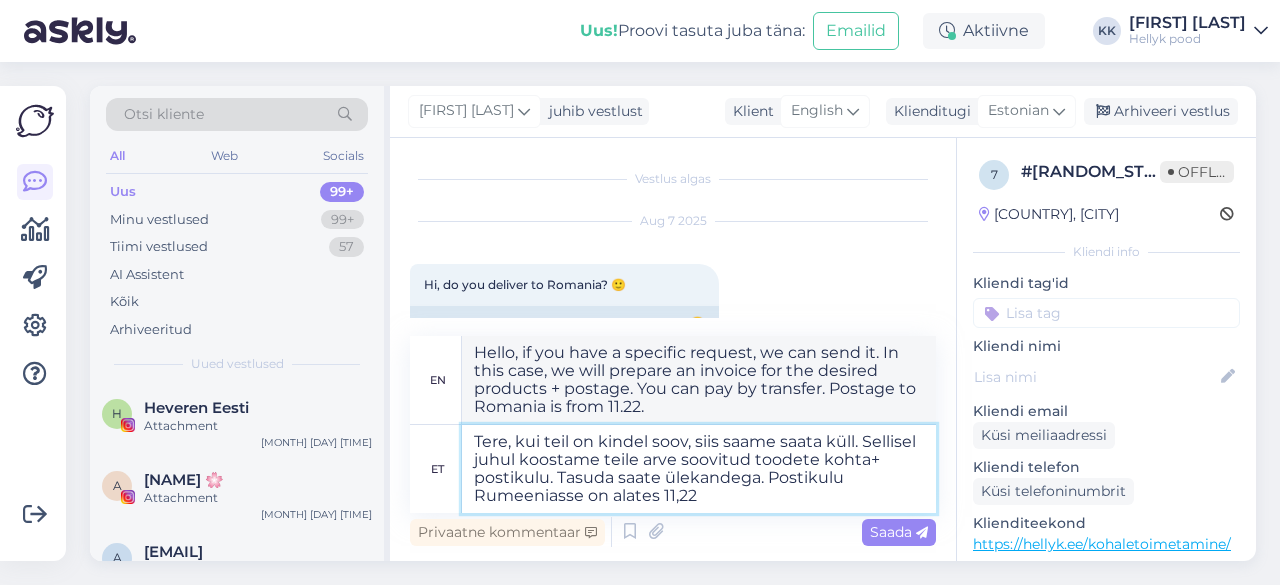 type on "Hello, if you have a specific request, we can send it. In this case, we will prepare an invoice for the desired products + postage. You can pay by bank transfer. Postage to Romania is from 11.22" 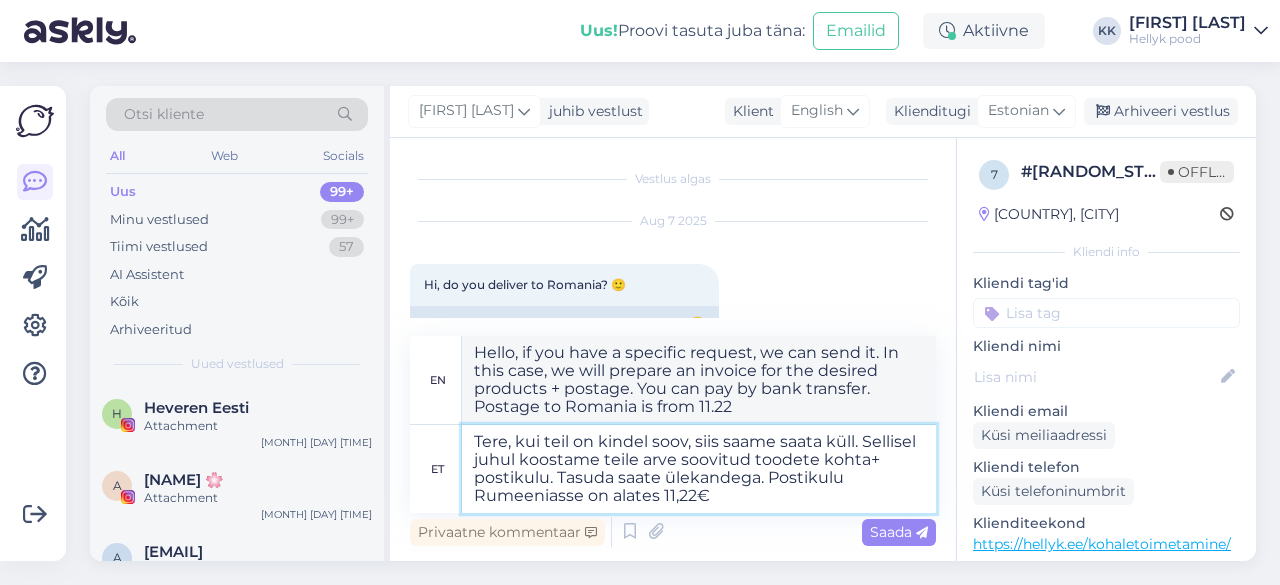 type on "Tere, kui teil on kindel soov, siis saame saata küll. Sellisel juhul koostame teile arve soovitud toodete kohta+ postikulu. Tasuda saate ülekandega. Postikulu Rumeeniasse on alates 11,22€." 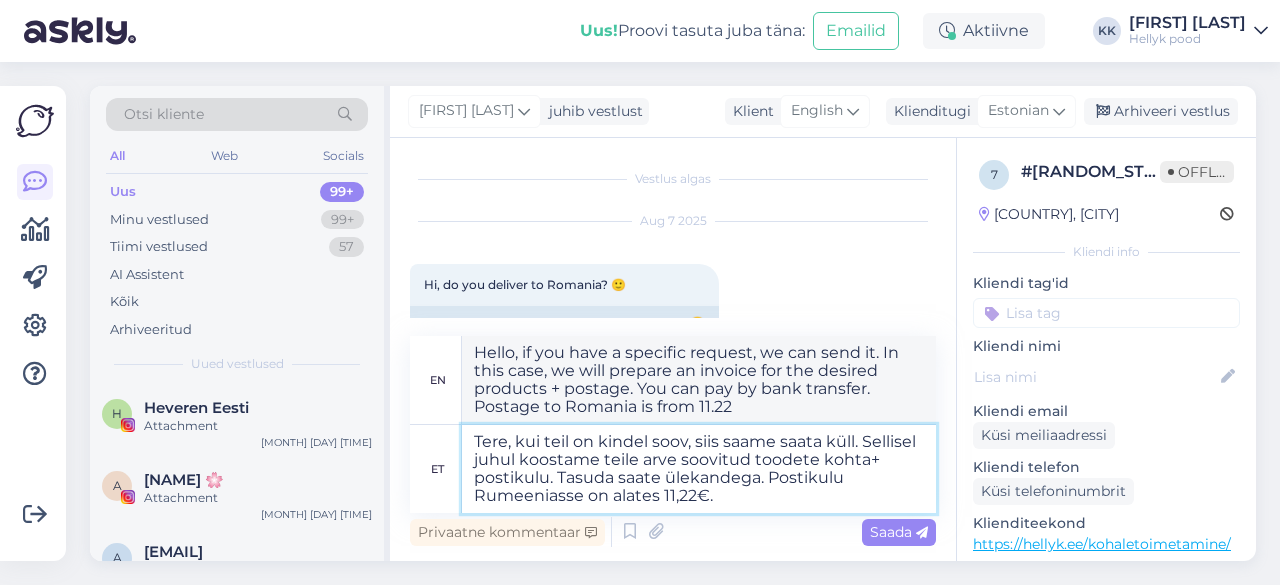 type on "Hello, if you have a specific request, we can send it. In this case, we will prepare an invoice for the desired products + postage. You can pay by bank transfer. Postage to Romania starts at €11.22" 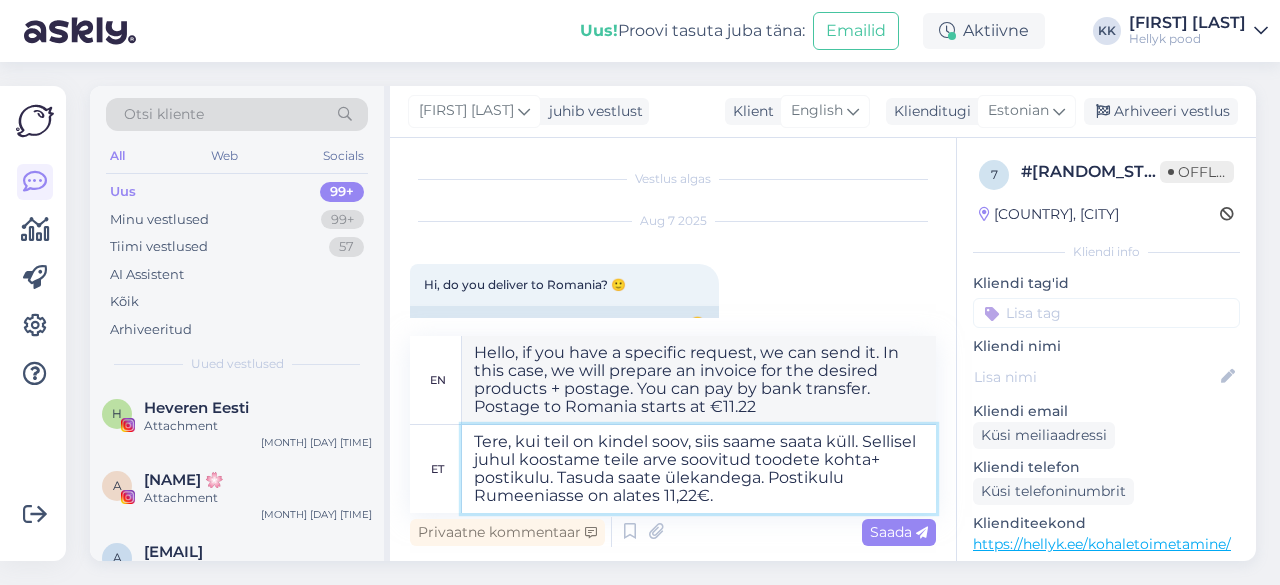 type on "Tere, kui teil on kindel soov, siis saame saata küll. Sellisel juhul koostame teile arve soovitud toodete kohta+ postikulu. Tasuda saate ülekandega. Postikulu Rumeeniasse on alates 11,22€." 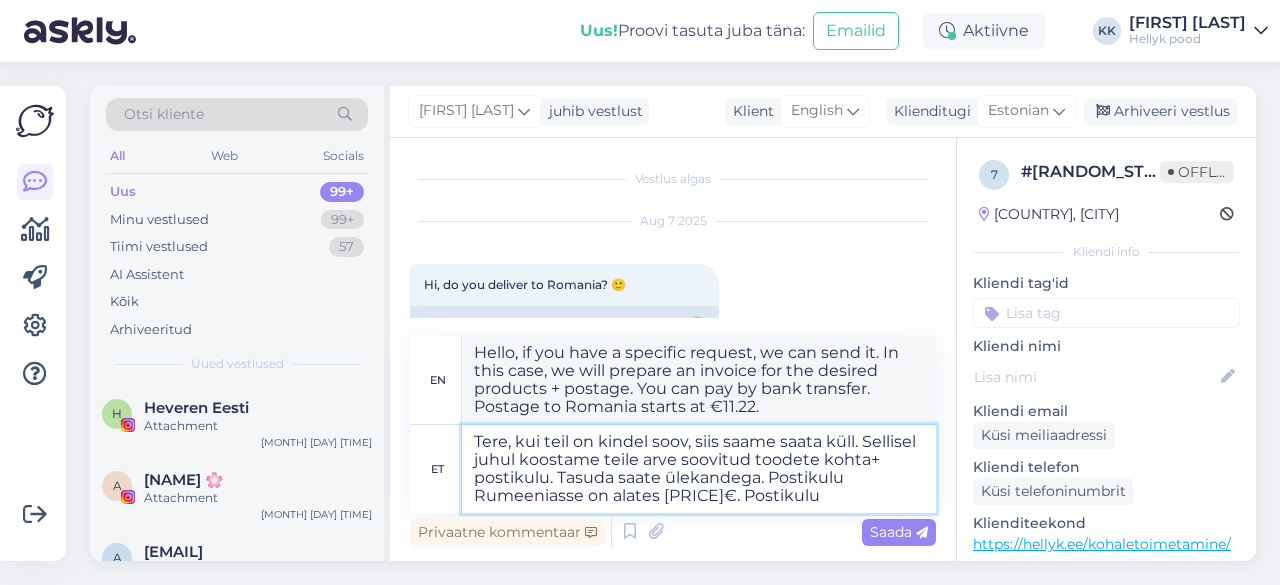 type on "Tere, kui teil on kindel soov, siis saame saata küll. Sellisel juhul koostame teile arve soovitud toodete kohta+ postikulu. Tasuda saate ülekandega. Postikulu Rumeeniasse on alates 11,22€. Postikulu s" 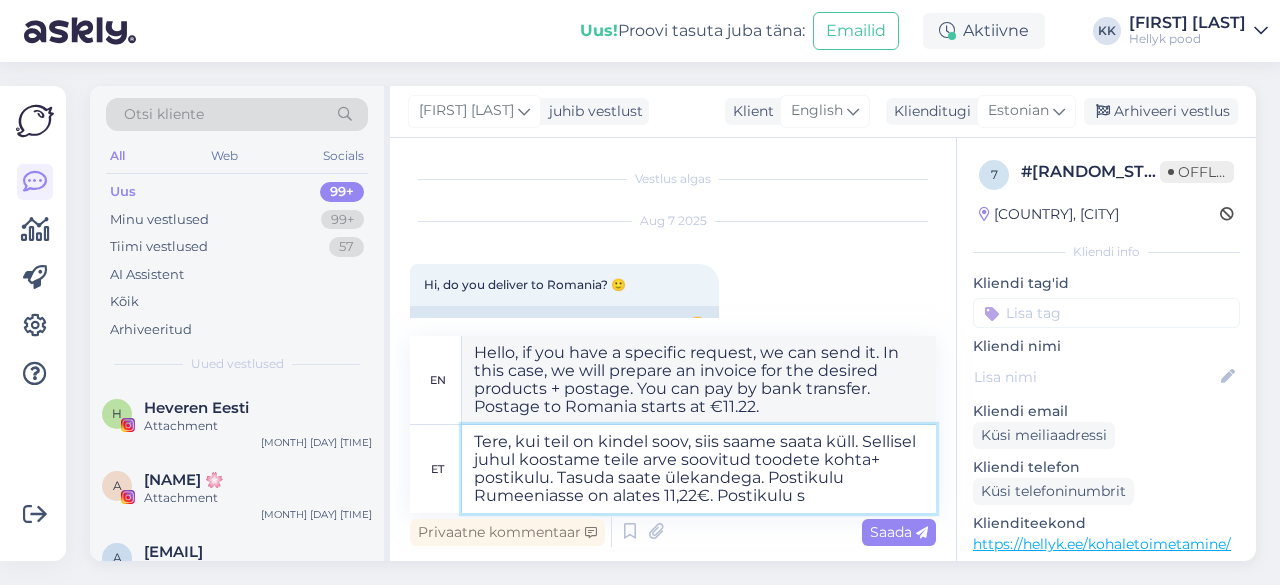 type on "Hello, if you have a specific request, we can send it. In this case, we will prepare an invoice for the desired products + postage. You can pay by bank transfer. Postage to Romania starts at €11.22. Postage" 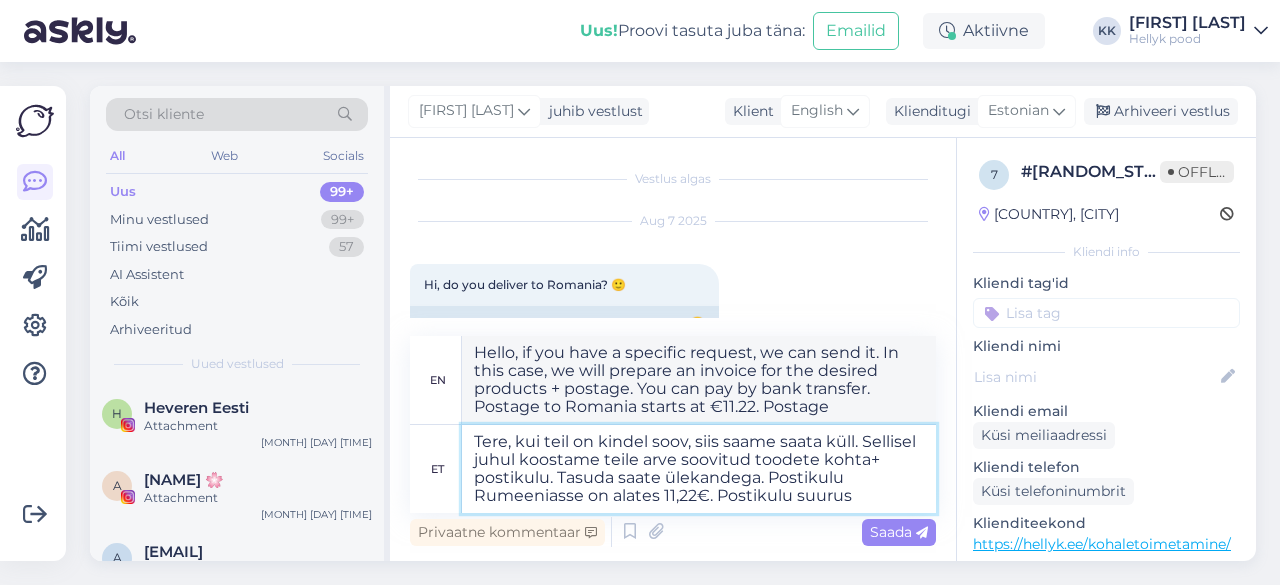 type on "Tere, kui teil on kindel soov, siis saame saata küll. Sellisel juhul koostame teile arve soovitud toodete kohta+ postikulu. Tasuda saate ülekandega. Postikulu Rumeeniasse on alates 11,22€. Postikulu suuru" 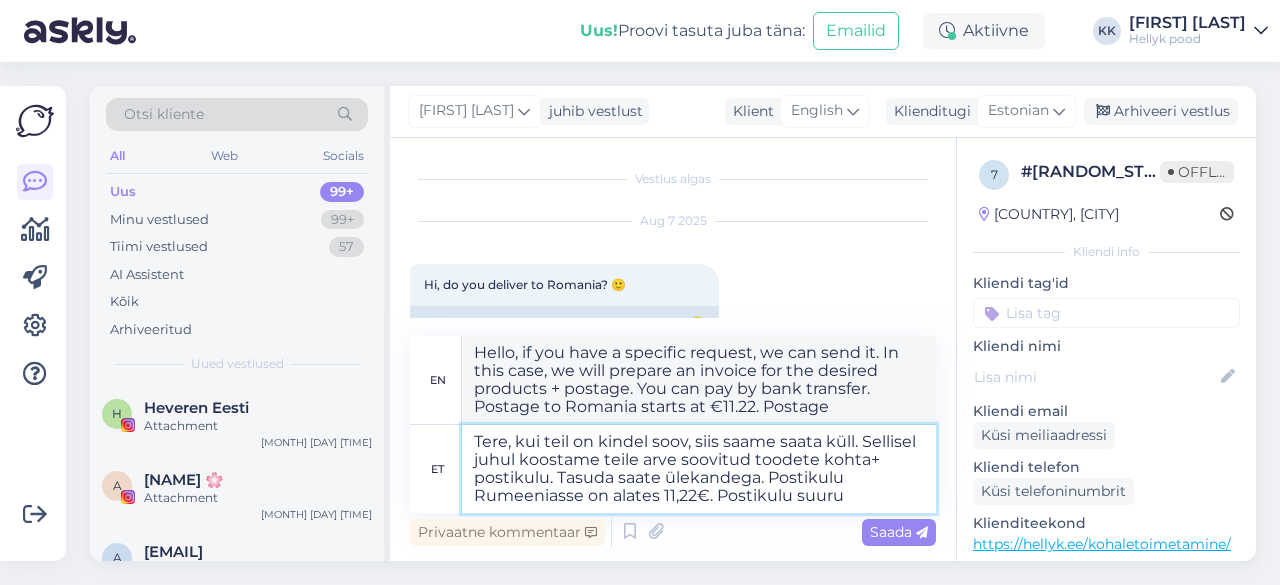 type on "Hello, if you have a specific request, we can send it. In this case, we will prepare an invoice for the desired products + postage. You can pay by bank transfer. Postage to [COUNTRY] starts at €11.22. Postage amount" 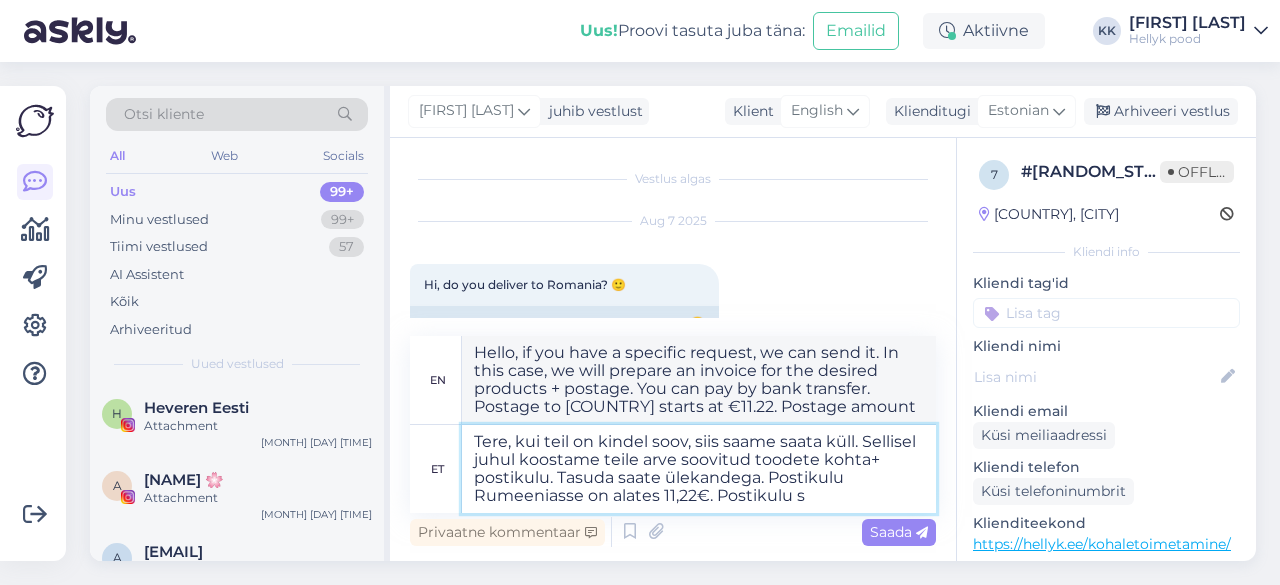 type on "Tere, kui teil on kindel soov, siis saame saata küll. Sellisel juhul koostame teile arve soovitud toodete kohta+ postikulu. Tasuda saate ülekandega. Postikulu Rumeeniasse on alates [PRICE]€. Postikulu" 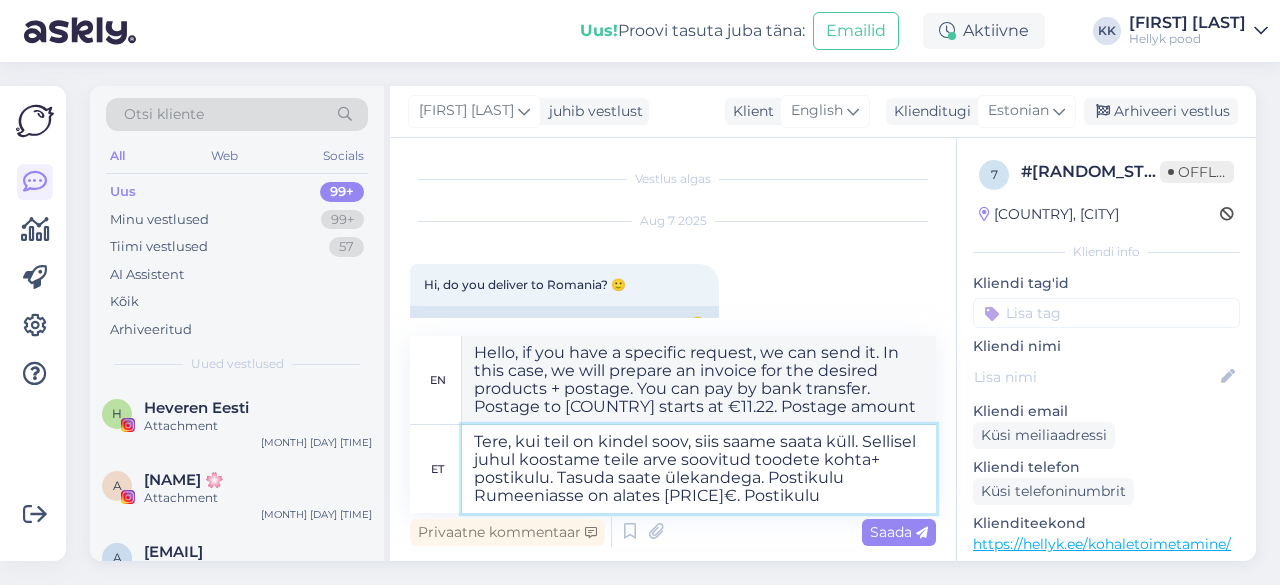 type on "Hello, if you have a specific request, we can send it. In this case, we will prepare an invoice for the desired products + postage. You can pay by bank transfer. Postage to Romania starts at €11.22. Postage" 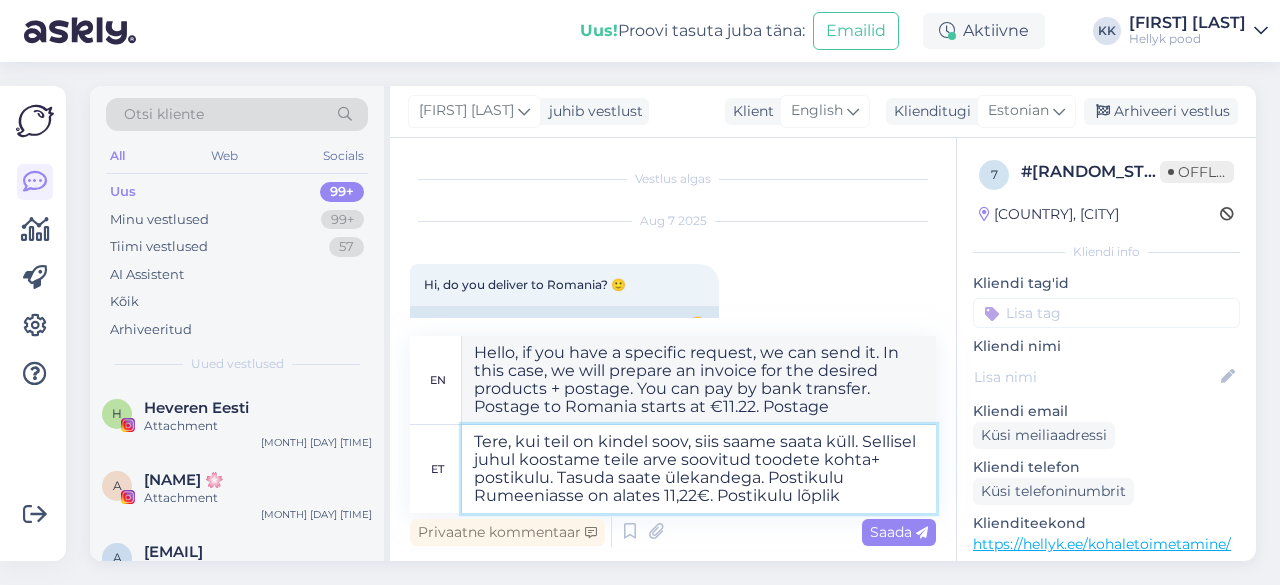 type on "Tere, kui teil on kindel soov, siis saame saata küll. Sellisel juhul koostame teile arve soovitud toodete kohta+ postikulu. Tasuda saate ülekandega. Postikulu Rumeeniasse on alates 11,22€. Postikulu lõplik suurus oleneb paki kaalust . 5kg pakk maksab nt 25.71€" 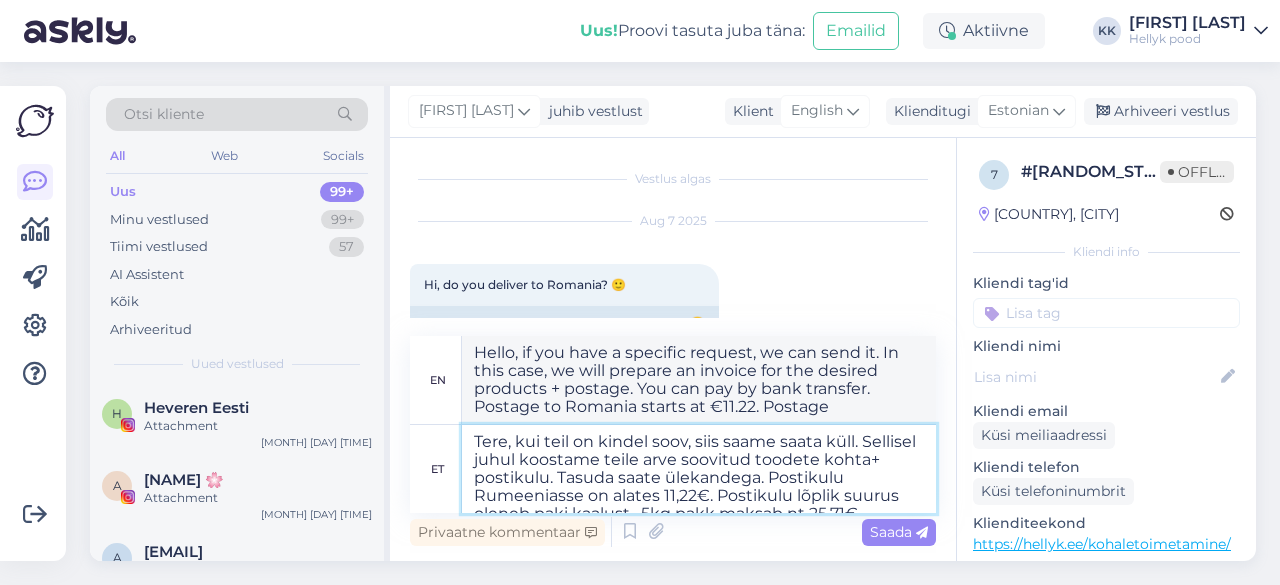 type on "Hello, if you have a specific request, we can send it. In this case, we will prepare an invoice for the desired products + postage. You can pay by bank transfer. Postage to Romania starts at €11.22. Postage is final" 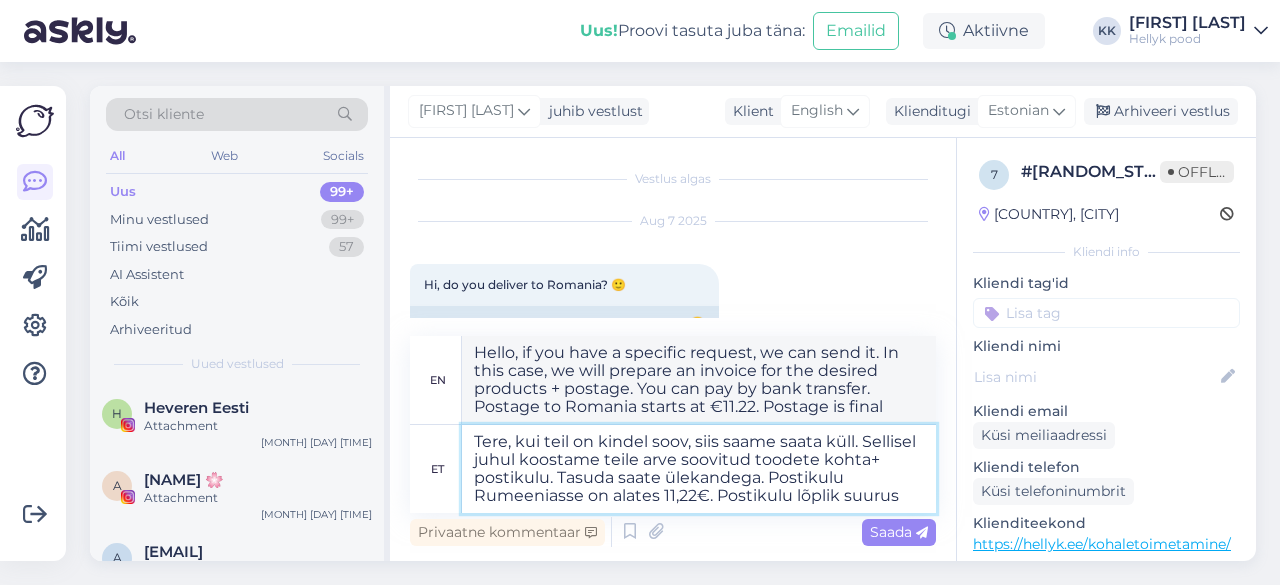 type on "Tere, kui teil on kindel soov, siis saame saata küll. Sellisel juhul koostame teile arve soovitud toodete kohta+ postikulu. Tasuda saate ülekandega. Postikulu Rumeeniasse on alates 11,22€. Postikulu lõplik suurus o" 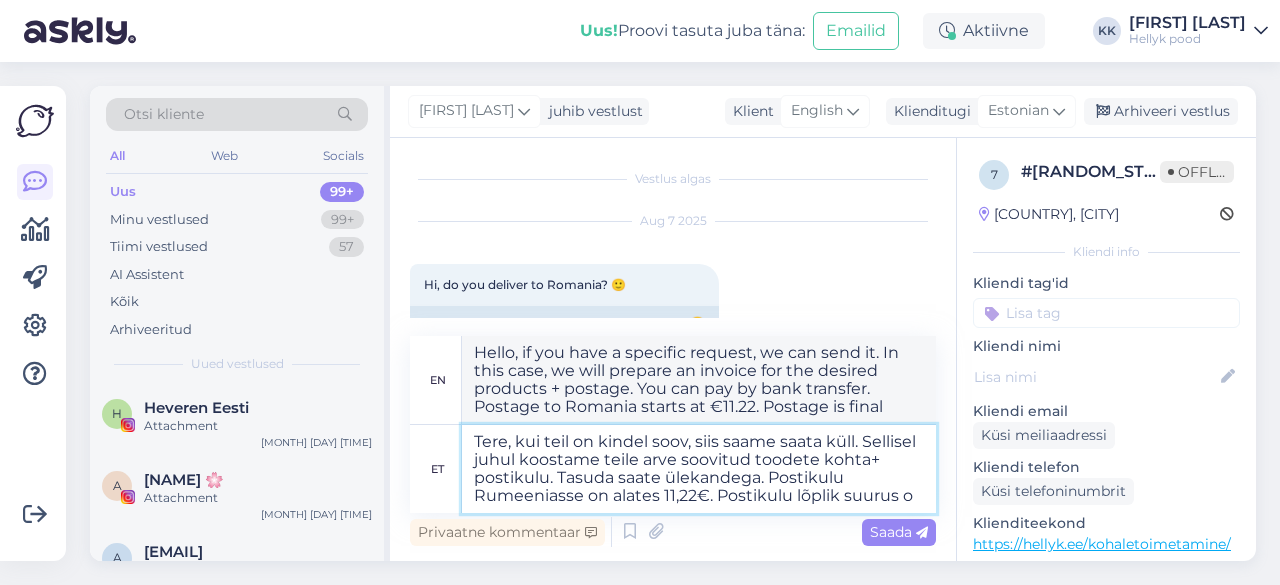 type on "Hello, if you have a specific request, we can send it. In this case, we will prepare an invoice for the desired products + postage. You can pay by bank transfer. Postage to Romania starts at €11.22. Final postage amount" 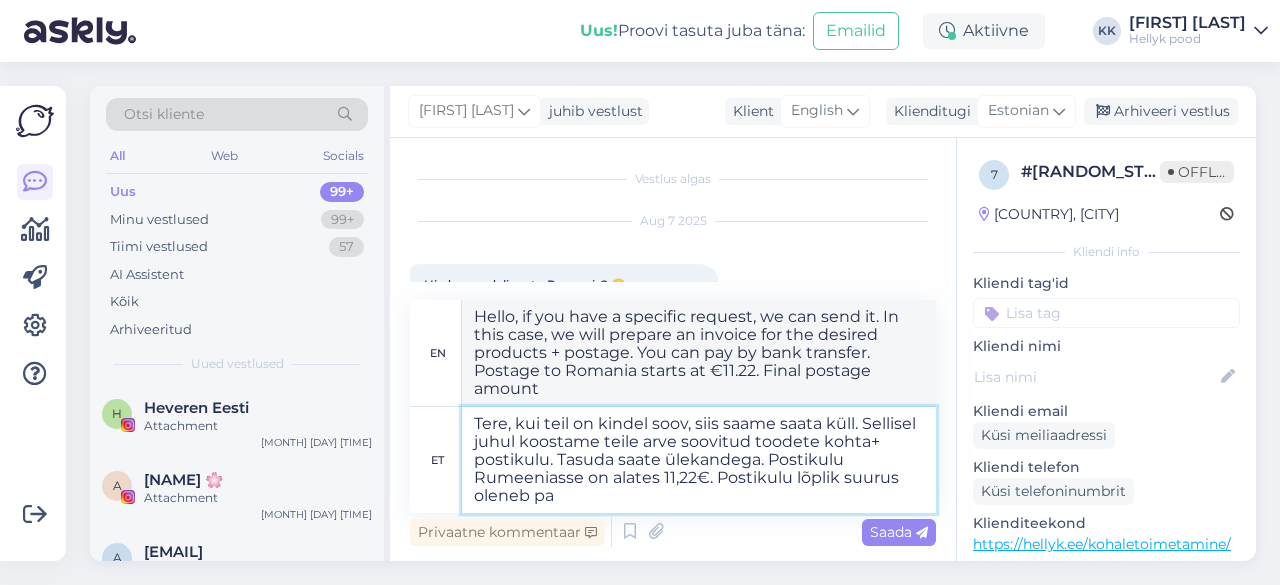 type on "Tere, kui teil on kindel soov, siis saame saata küll. Sellisel juhul koostame teile arve soovitud toodete kohta+ postikulu. Tasuda saate ülekandega. Postikulu Rumeeniasse on alates 11,22€. Postikulu lõplik suurus oleneb pak" 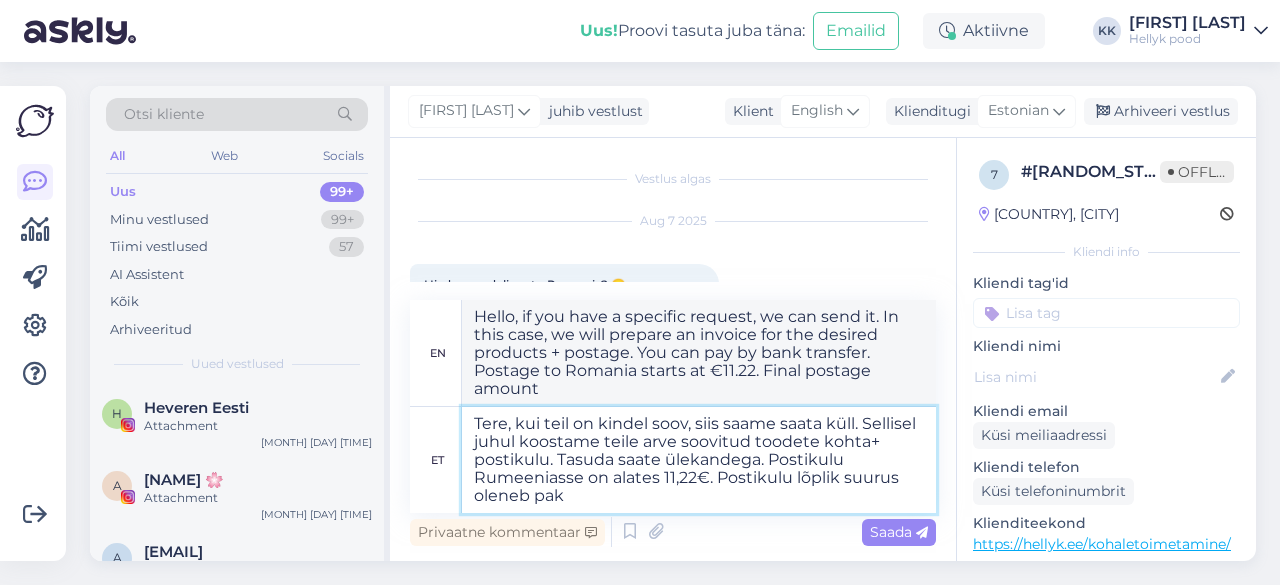 type on "Hello, if you have a specific request, we can send it. In this case, we will prepare an invoice for the desired products + postage. You can pay by bank transfer. Postage to Romania starts at €[PRICE]. The final amount of postage depends on" 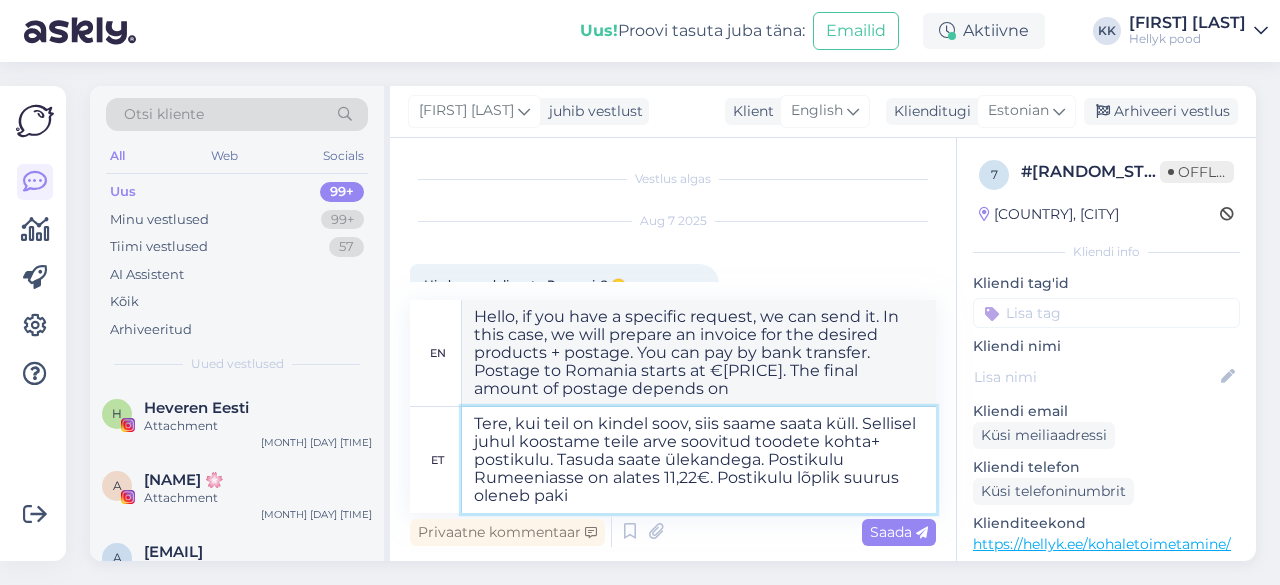 type on "Tere, kui teil on kindel soov, siis saame saata küll. Sellisel juhul koostame teile arve soovitud toodete kohta+ postikulu. Tasuda saate ülekandega. Postikulu Rumeeniasse on alates 11,22€. Postikulu lõplik suurus oleneb paki" 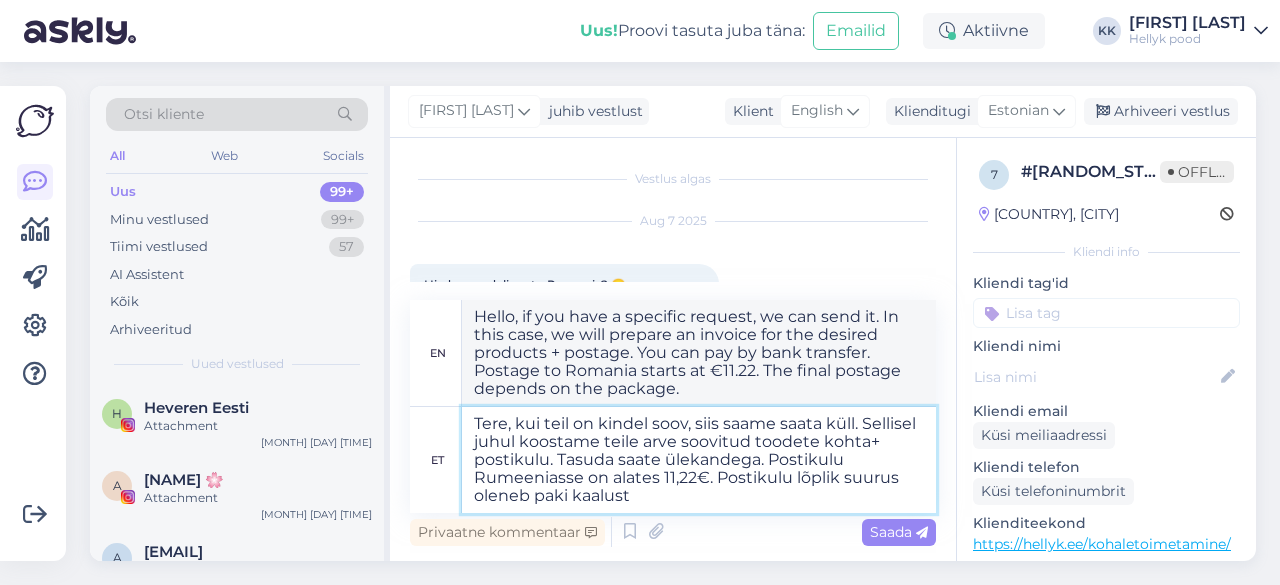 type on "Tere, kui teil on kindel soov, siis saame saata küll. Sellisel juhul koostame teile arve soovitud toodete kohta+ postikulu. Tasuda saate ülekandega. Postikulu Rumeeniasse on alates 11,22€. Postikulu lõplik suurus oleneb paki kaalust" 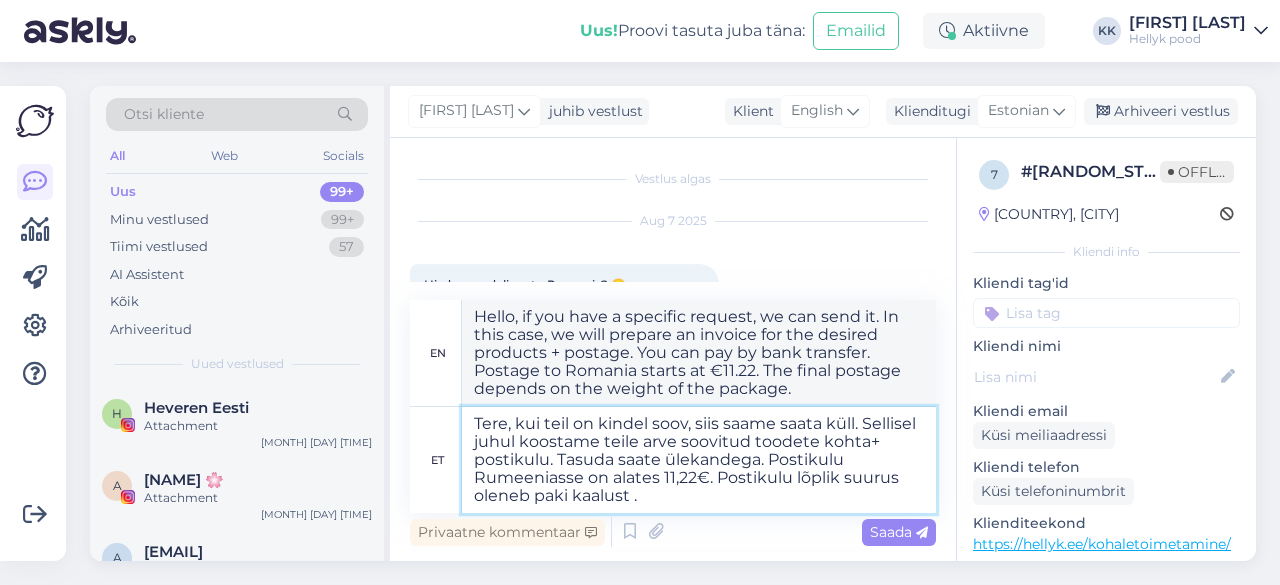 type on "Tere, kui teil on kindel soov, siis saame saata küll. Sellisel juhul koostame teile arve soovitud toodete kohta+ postikulu. Tasuda saate ülekandega. Postikulu Rumeeniasse on alates 11,22€. Postikulu lõplik suurus oleneb paki kaalust ." 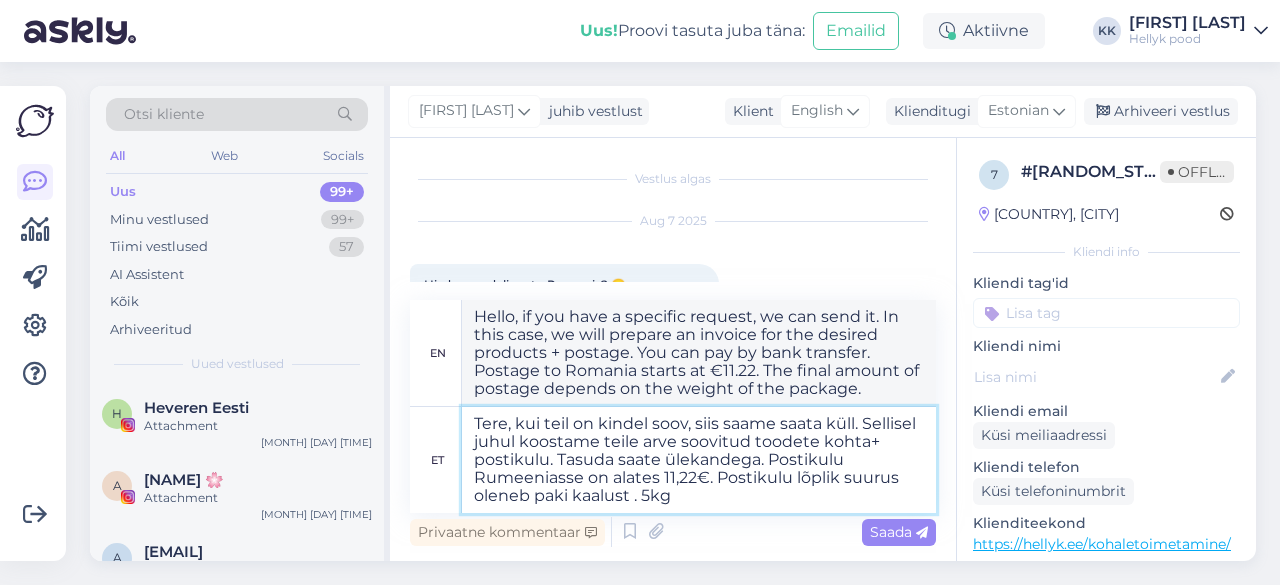 type on "Tere, kui teil on kindel soov, siis saame saata küll. Sellisel juhul koostame teile arve soovitud toodete kohta+ postikulu. Tasuda saate ülekandega. Postikulu Rumeeniasse on alates 11,22€. Postikulu lõplik suurus oleneb paki kaalust . 5kg p" 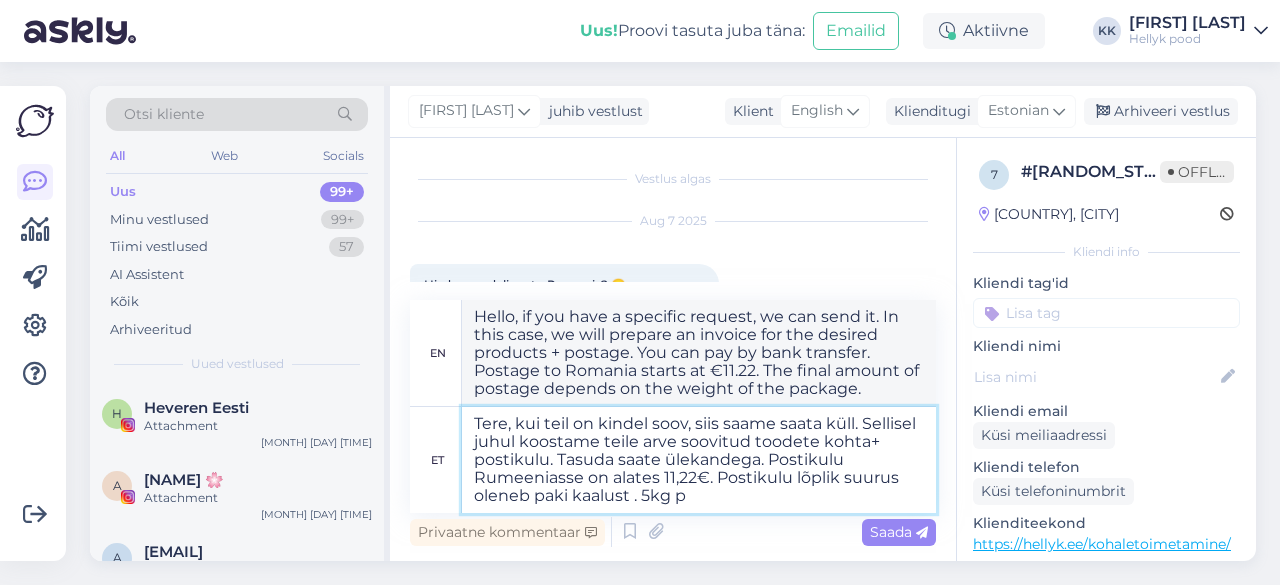 type on "Hello, if you have a specific request, we can send it. In this case, we will prepare an invoice for the desired products + postage. You can pay by bank transfer. Postage to Romania starts at €11.22. The final postage depends on the weight of the package. 5kg" 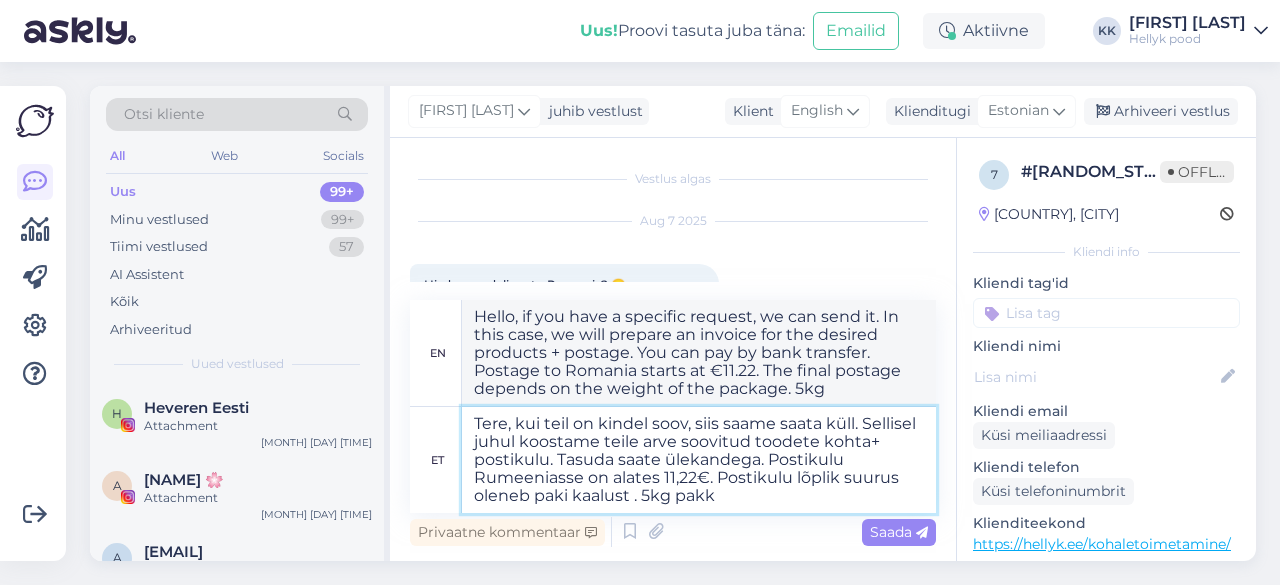 type on "Tere, kui teil on kindel soov, siis saame saata küll. Sellisel juhul koostame teile arve soovitud toodete kohta+ postikulu. Tasuda saate ülekandega. Postikulu Rumeeniasse on alates 11,22€. Postikulu lõplik suurus oleneb paki kaalust . 5kg pakk" 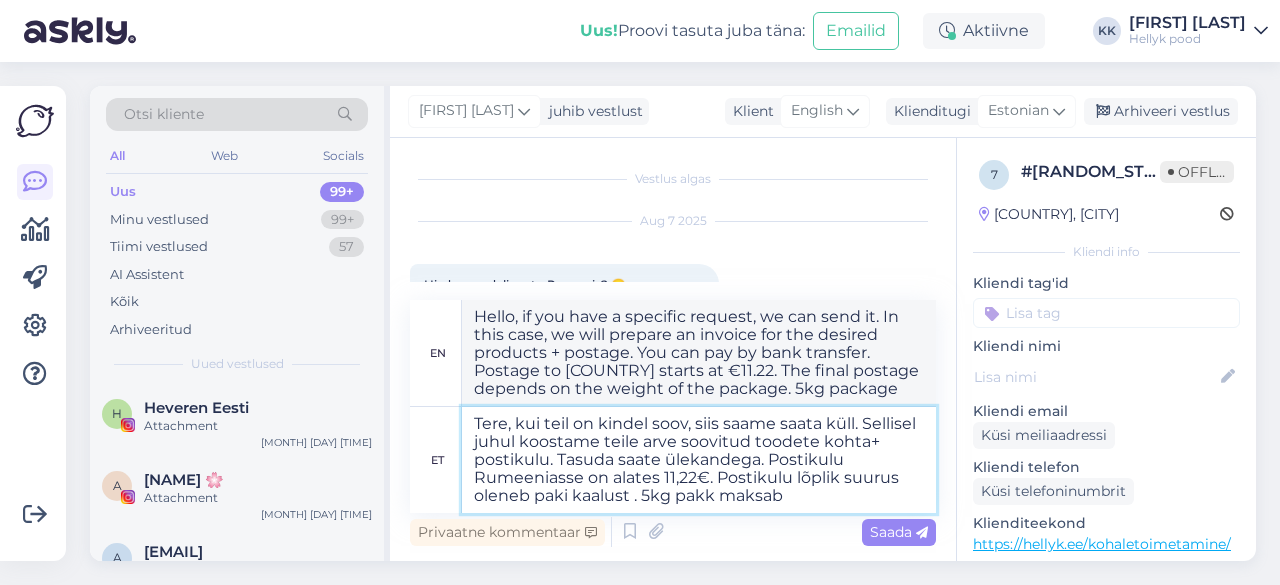 type on "Tere, kui teil on kindel soov, siis saame saata küll. Sellisel juhul koostame teile arve soovitud toodete kohta+ postikulu. Tasuda saate ülekandega. Postikulu Rumeeniasse on alates [PRICE]€. Postikulu lõplik suurus oleneb paki kaalust . 5kg pakk maksab n" 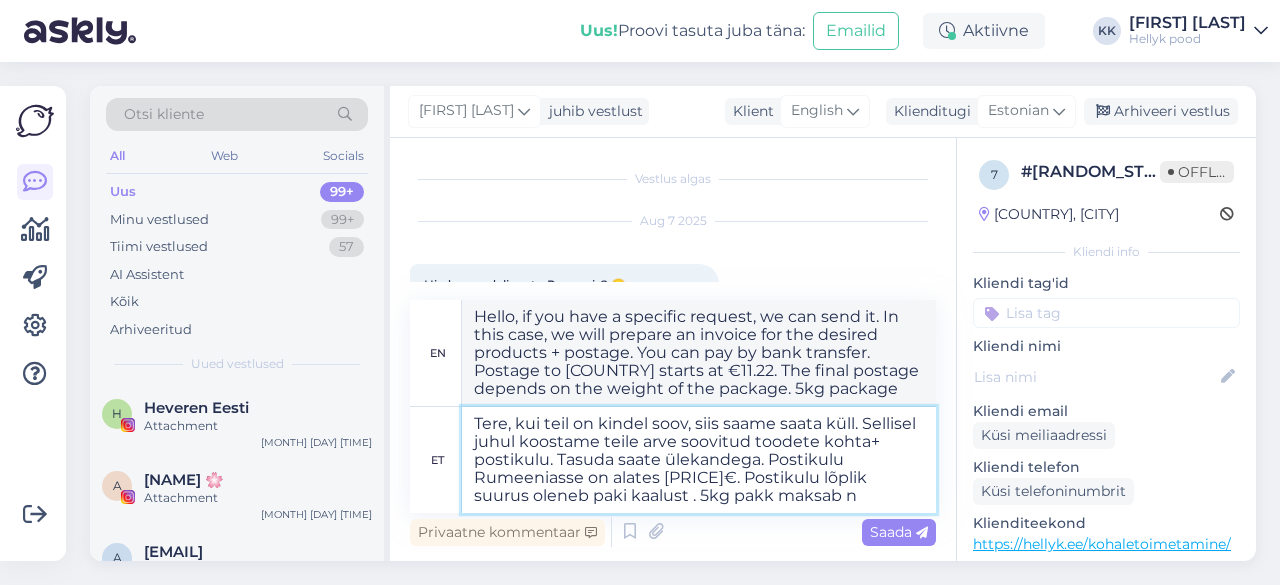 type on "Hello, if you have a specific request, we can send it. In this case, we will prepare an invoice for the desired products + postage. You can pay by bank transfer. Postage to Romania starts at €[PRICE]. The final postage depends on the weight of the package. A 5kg package costs" 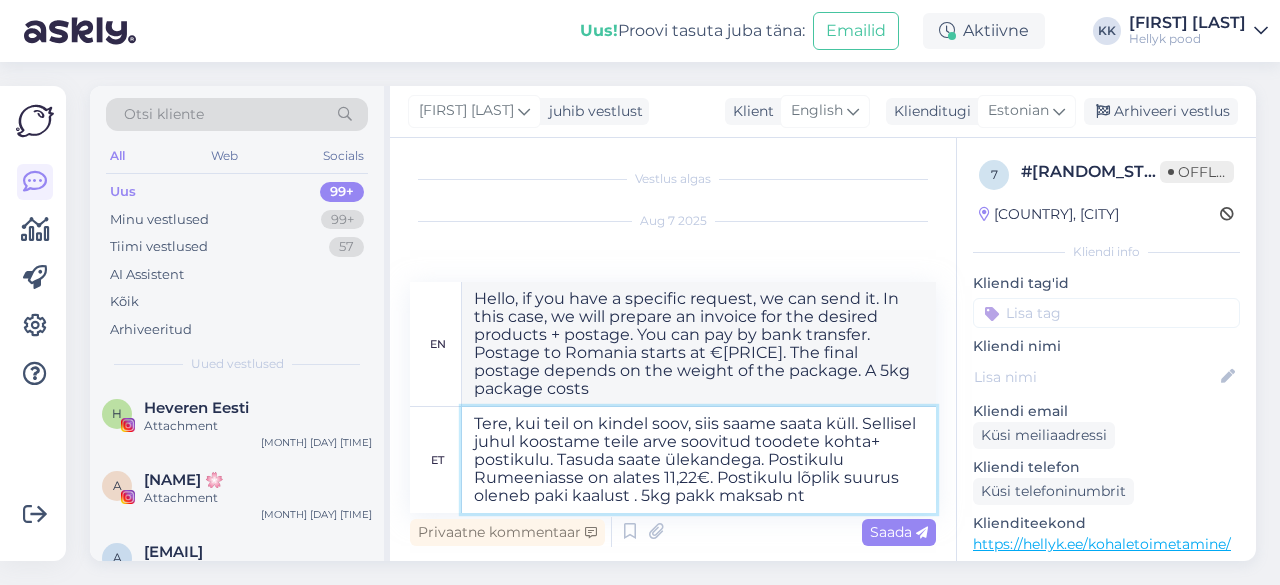 type on "Tere, kui teil on kindel soov, siis saame saata küll. Sellisel juhul koostame teile arve soovitud toodete kohta+ postikulu. Tasuda saate ülekandega. Postikulu Rumeeniasse on alates 11,22€. Postikulu lõplik suurus oleneb paki kaalust . 5kg pakk maksab nt" 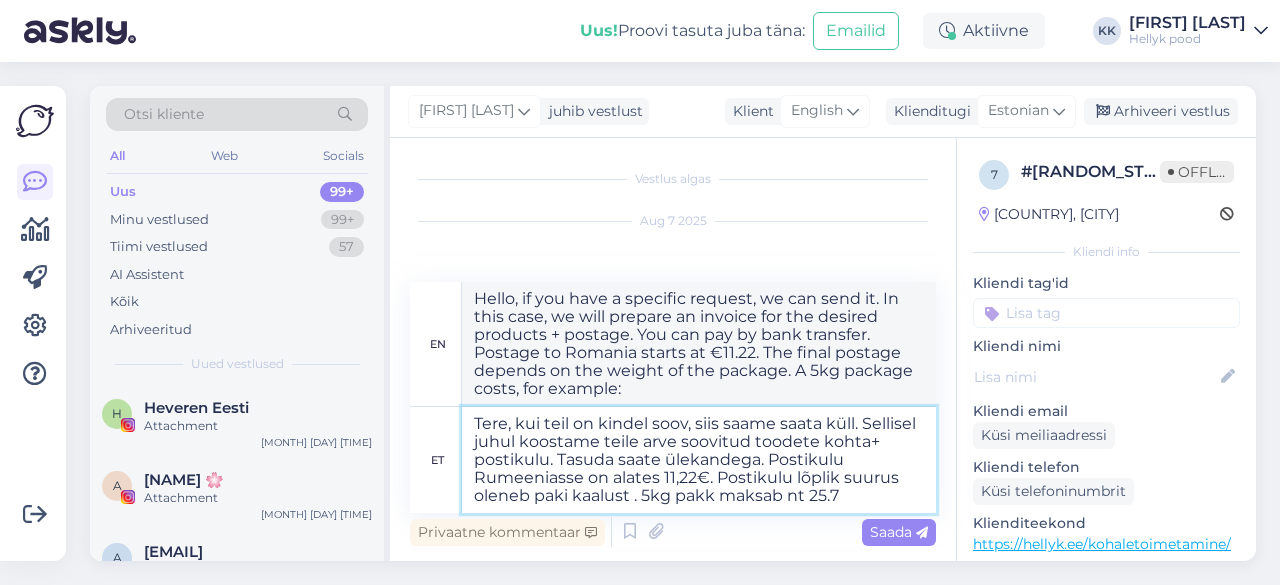 type on "Tere, kui teil on kindel soov, siis saame saata küll. Sellisel juhul koostame teile arve soovitud toodete kohta+ postikulu. Tasuda saate ülekandega. Postikulu Rumeeniasse on alates 11,22€. Postikulu lõplik suurus oleneb paki kaalust . 5kg pakk maksab nt 25.71" 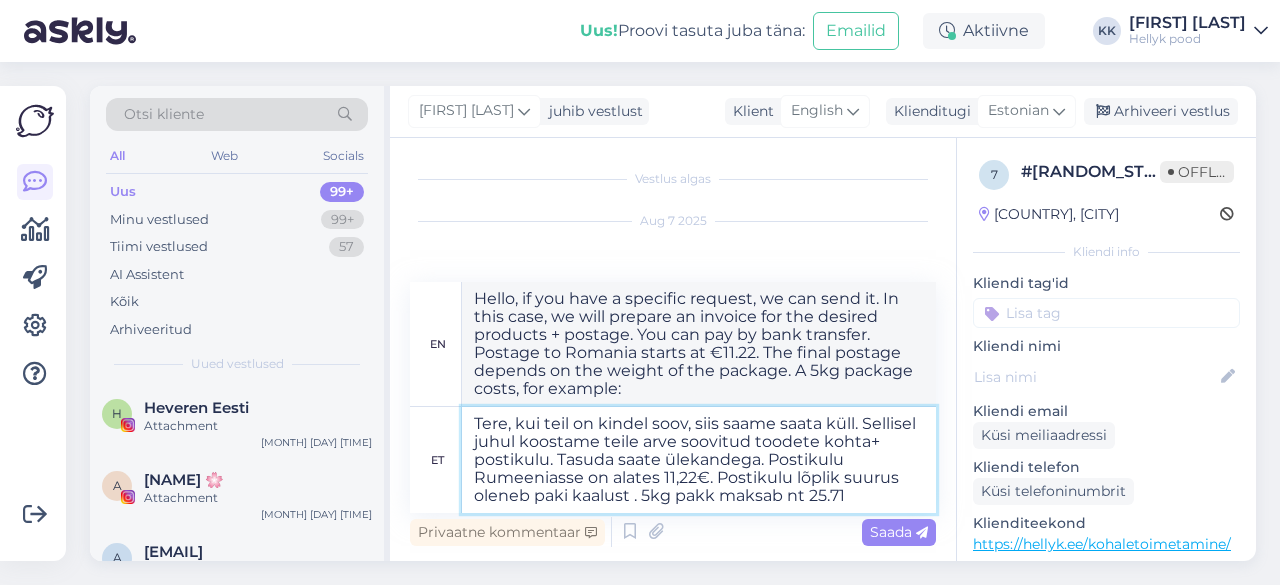 type on "Hello, if you have a specific request, we can send it. In this case, we will prepare an invoice for the desired products + postage. You can pay by bank transfer. Postage to Romania starts at €11.22. The final postage depends on the weight of the package. A 5kg package costs, for example, € 25.71" 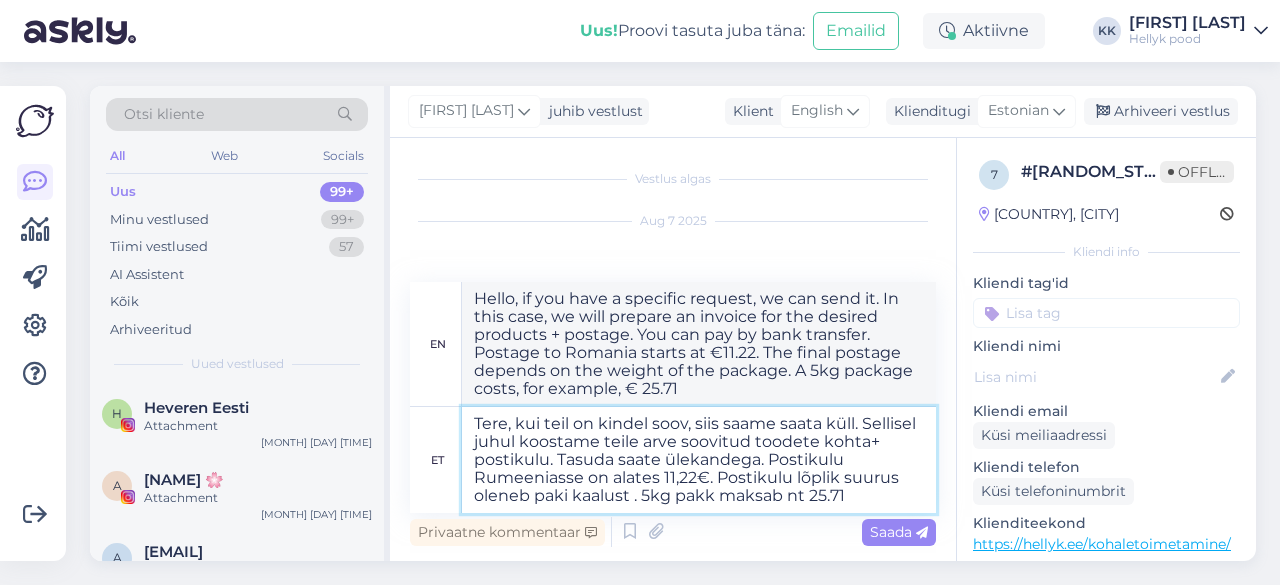 type on "Tere, kui teil on kindel soov, siis saame saata küll. Sellisel juhul koostame teile arve soovitud toodete kohta+ postikulu. Tasuda saate ülekandega. Postikulu Rumeeniasse on alates 11,22€. Postikulu lõplik suurus oleneb paki kaalust . 5kg pakk maksab nt 25.71€" 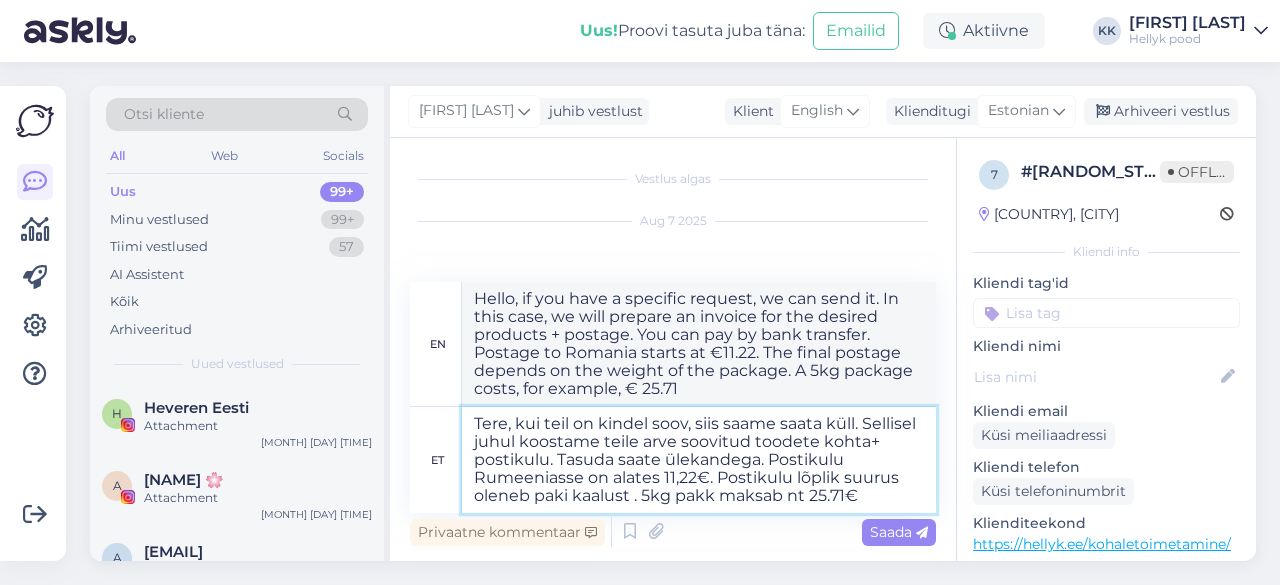 type on "Hello, if you have a specific request, we can send it. In this case, we will prepare an invoice for the desired products + postage. You can pay by bank transfer. Postage to Romania starts at €11.22. The final postage depends on the weight of the package. A 5kg package costs, for example, € 25.71 ." 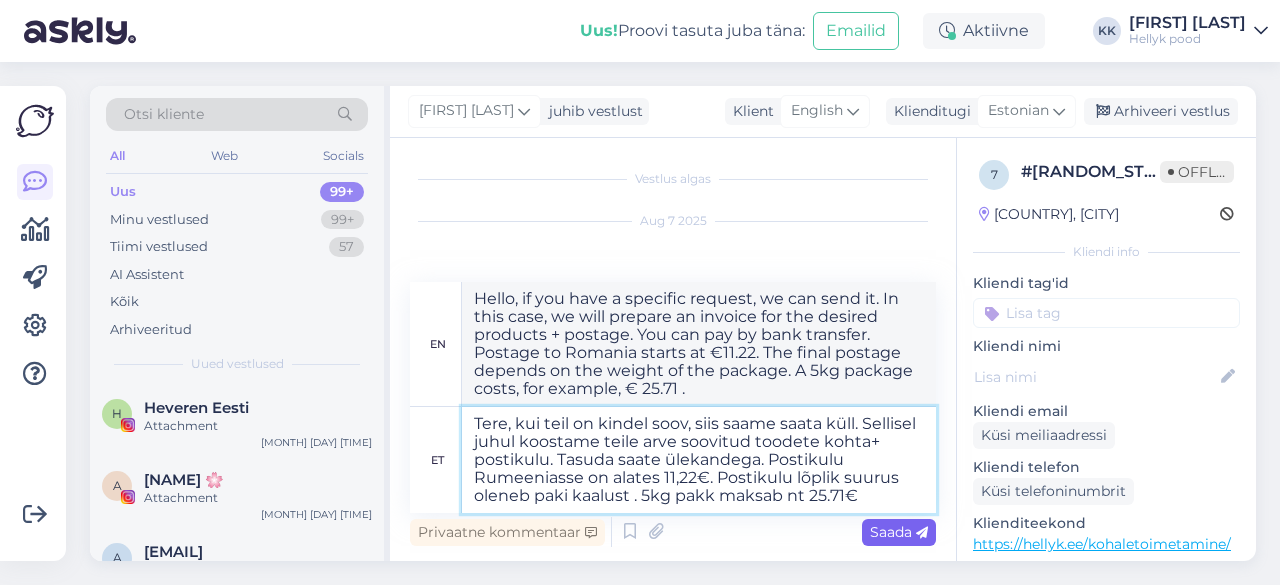 type on "Tere, kui teil on kindel soov, siis saame saata küll. Sellisel juhul koostame teile arve soovitud toodete kohta+ postikulu. Tasuda saate ülekandega. Postikulu Rumeeniasse on alates 11,22€. Postikulu lõplik suurus oleneb paki kaalust . 5kg pakk maksab nt 25.71€" 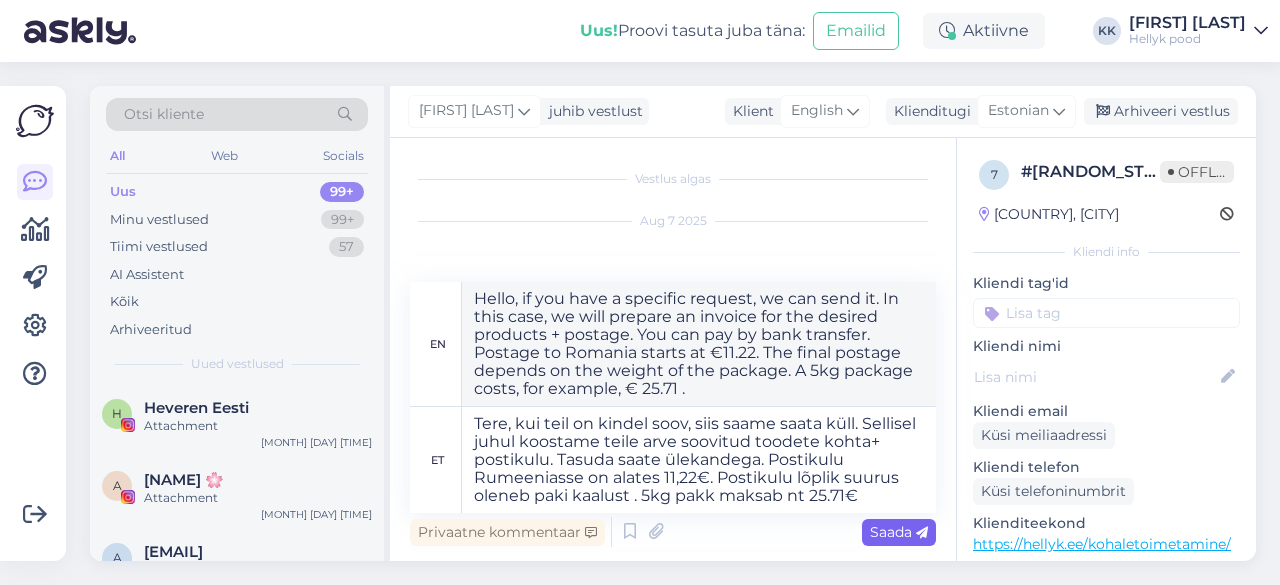 click on "Saada" at bounding box center (899, 532) 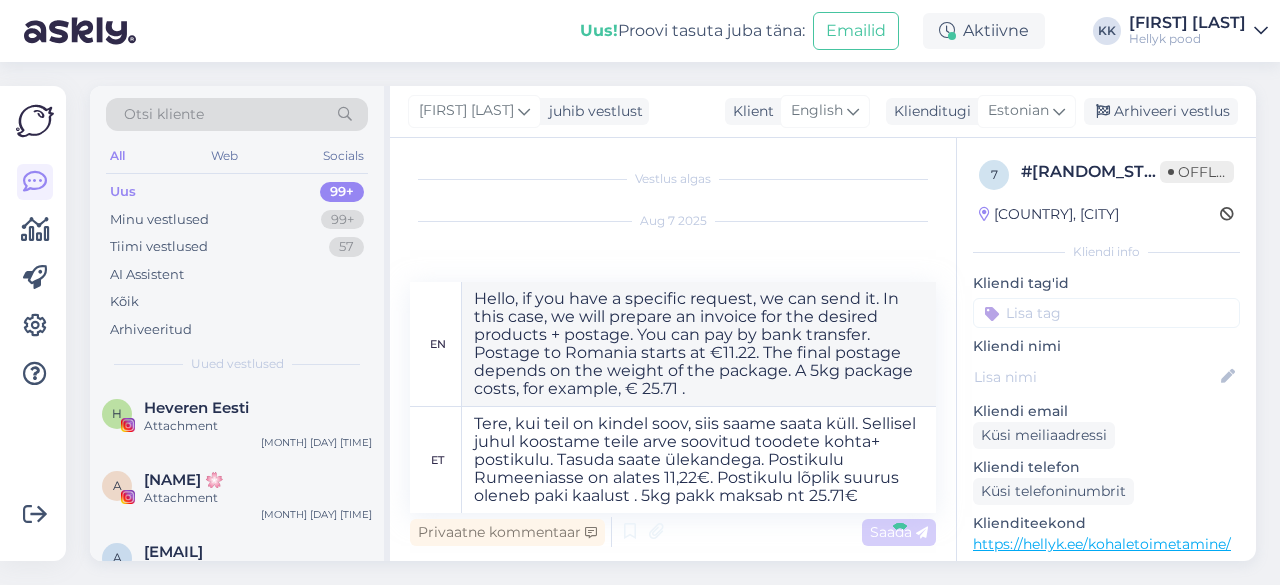 type 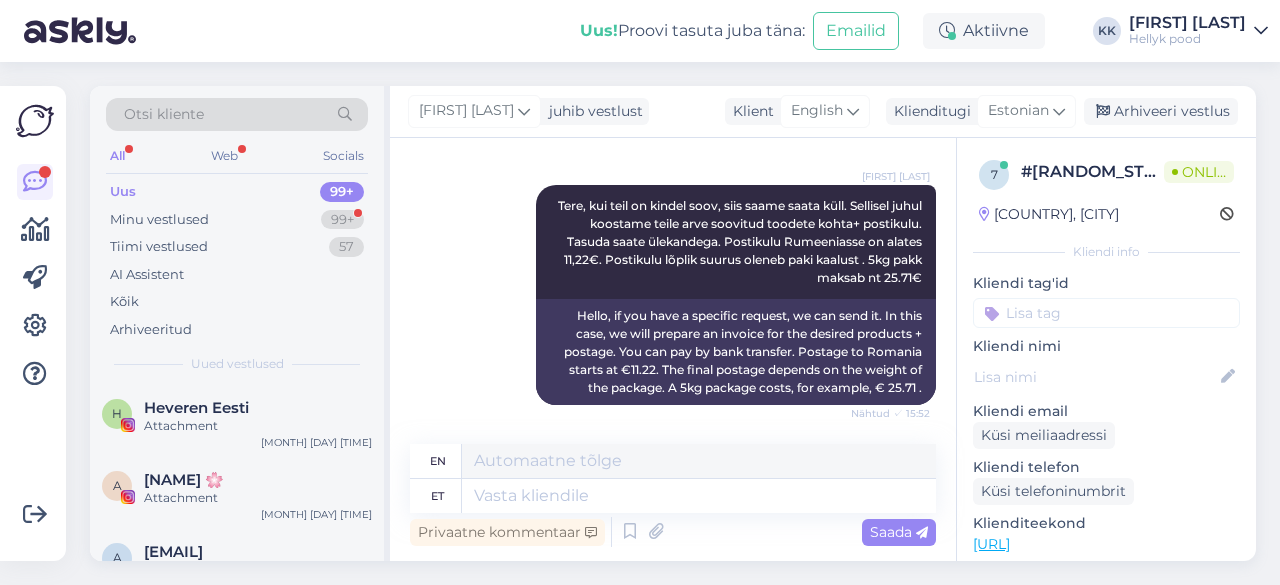 scroll, scrollTop: 475, scrollLeft: 0, axis: vertical 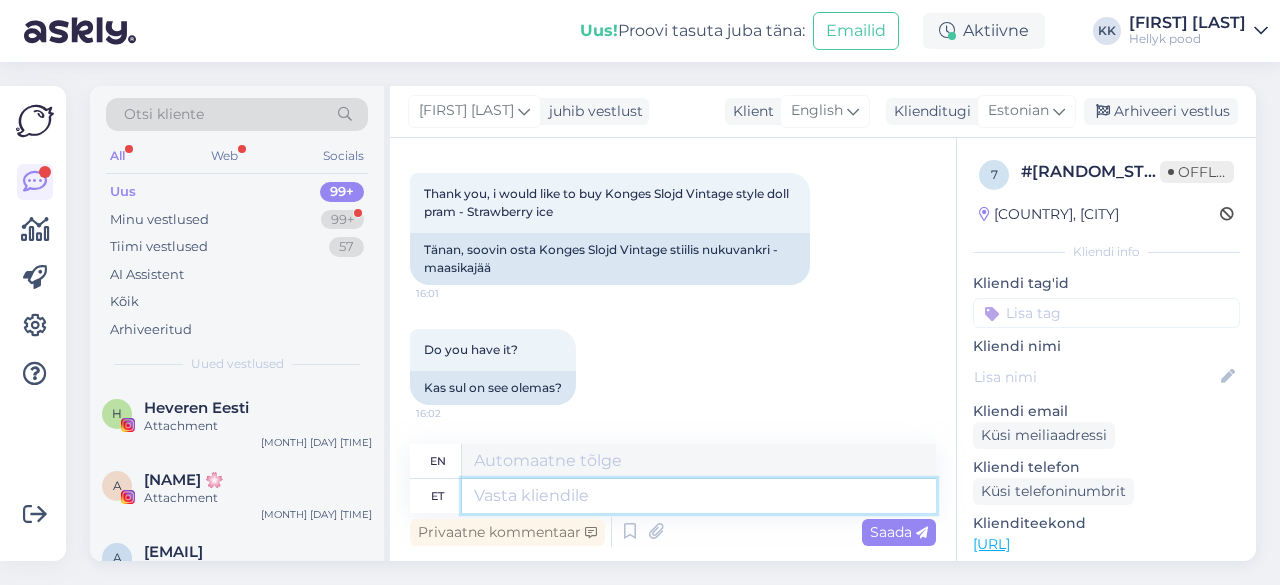 click at bounding box center [699, 496] 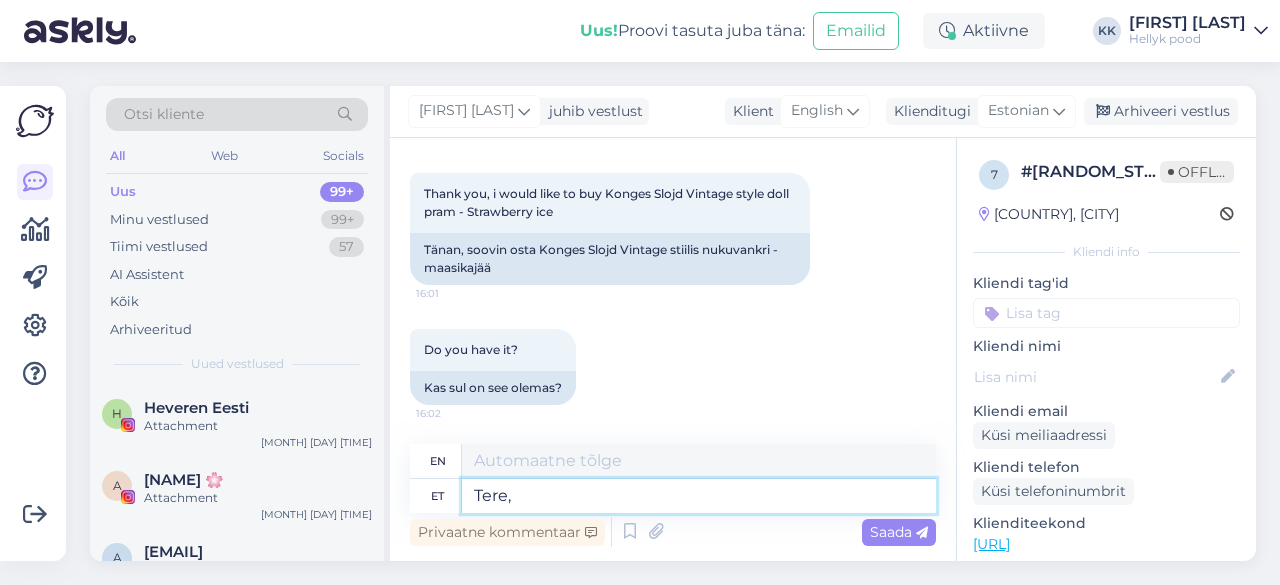 type on "Tere," 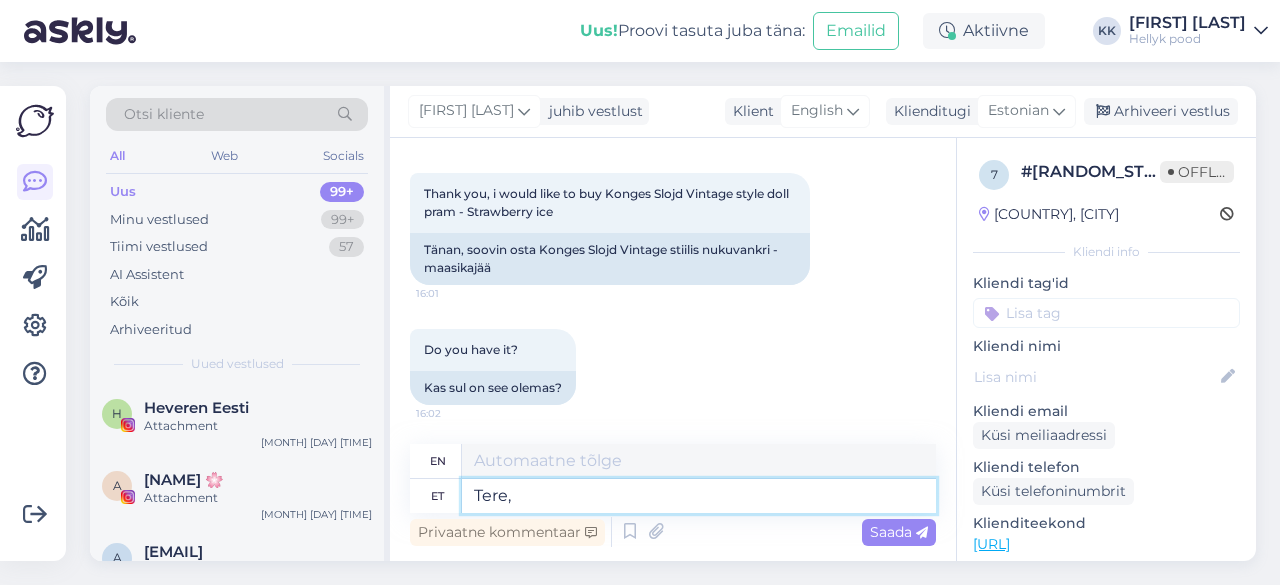 type on "Hello," 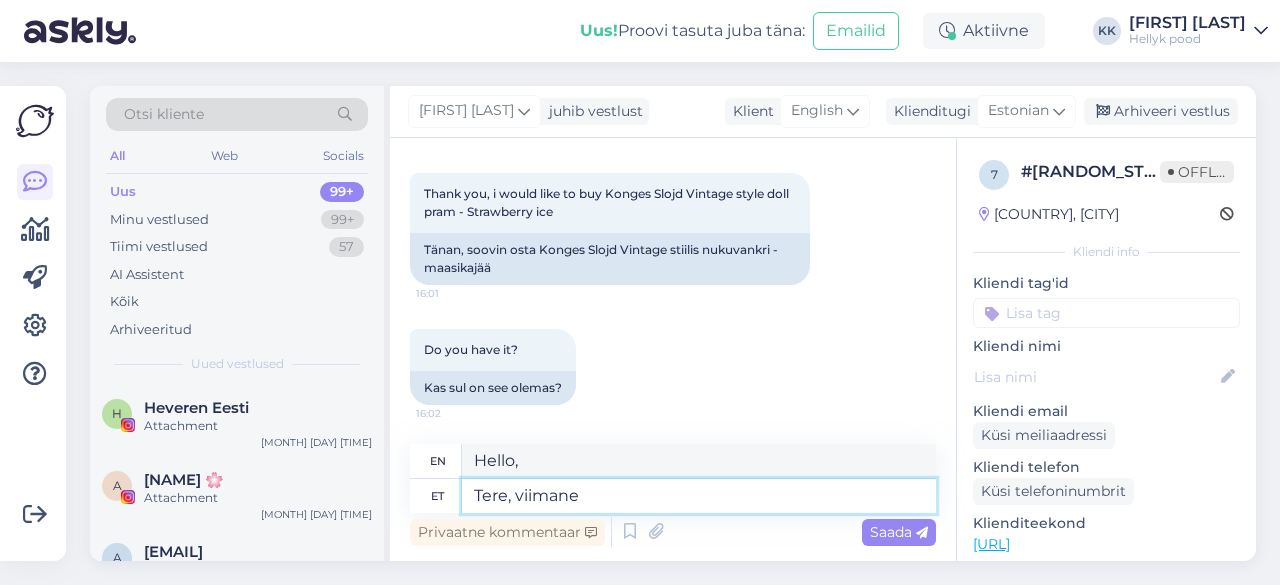 type on "Tere, viimane" 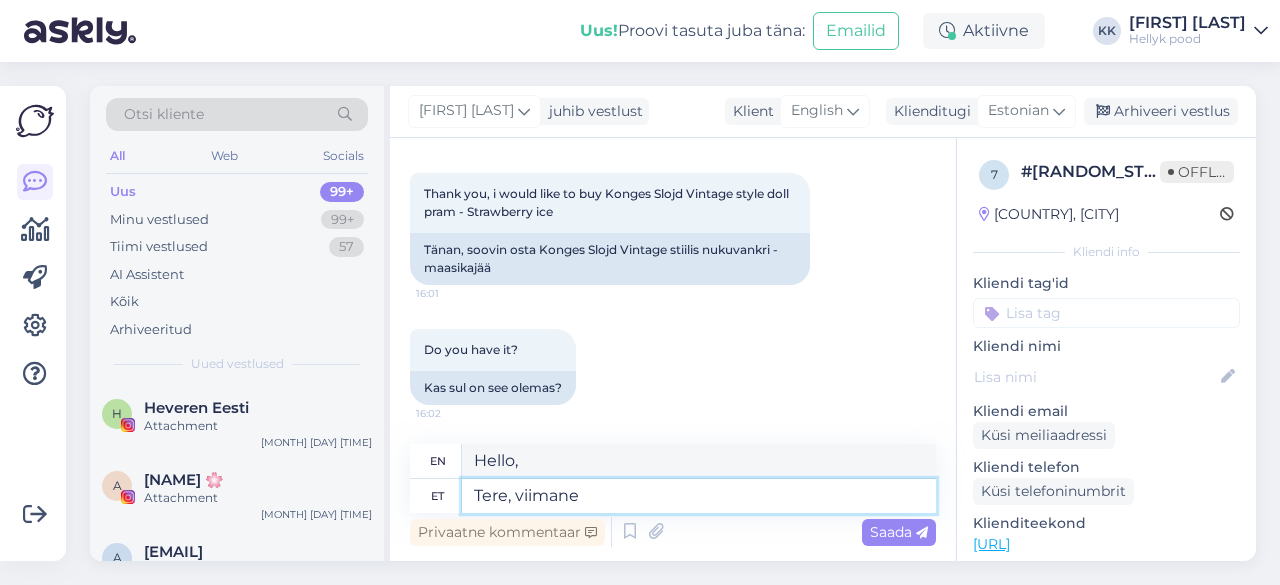 type on "Hello, last one" 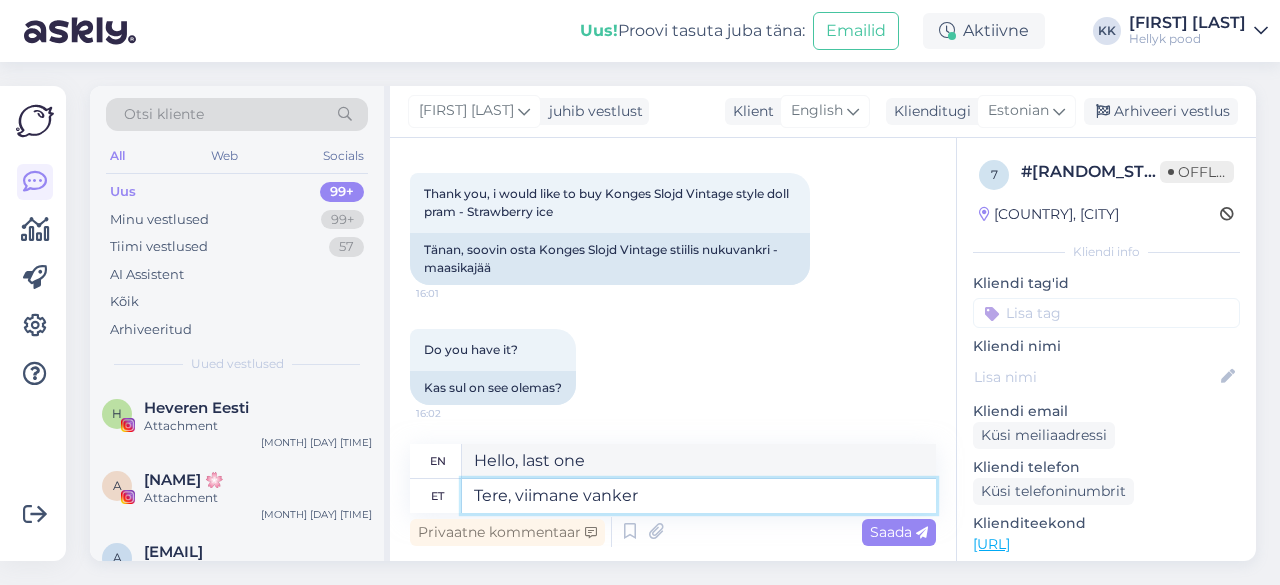 type on "Tere, viimane vanker" 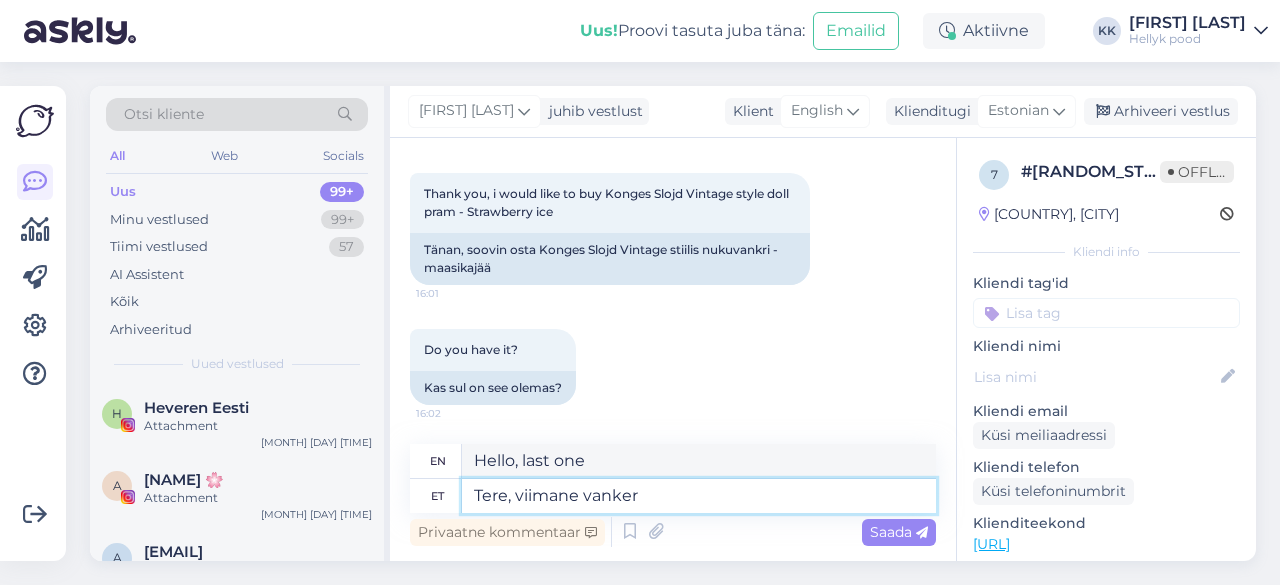 type on "Hello, last carriage" 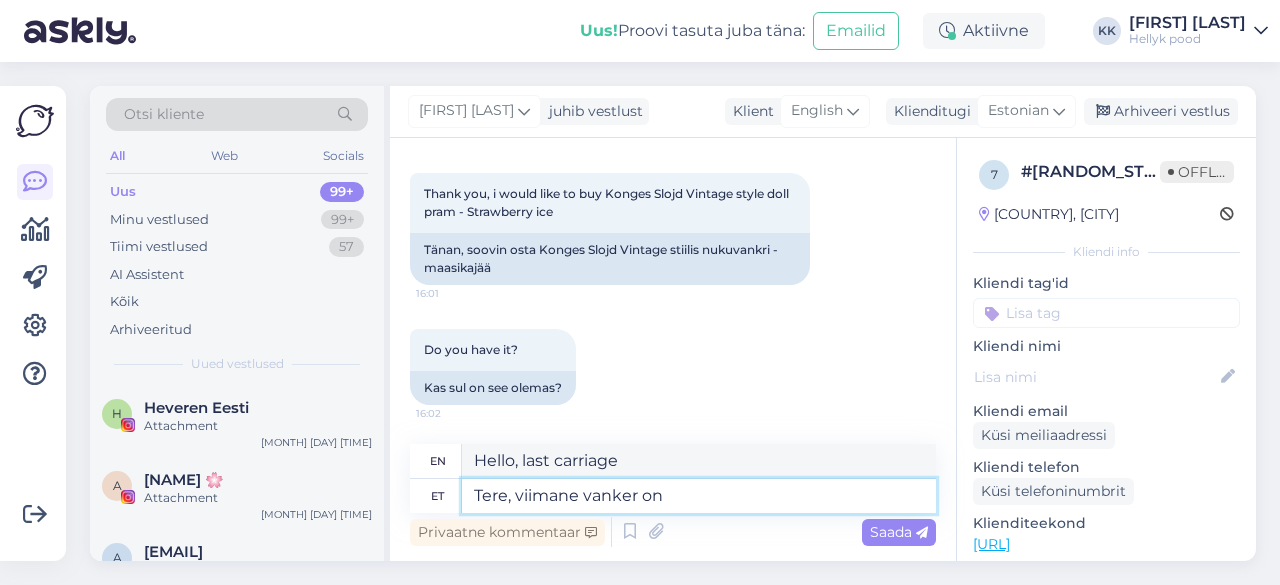 type on "Tere, viimane vanker on" 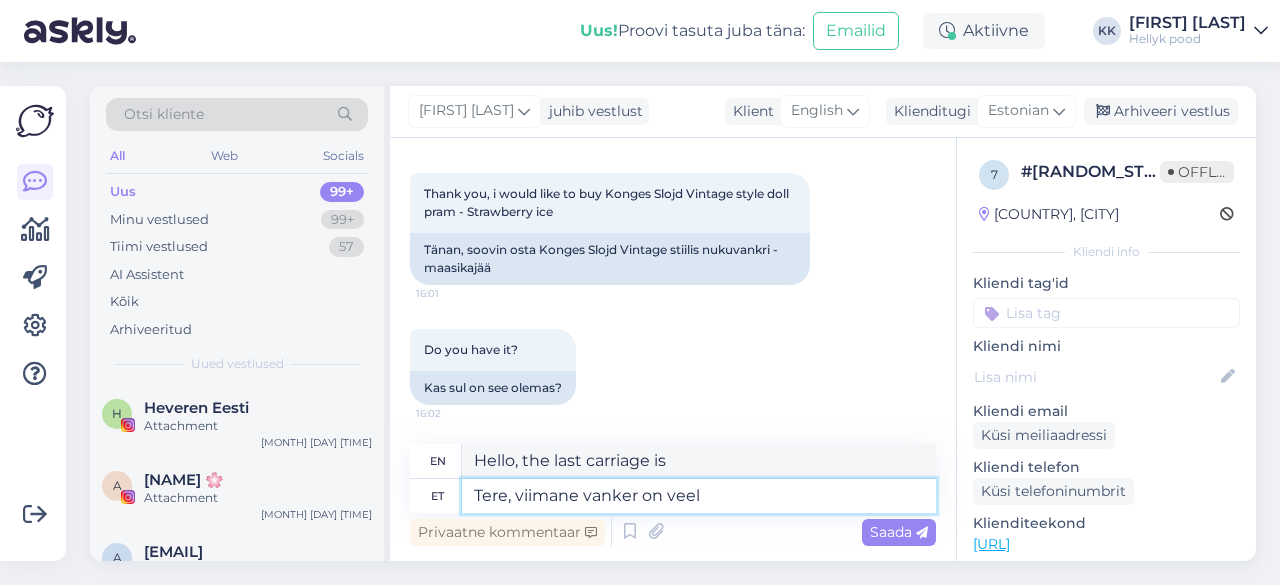type on "Tere, viimane vanker on veel" 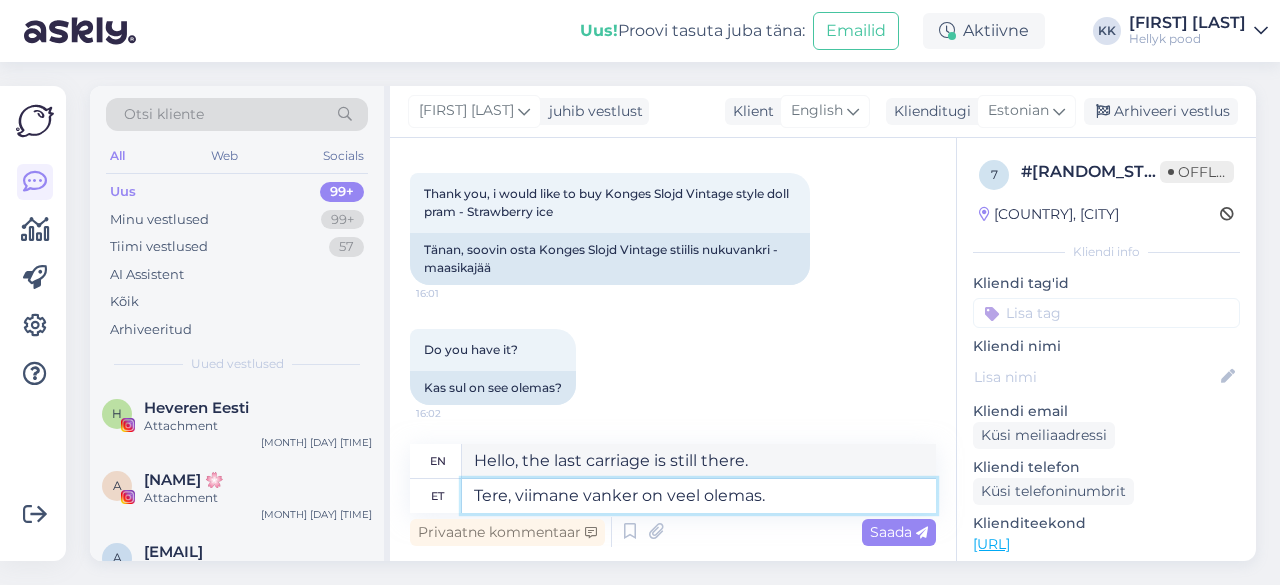 type on "Tere, viimane vanker on veel olemas." 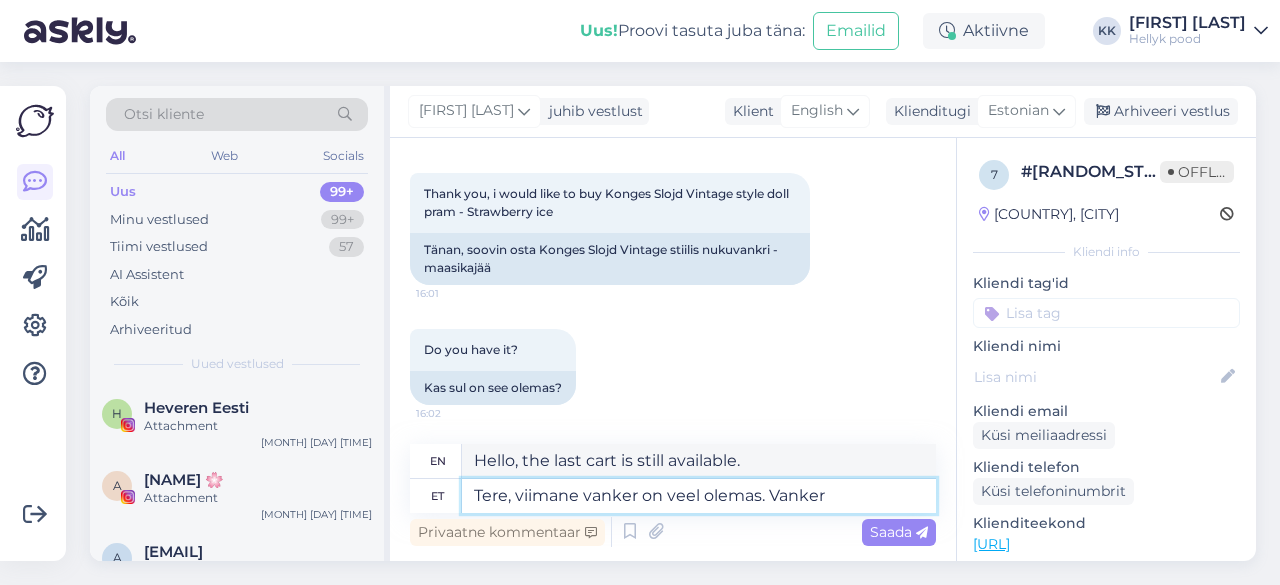 type on "Tere, viimane vanker on veel olemas. Vanker" 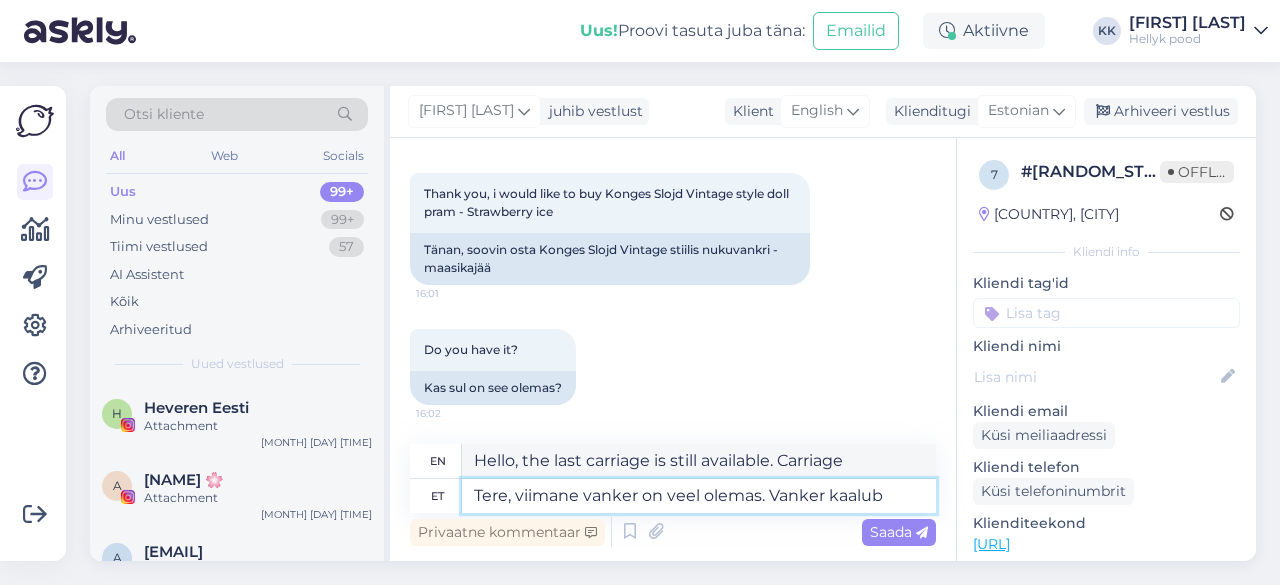 type on "Tere, viimane vanker on veel olemas. Vanker kaalub" 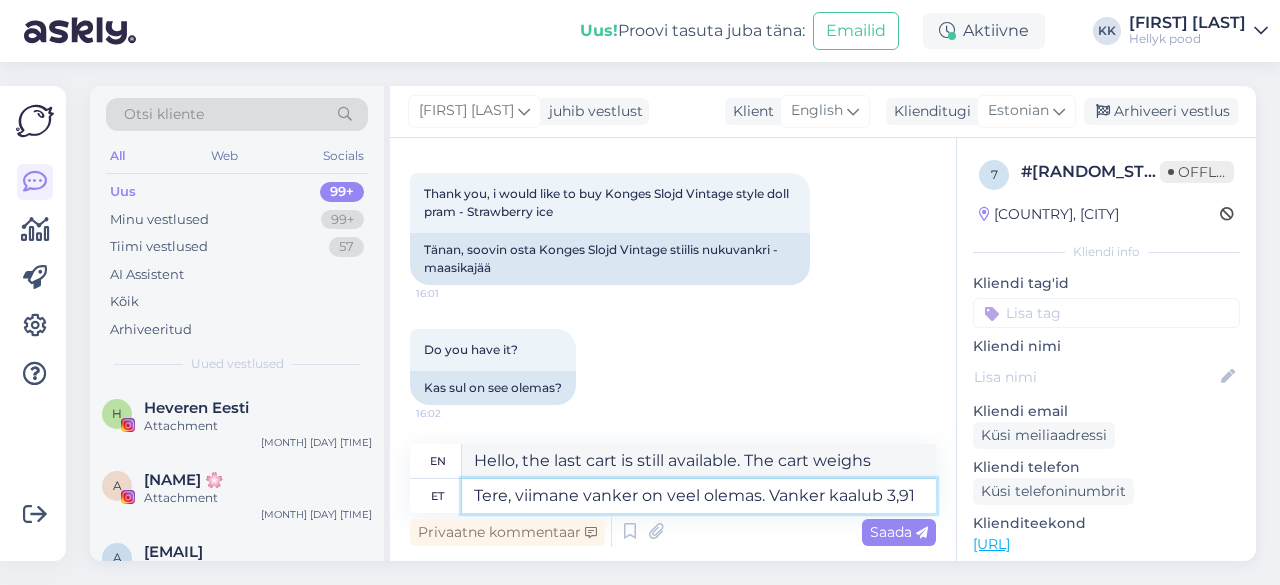 type on "Tere, viimane vanker on veel olemas. Vanker kaalub 3,91" 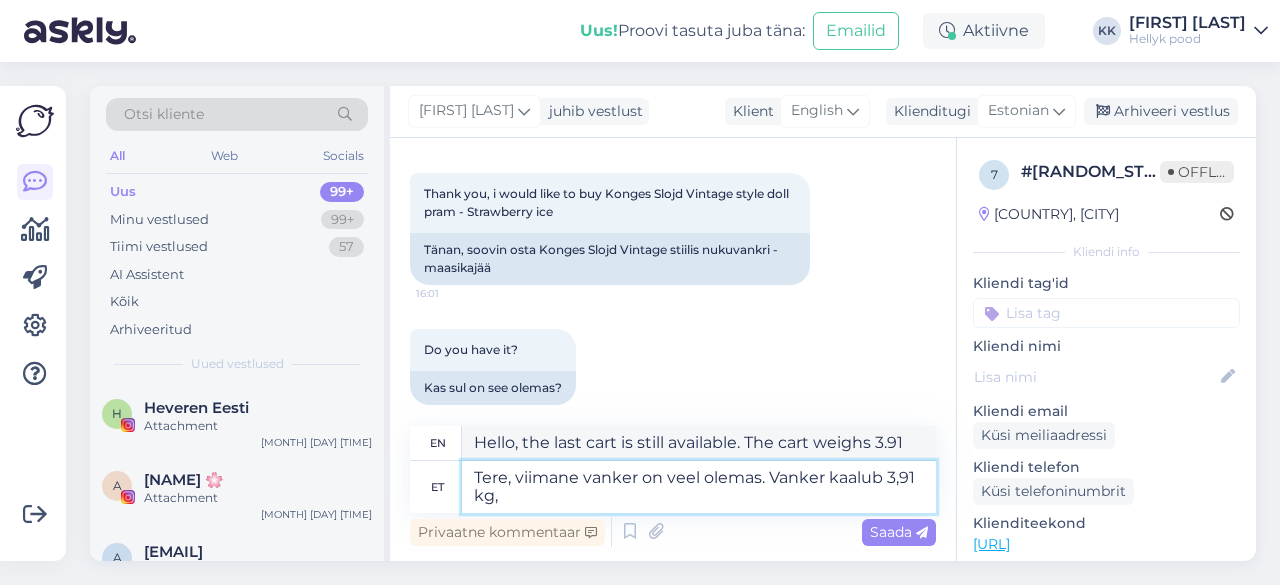 type on "Tere, viimane vanker on veel olemas. Vanker kaalub 3,91 kg, s" 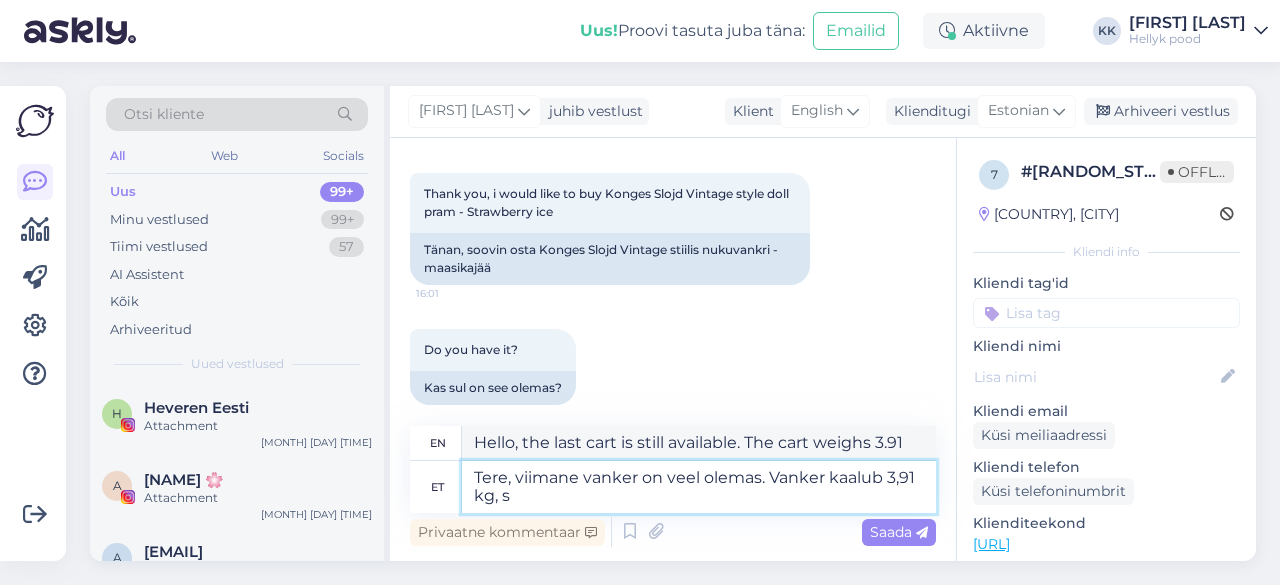 type on "Hello, the last stroller is still available. The stroller weighs 3.91 kg," 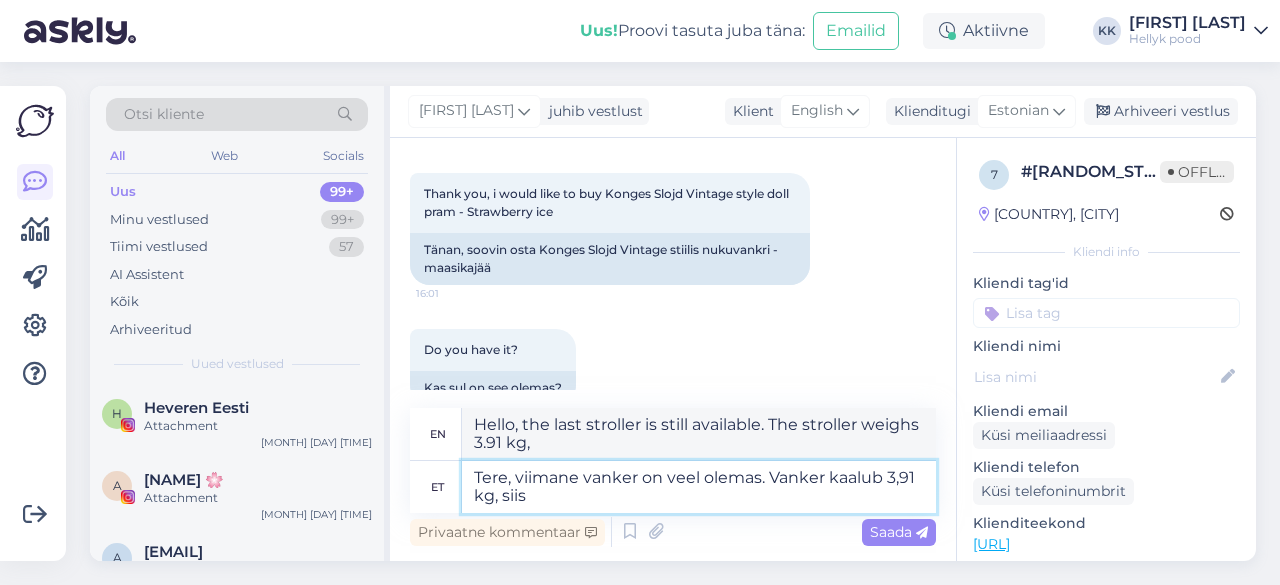 type on "Tere, viimane vanker on veel olemas. Vanker kaalub 3,91 kg, siis" 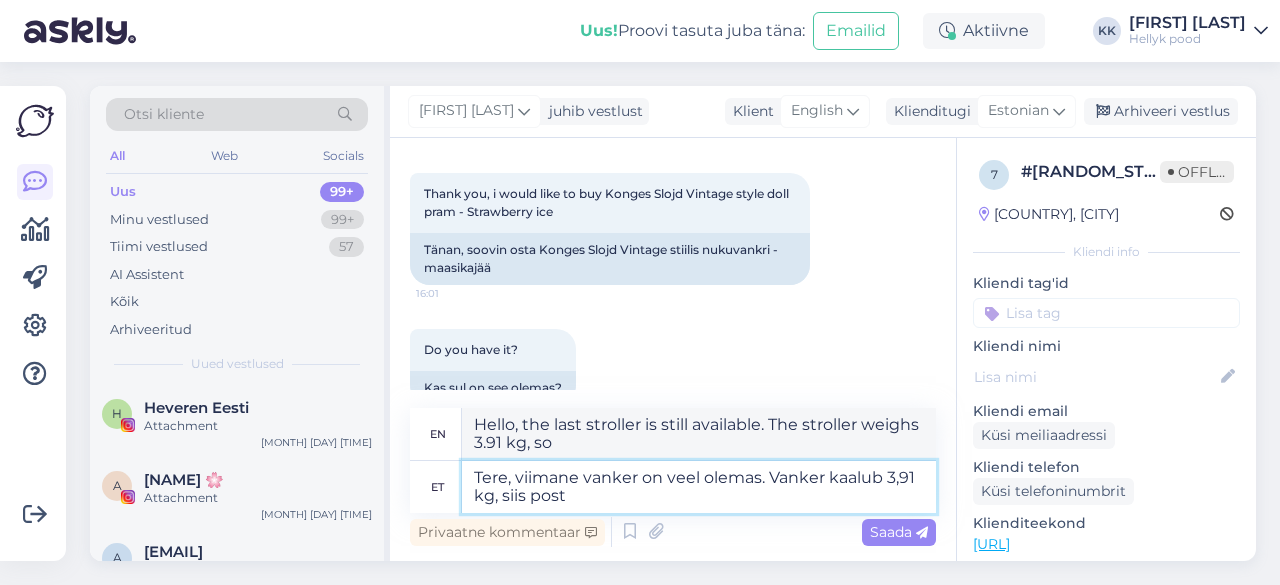 type on "Tere, viimane vanker on veel olemas. Vanker kaalub 3,91 kg, siis post" 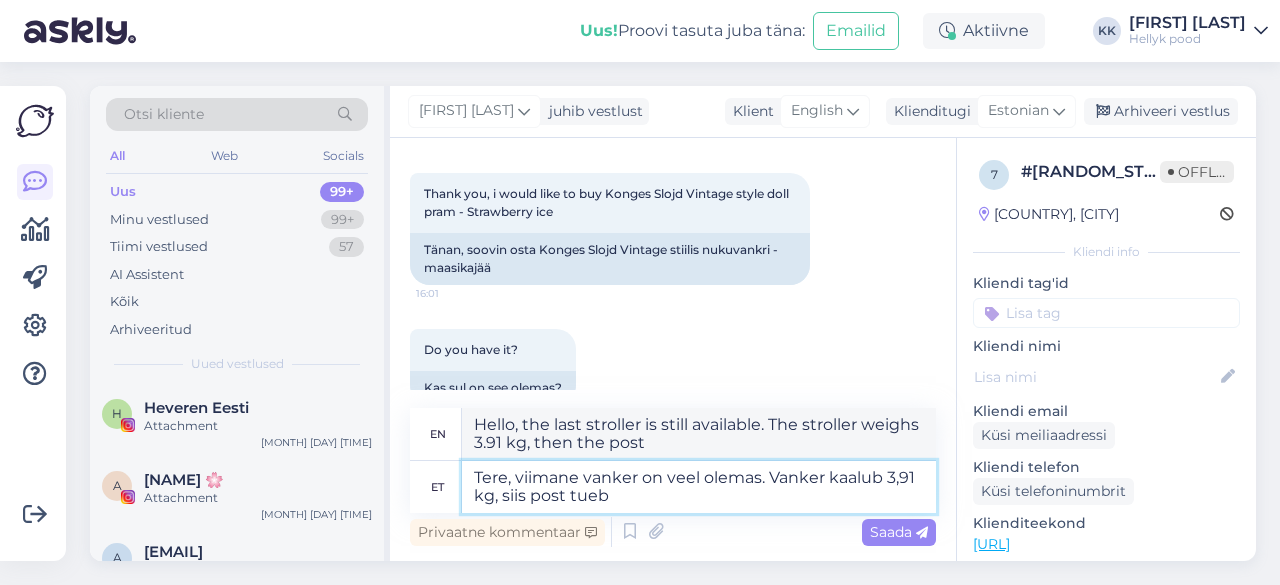 type on "Tere, viimane vanker on veel olemas. Vanker kaalub 3,91 kg, siis post tue" 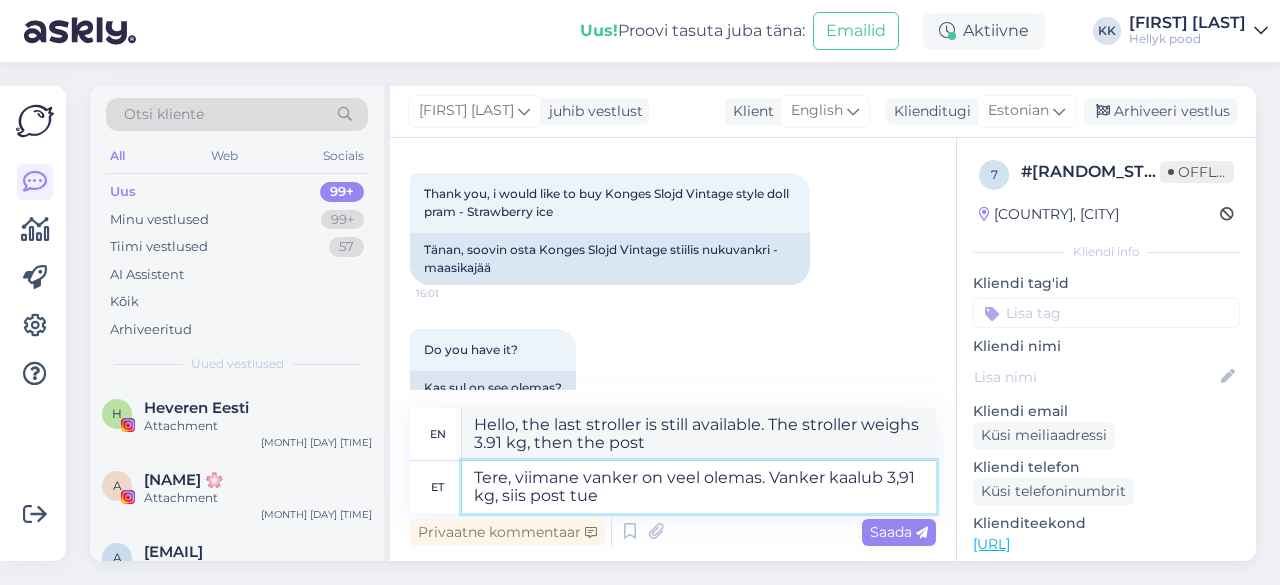 type on "Hello, the last stroller is still available. The stroller weighs 3.91 kg, so the post office will support it." 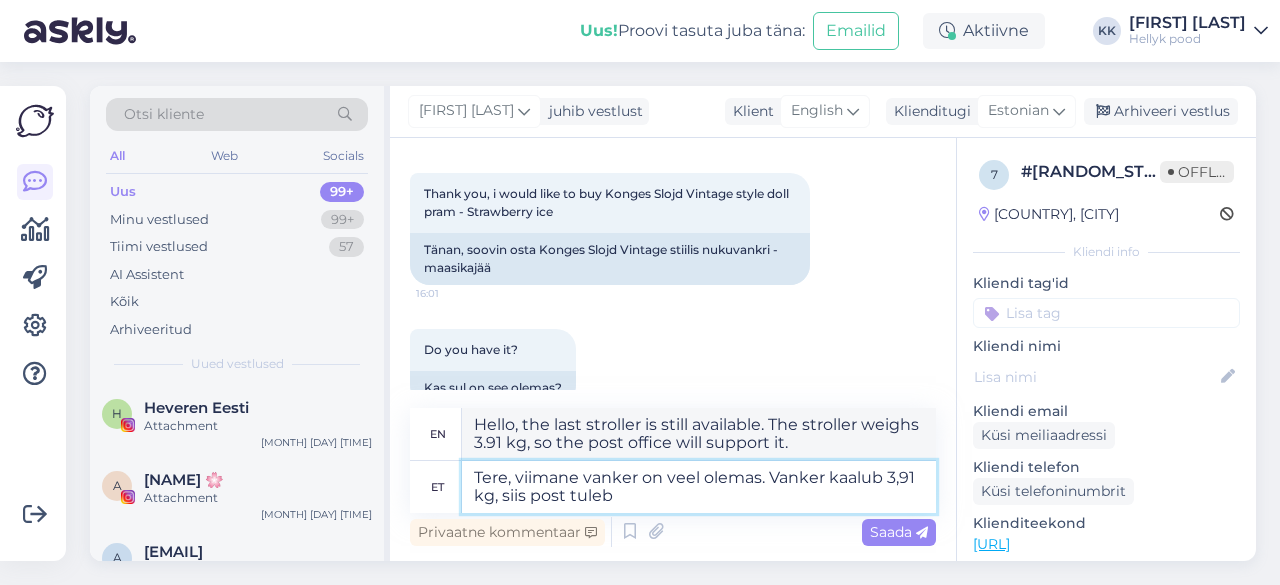 type on "Tere, viimane vanker on veel olemas. Vanker kaalub 3,91 kg, siis post tuleb" 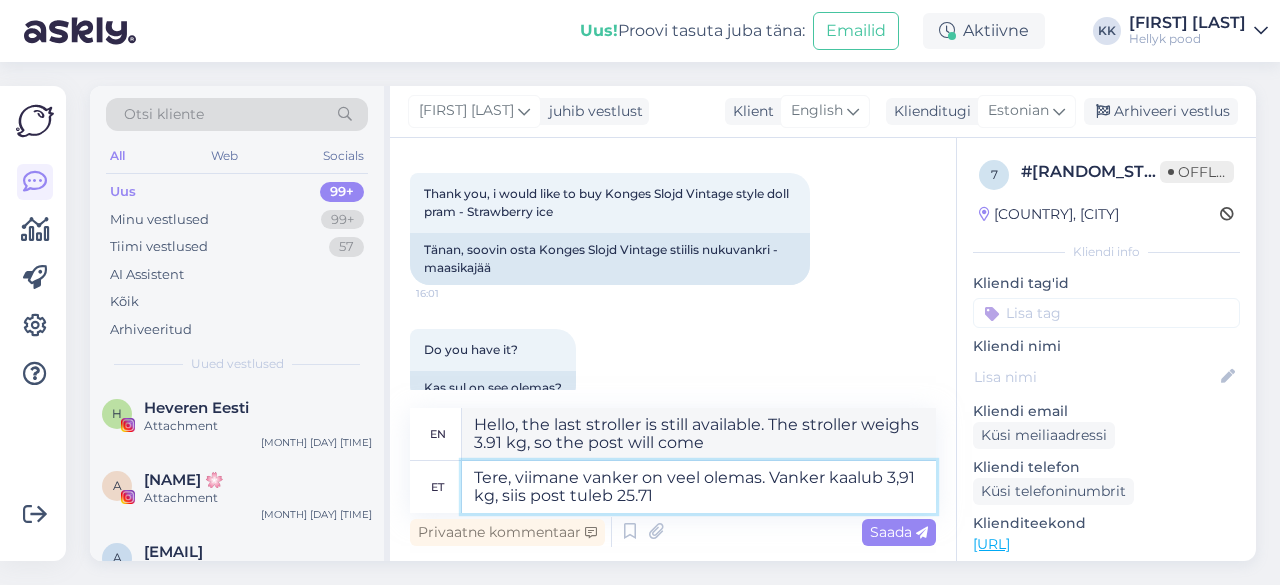 type on "Tere, viimane vanker on veel olemas. Vanker kaalub 3,91 kg, siis post tuleb 25.71€" 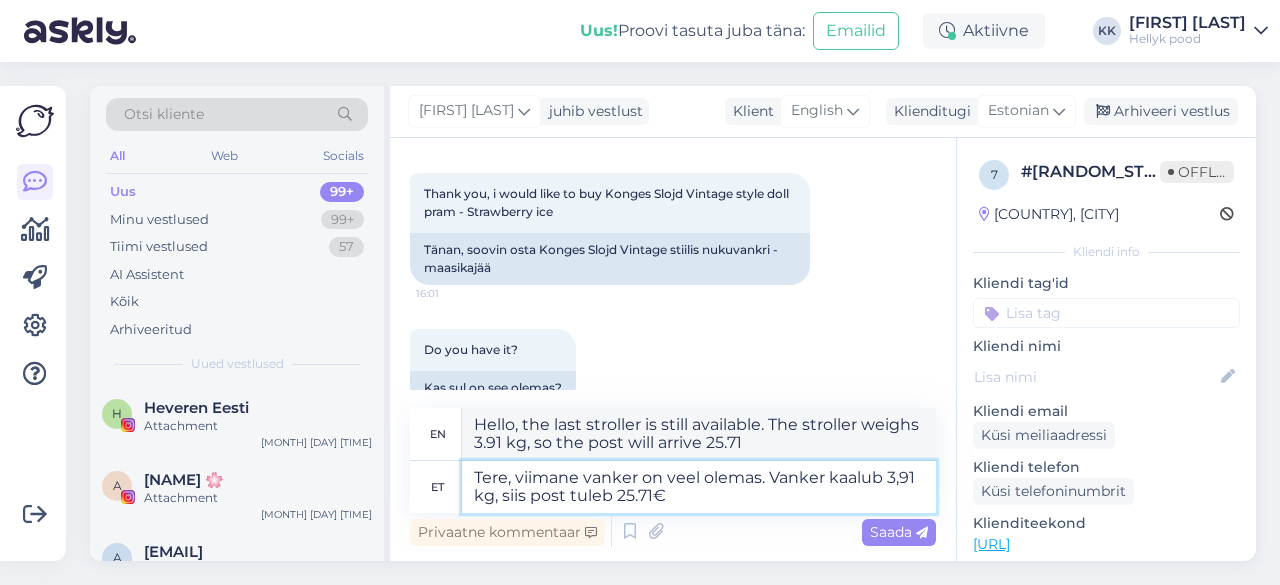 type on "Hello, the last stroller is still available. The stroller weighs 3.91 kg, so the postage will be € 25.71" 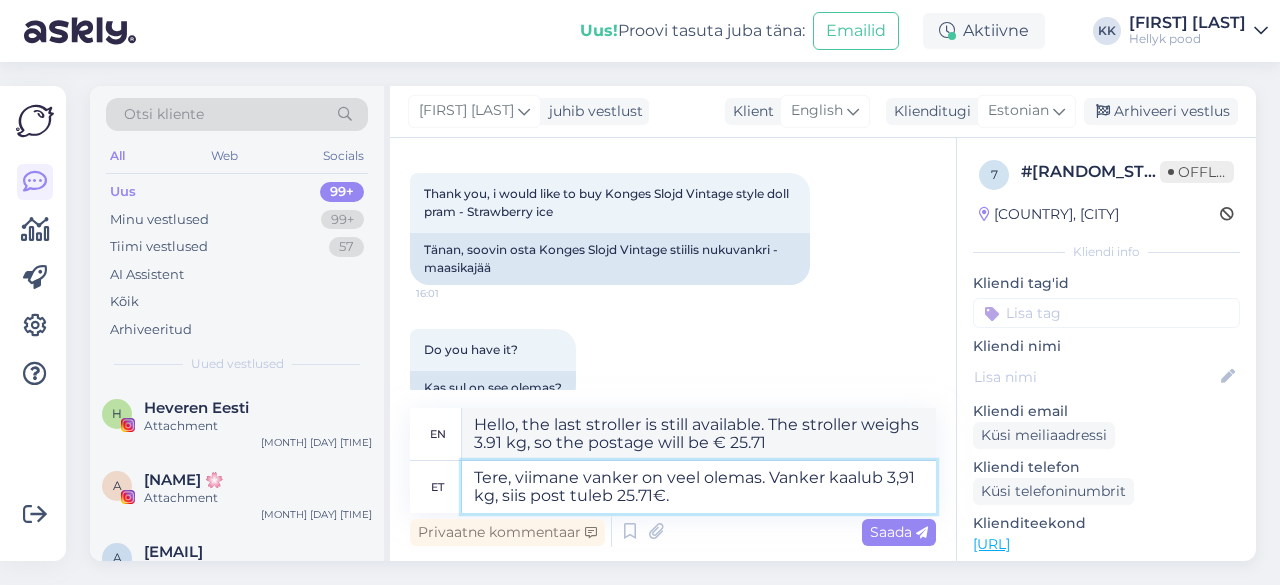 type on "Tere, viimane vanker on veel olemas. Vanker kaalub 3,91 kg, siis post tuleb 25.71€." 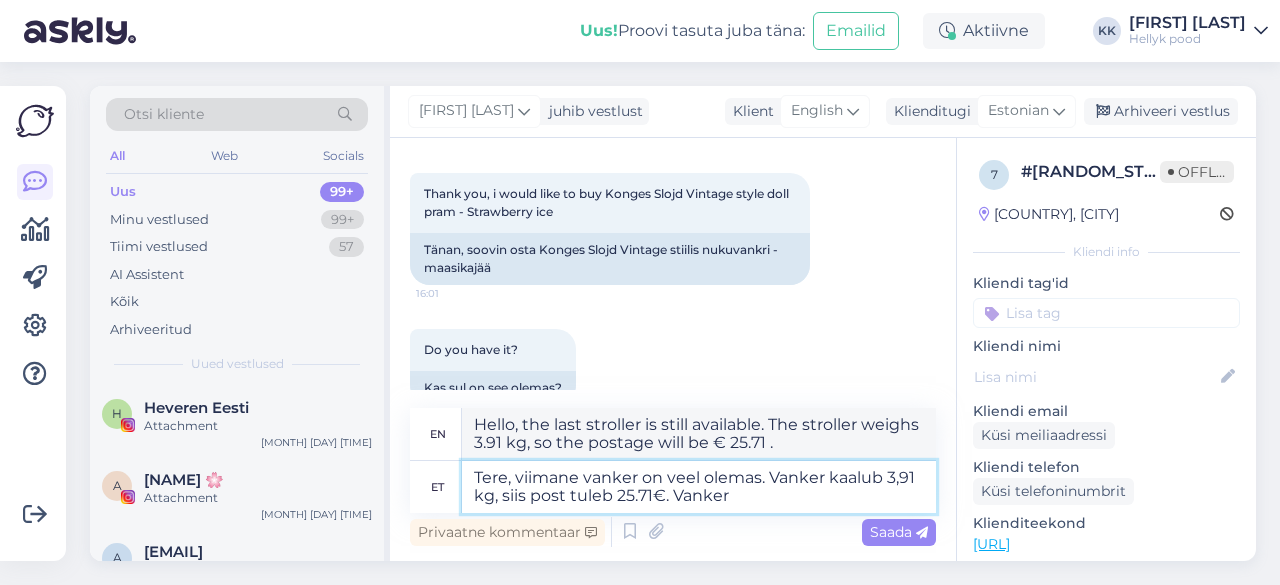 type on "Tere, viimane vanker on veel olemas. Vanker kaalub 3,91 kg, siis post tuleb 25.71€. Vanker m" 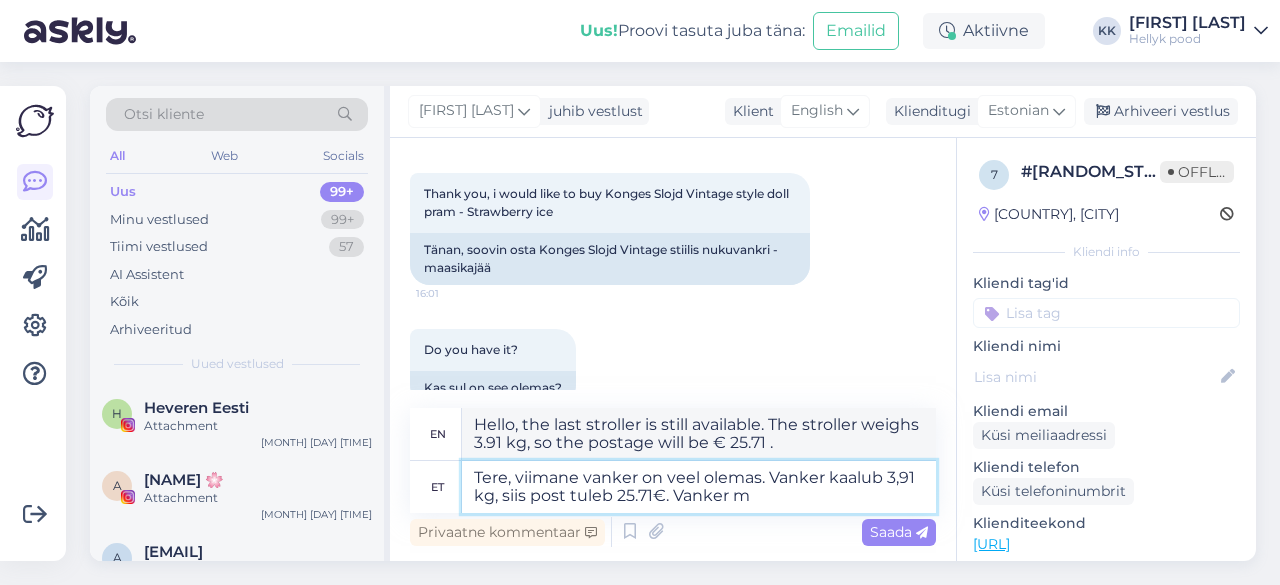 type on "Hello, the last stroller is still available. The stroller weighs 3.91 kg, so the postage will be € 25.71 . The stroller" 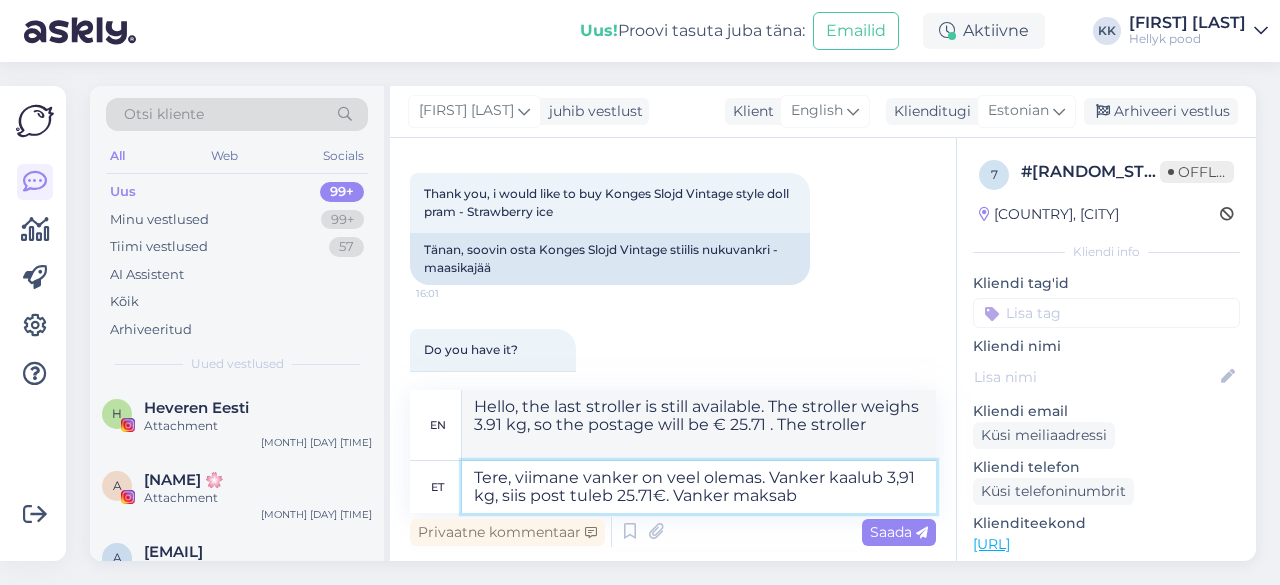 type on "Tere, viimane vanker on veel olemas. Vanker kaalub 3,91 kg, siis post tuleb 25.71€. Vanker maksab" 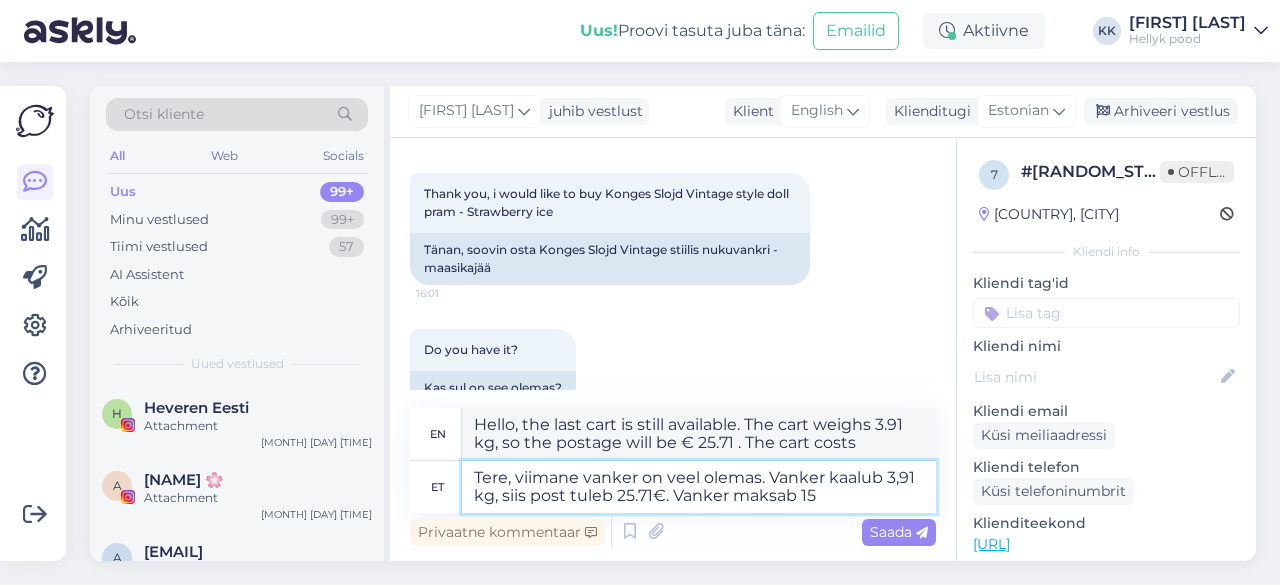 type on "Tere, viimane vanker on veel olemas. Vanker kaalub 3,91 kg, siis post tuleb 25.71€. Vanker maksab 150" 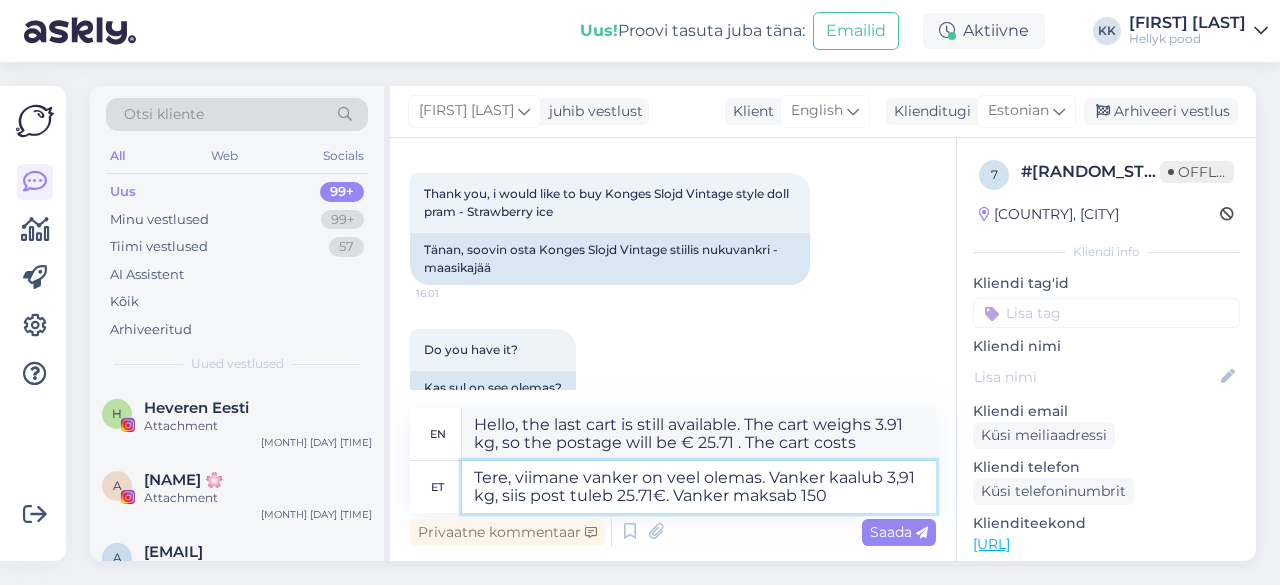 type on "Hello, the last stroller is still available. The stroller weighs 3.91 kg, so the postage will be € 25.71 . The stroller costs €150." 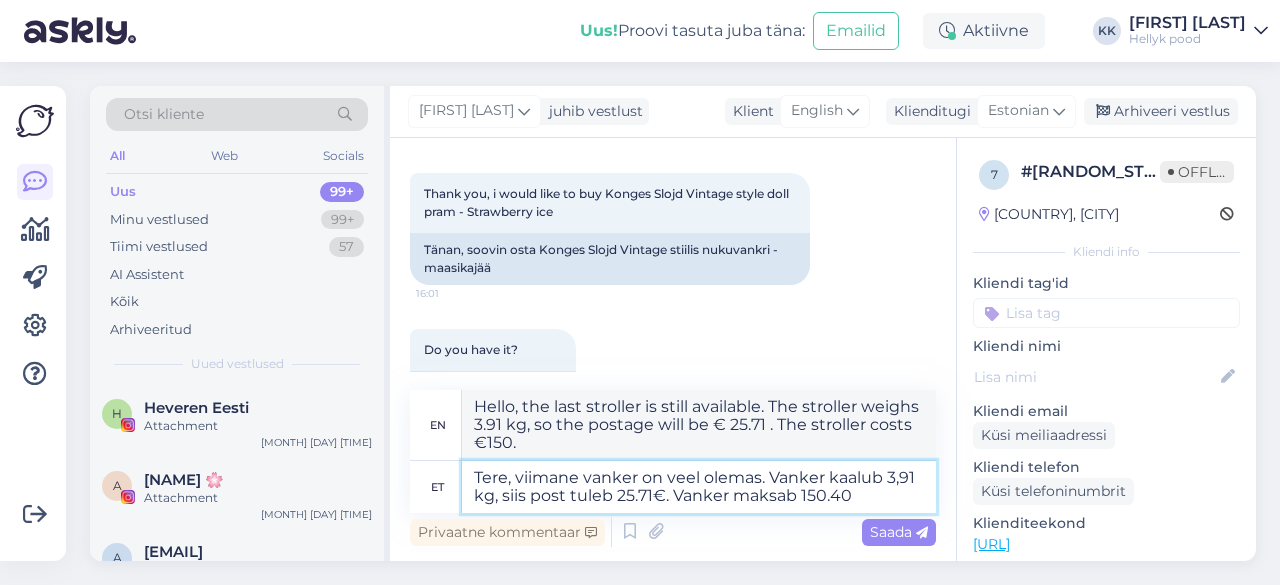 type on "Tere, viimane vanker on veel olemas. Vanker kaalub 3,91 kg, siis post tuleb 25.71€. Vanker maksab 150.40e" 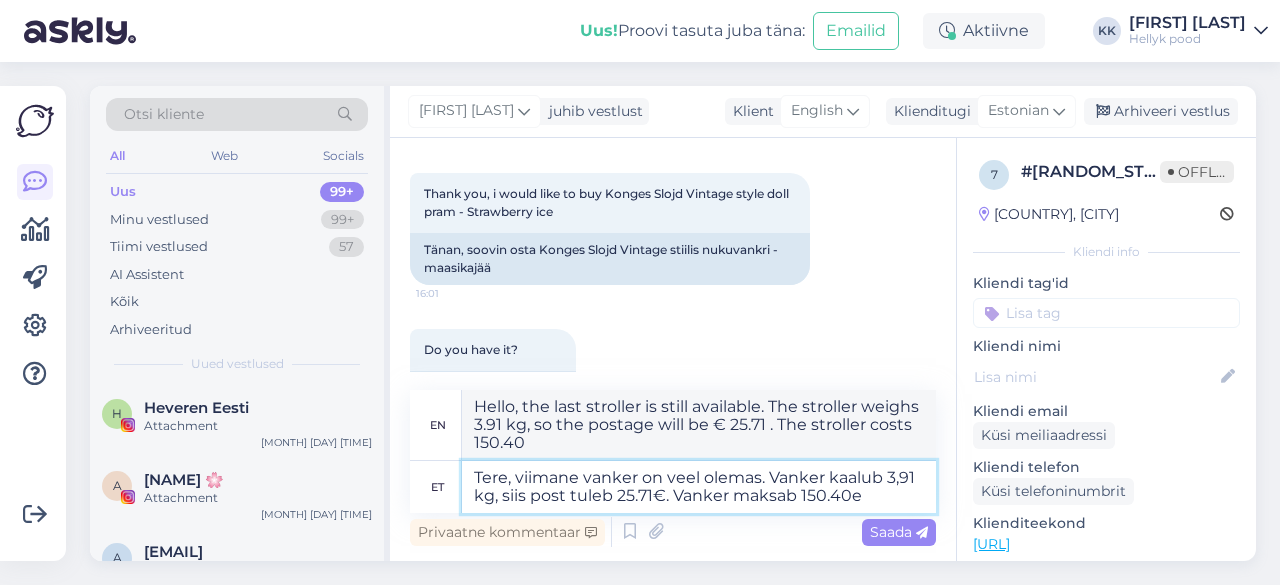 type on "Hello, the last stroller is still available. The stroller weighs 3.91 kg, so the postage will be € 25.71 . The stroller costs 150.40e" 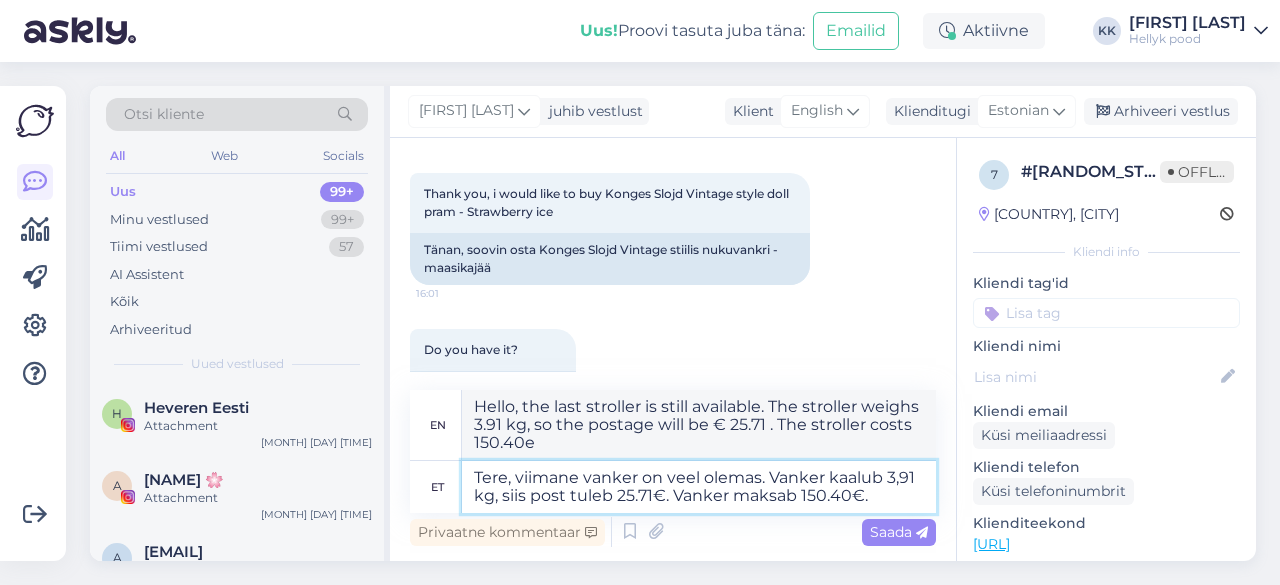 type on "Tere, viimane vanker on veel olemas. Vanker kaalub 3,91 kg, siis post tuleb 25.71€. Vanker maksab 150.40€." 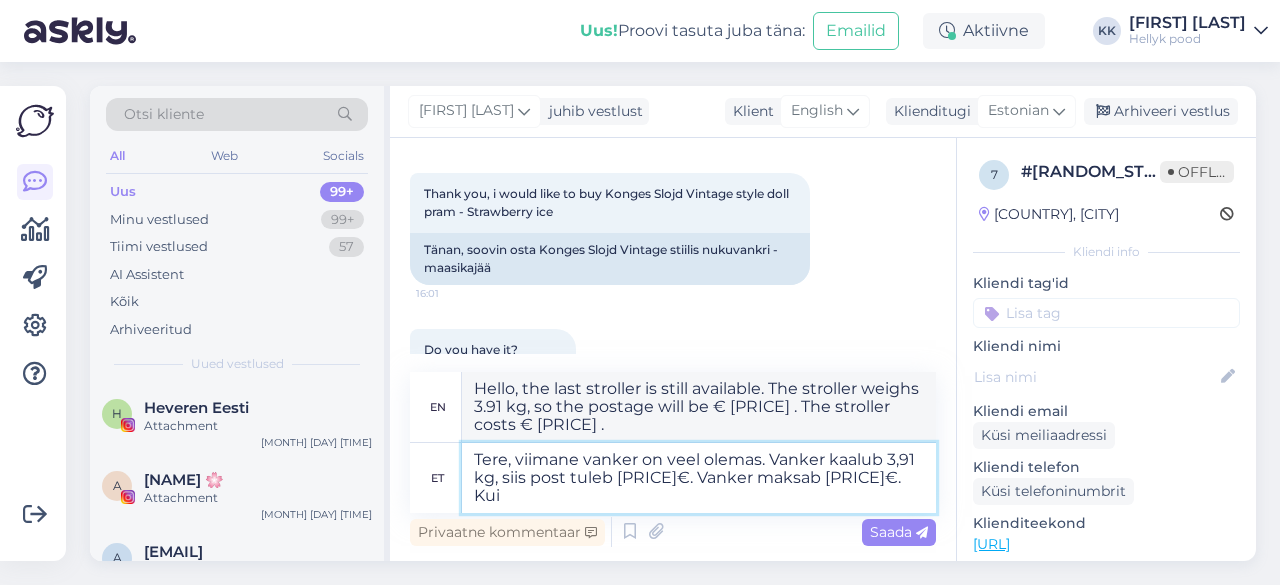 type on "Tere, viimane vanker on veel olemas. Vanker kaalub 3,91 kg, siis post tuleb [PRICE]€. Vanker maksab [PRICE]€. Kui" 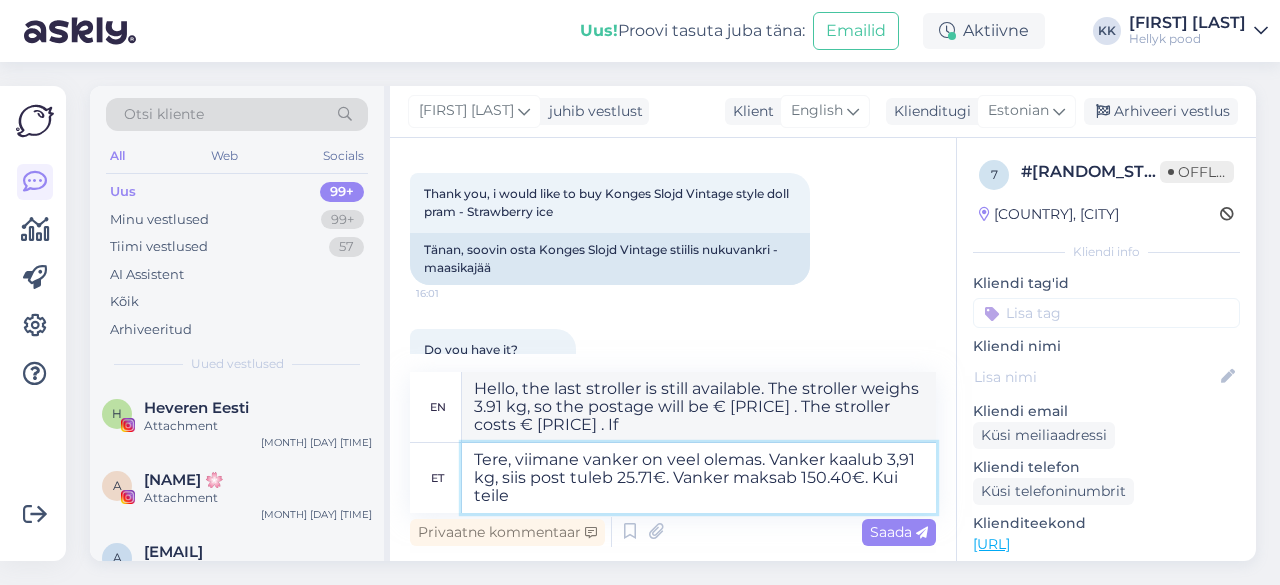 type on "Tere, viimane vanker on veel olemas. Vanker kaalub 3,91 kg, siis post tuleb 25.71€. Vanker maksab 150.40€. Kui teile s" 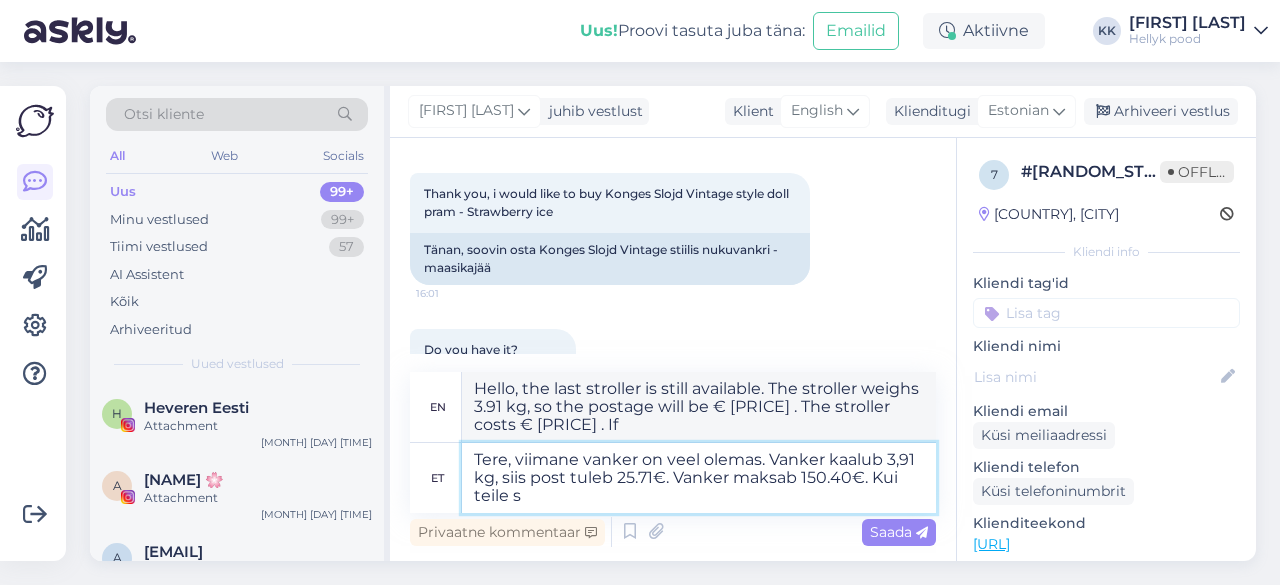 type on "Hello, the last stroller is still available. The stroller weighs 3.91 kg, so the postage will be € 25.71 . The stroller costs € 150.40 . If you" 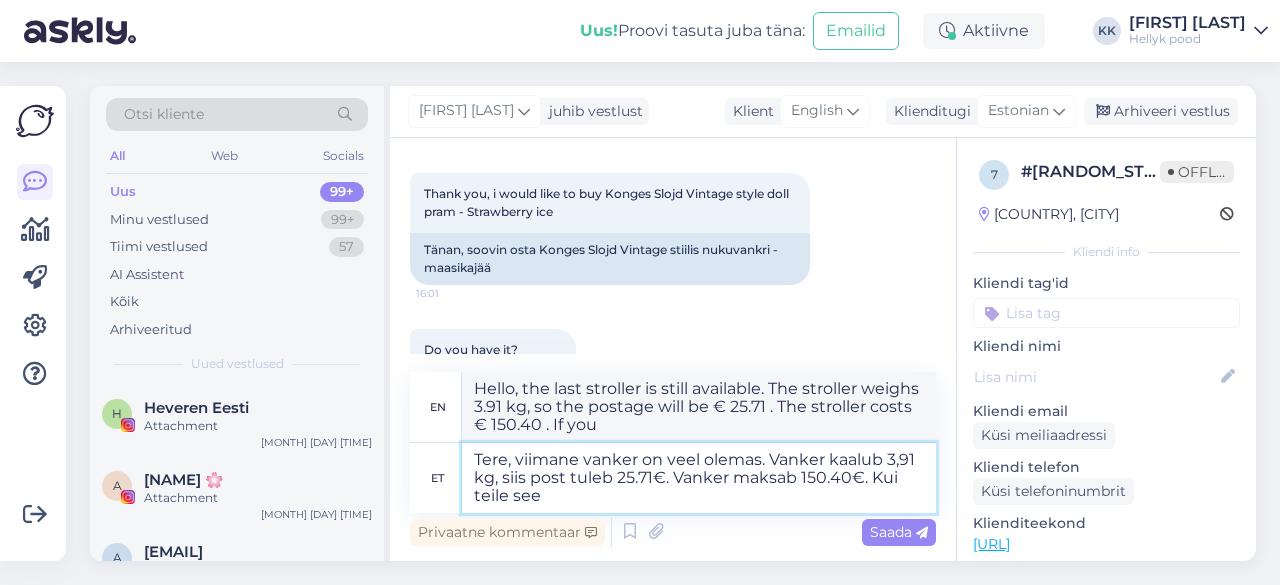 type on "Tere, viimane vanker on veel olemas. Vanker kaalub 3,91 kg, siis post tuleb 25.71€. Vanker maksab 150.40€. Kui teile see s" 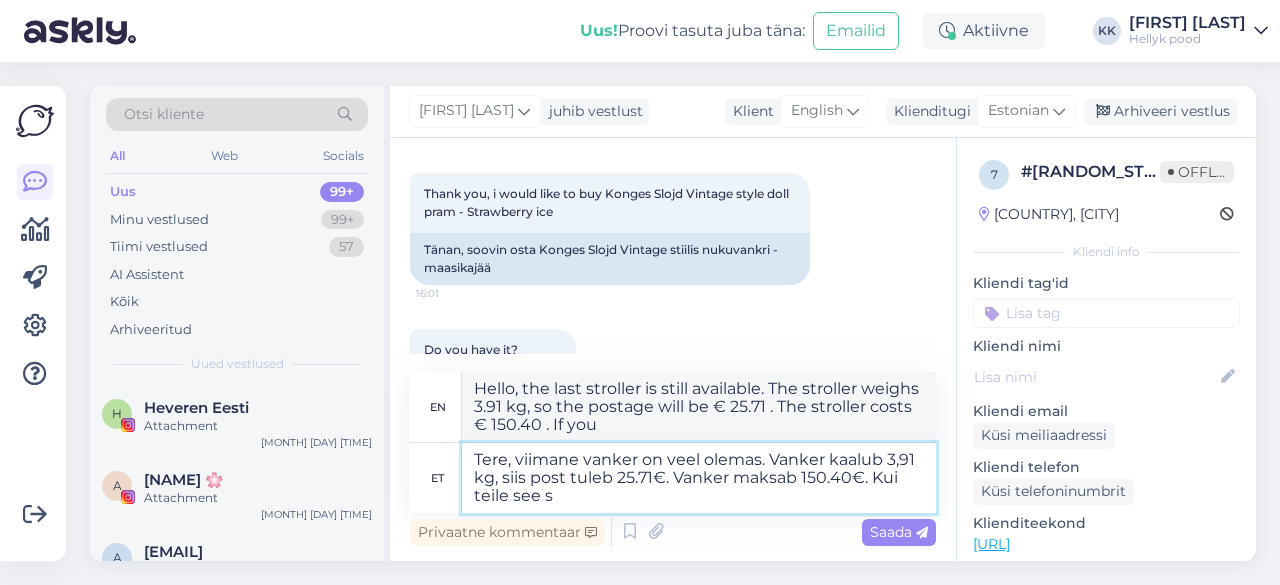 type on "Hello, the last stroller is still available. The stroller weighs 3.91 kg, so the postage will be € [PRICE] . The stroller costs € [PRICE] . If you need it" 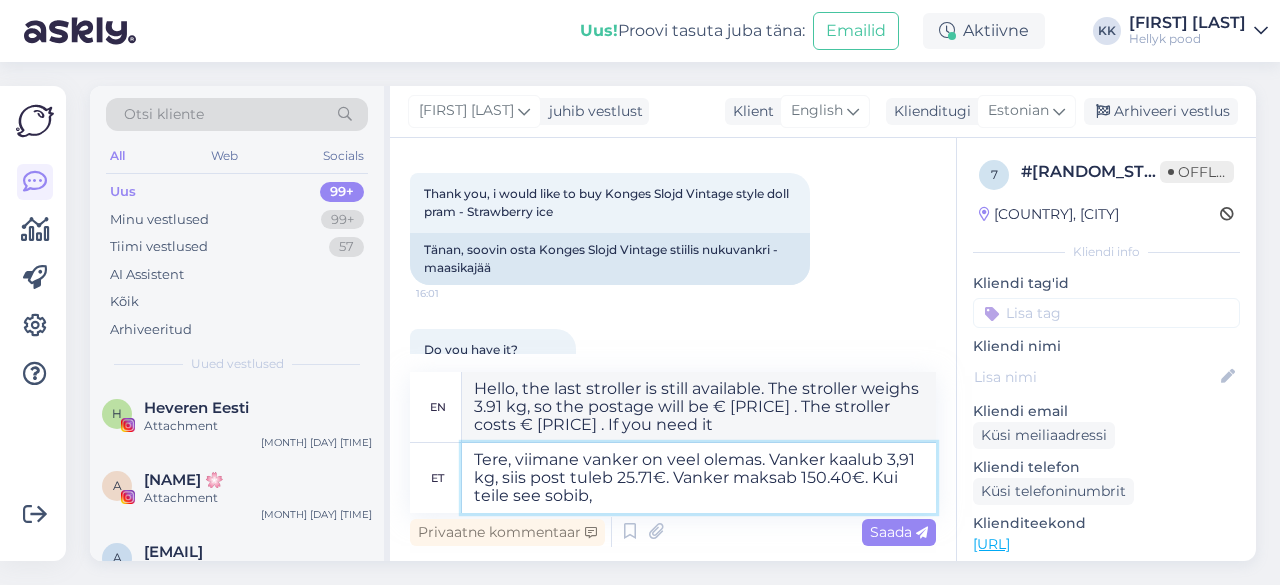 type on "Tere, viimane vanker on veel olemas. Vanker kaalub 3,91 kg, siis post tuleb 25.71€. Vanker maksab 150.40€. Kui teile see sobib, s" 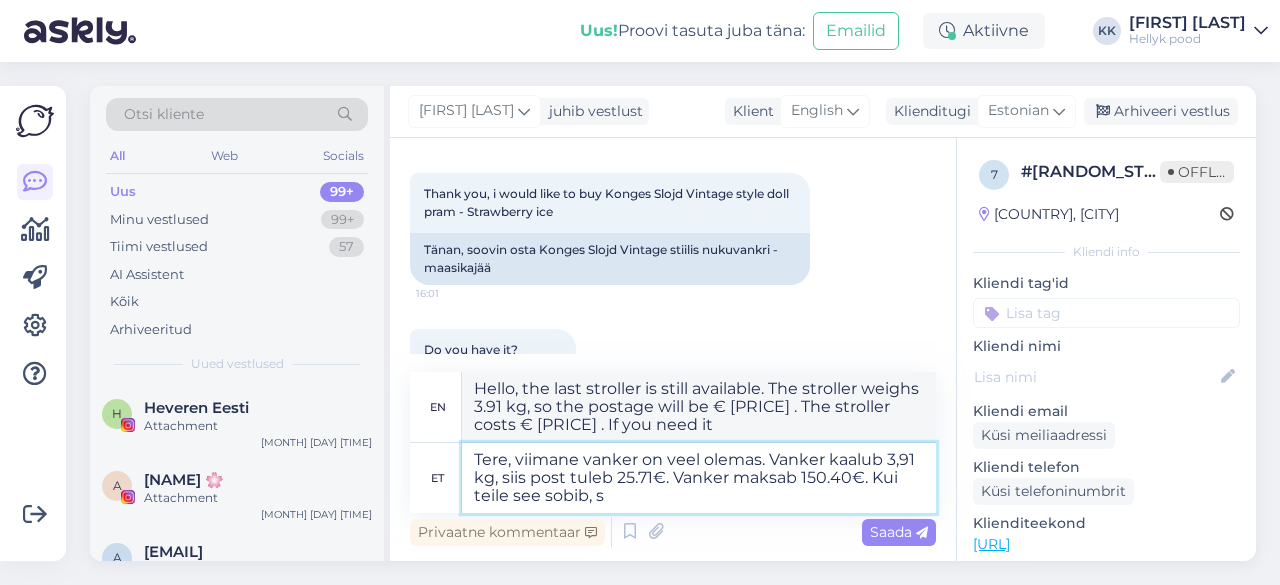 type on "Hello, the last stroller is still available. The stroller weighs 3.91 kg, so the postage will be € 25.71 . The stroller costs € 150.40 . If it suits you," 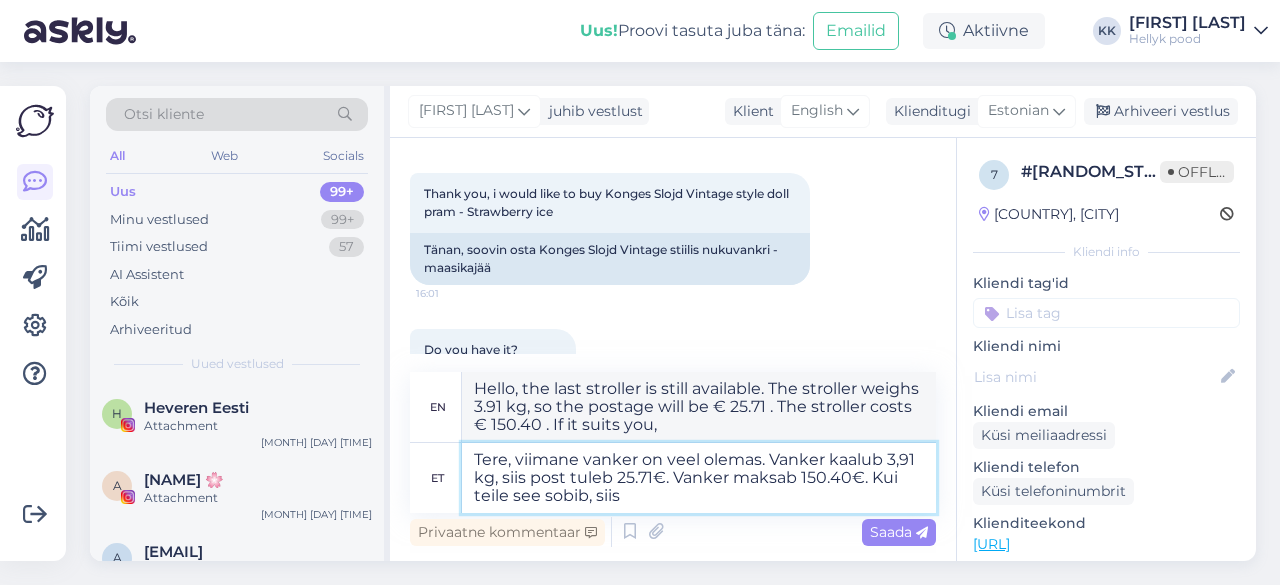 type on "Tere, viimane vanker on veel olemas. Vanker kaalub 3,91 kg, siis post tuleb 25.71€. Vanker maksab 150.40€. Kui teile see sobib, siis l" 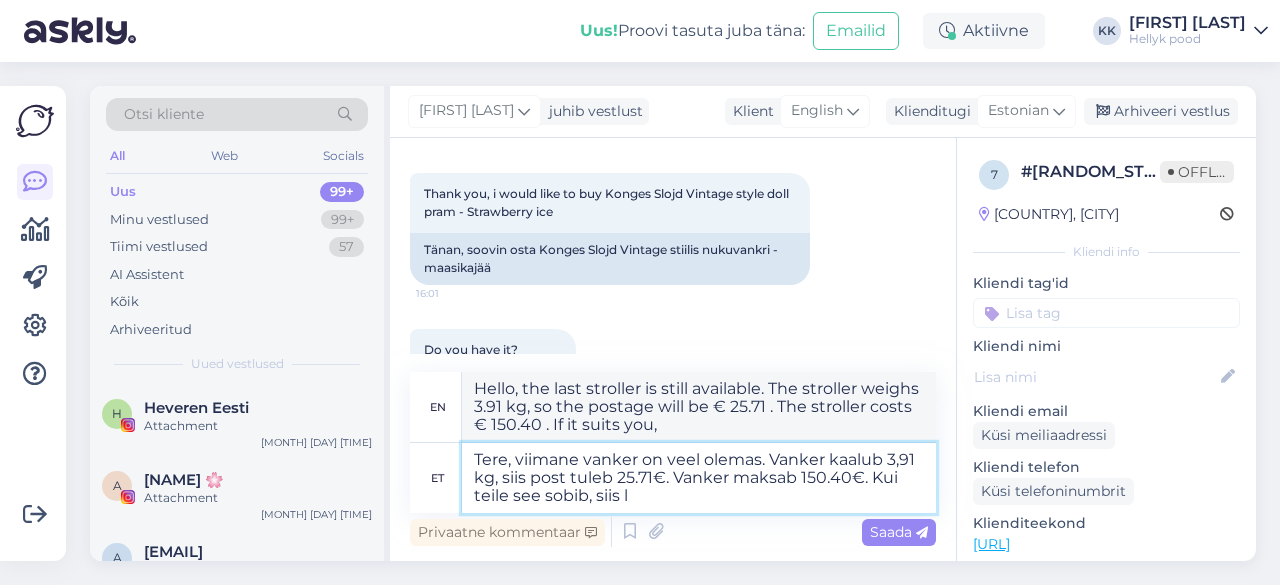 type on "Hello, the last stroller is still available. The stroller weighs 3.91 kg, so the postage will be € 25.71 . The stroller costs € 150.40 . If it suits you, then" 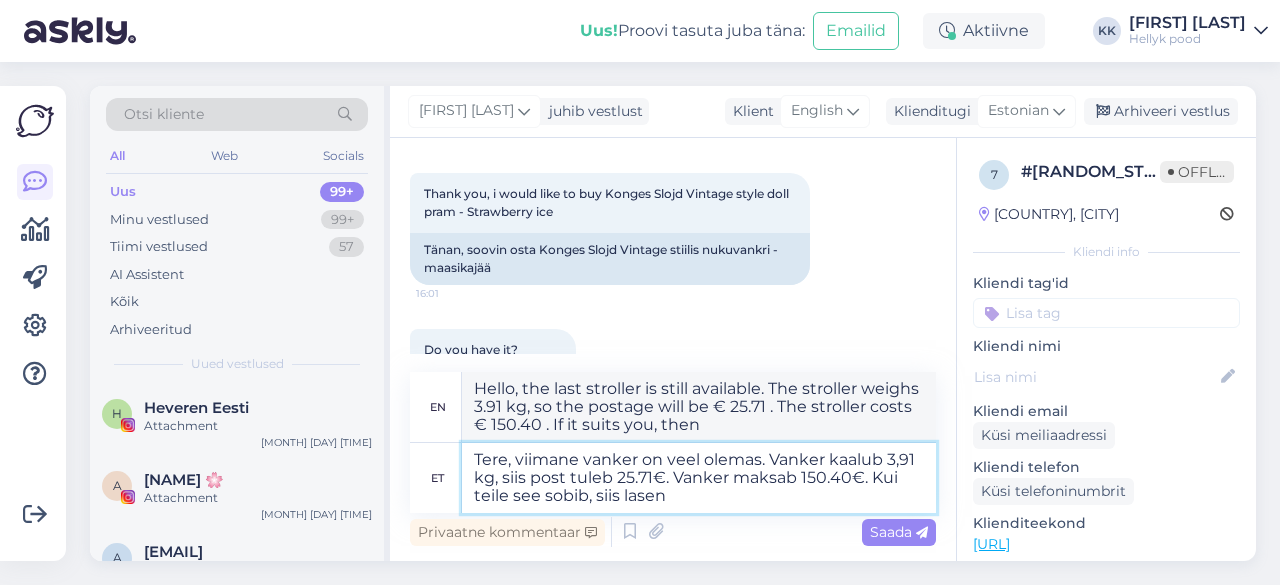type on "Tere, viimane vanker on veel olemas. Vanker kaalub 3,91 kg, siis post tuleb [PRICE]€. Vanker maksab [PRICE]€. Kui teile see sobib, siis lasen t" 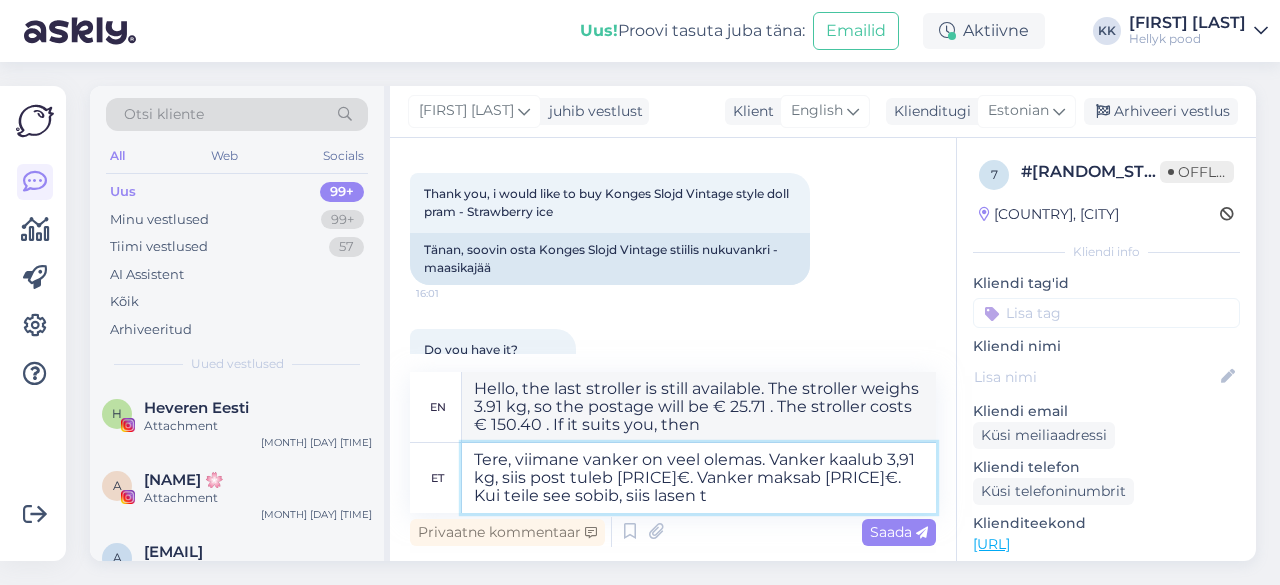 type on "Hello, the last stroller is still available. The stroller weighs 3.91 kg, so the postage will be € [PRICE] . The stroller costs € [PRICE] . If it suits you, I will let you know." 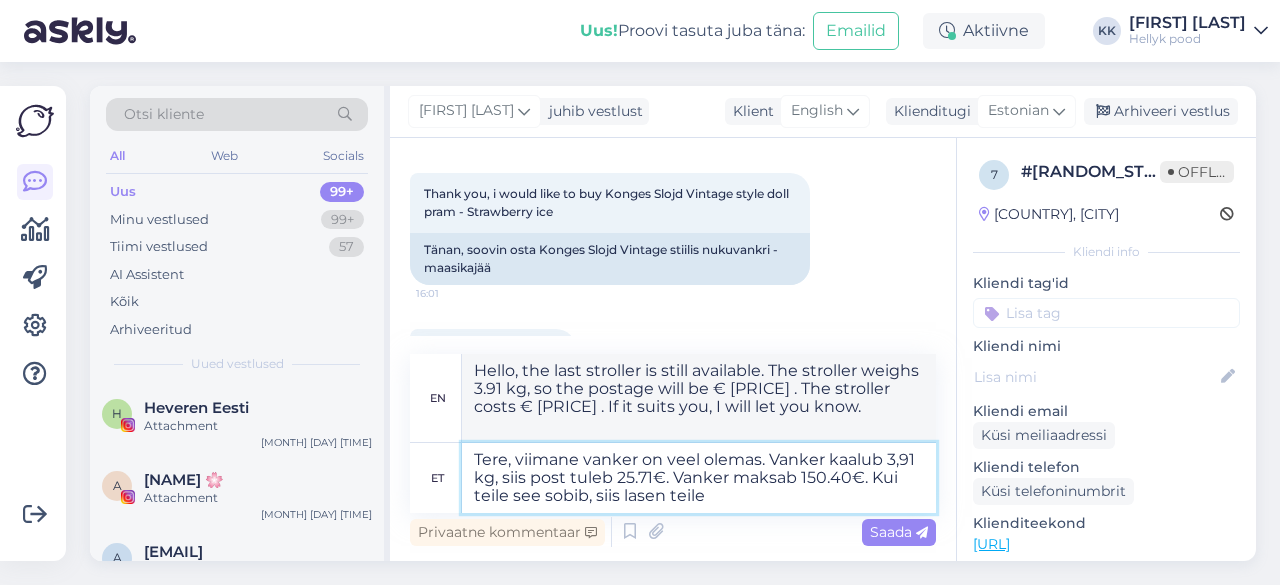 type on "Tere, viimane vanker on veel olemas. Vanker kaalub 3,91 kg, siis post tuleb 25.71€. Vanker maksab 150.40€. Kui teile see sobib, siis lasen teile" 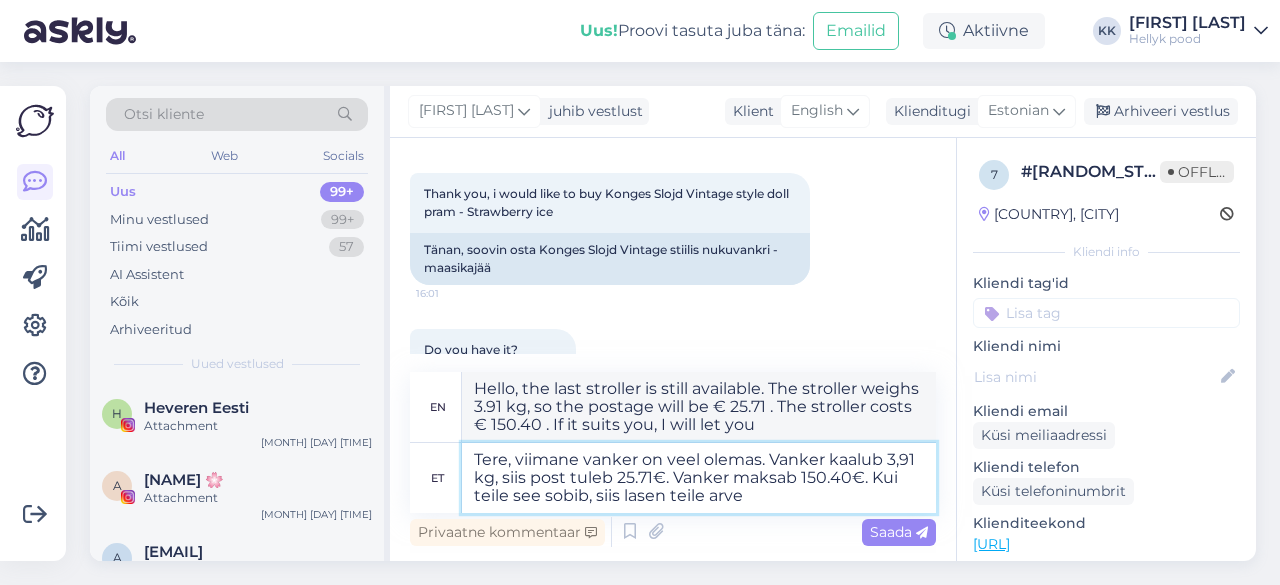 type on "Tere, viimane vanker on veel olemas. Vanker kaalub 3,91 kg, siis post tuleb 25.71€. Vanker maksab 150.40€. Kui teile see sobib, siis lasen teile arve k" 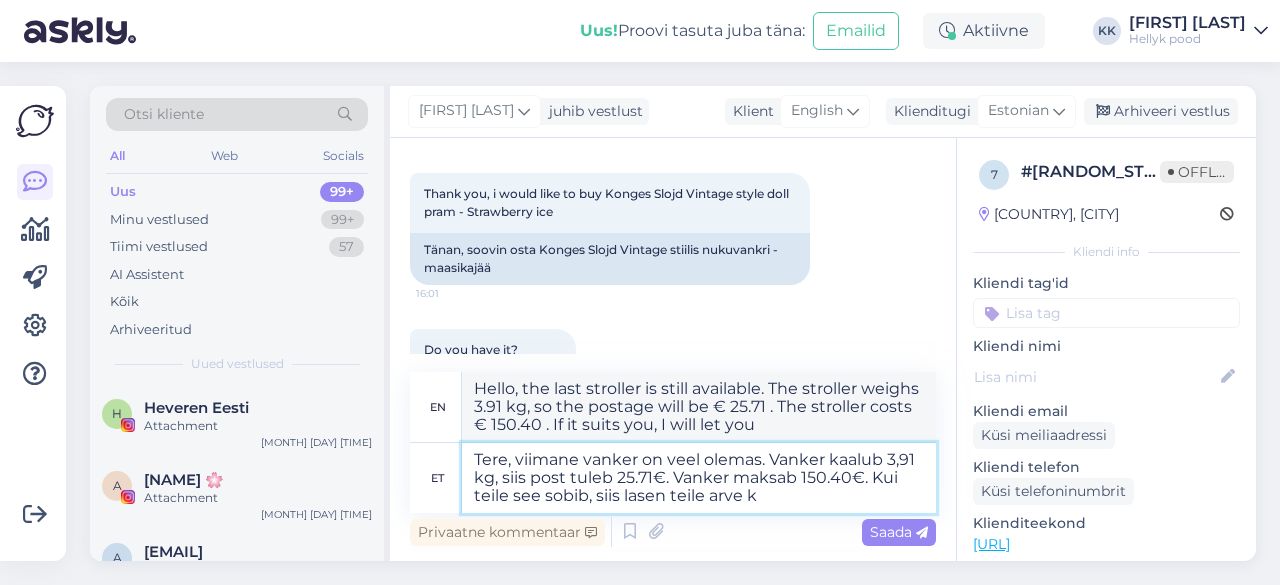 type on "Hello, the last stroller is still available. The stroller weighs 3.91 kg, so the postage will be € 25.71 . The stroller costs € 150.40 . If that suits you, I will send you an invoice." 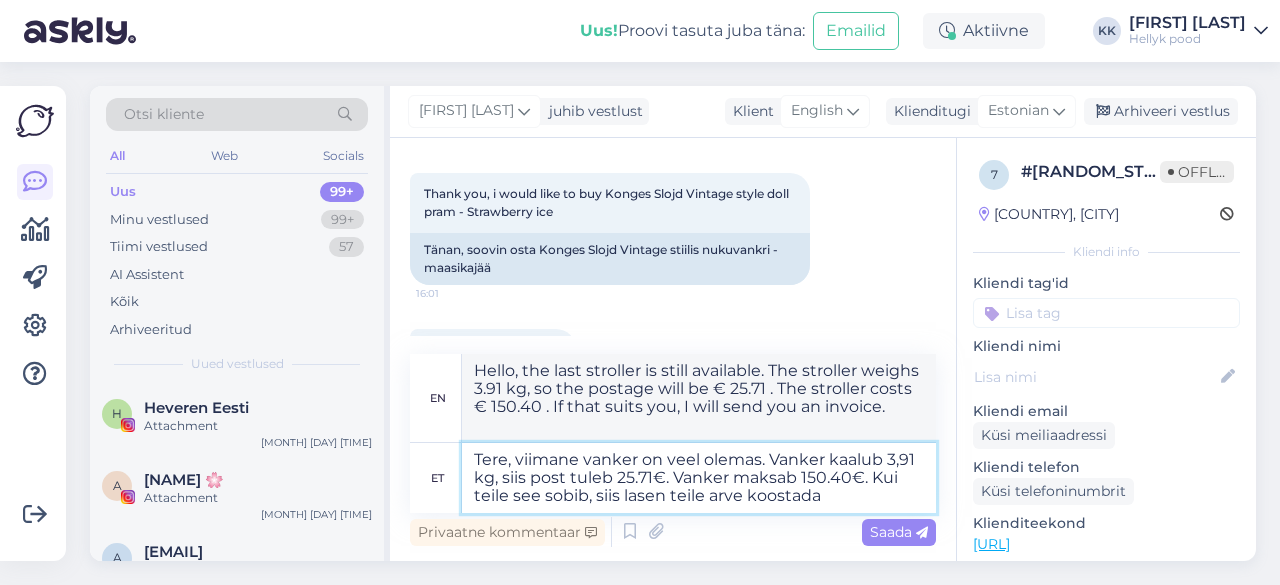 type on "Tere, viimane vanker on veel olemas. Vanker kaalub 3,91 kg, siis post tuleb 25.71€. Vanker maksab 150.40€. Kui teile see sobib, siis lasen teile arve koostada." 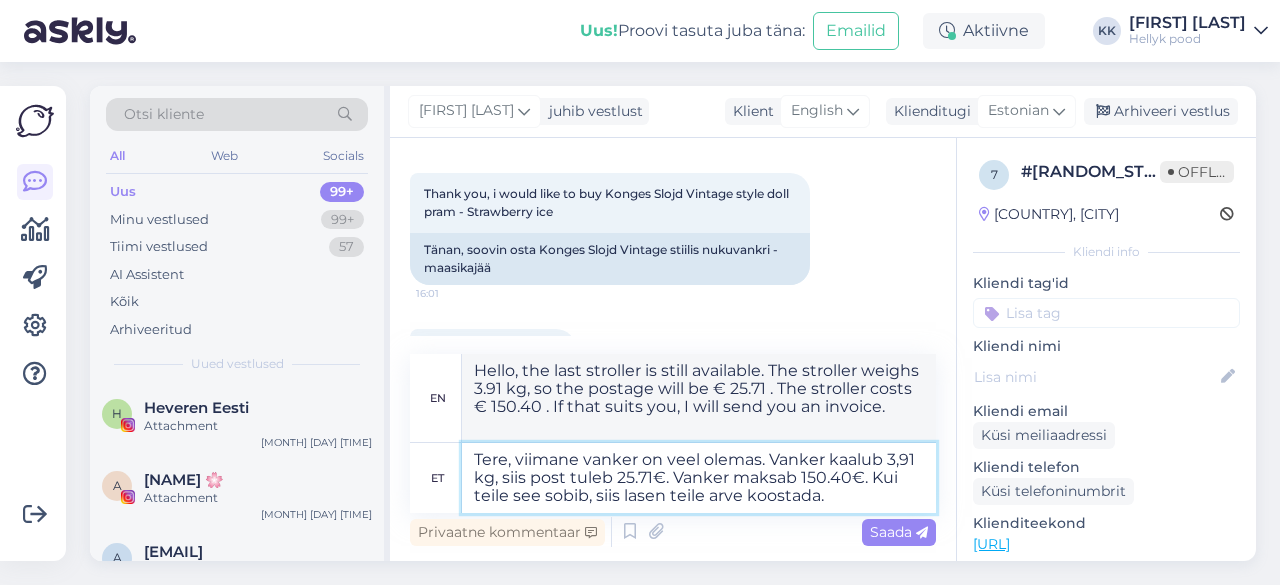 type on "Hello, the last stroller is still available. The stroller weighs 3.91 kg, so the postage will be € 25.71 . The stroller costs € 150.40 . If that suits you, I will prepare an invoice for you." 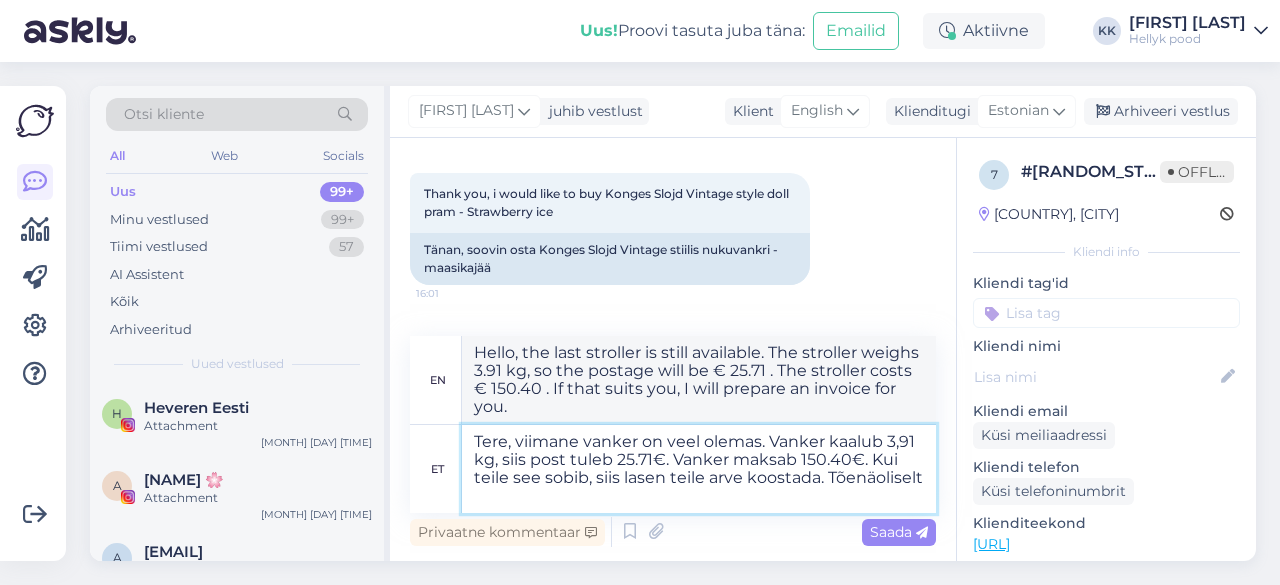 type on "Tere, viimane vanker on veel olemas. Vanker kaalub 3,91 kg, siis post tuleb 25.71€. Vanker maksab 150.40€. Kui teile see sobib, siis lasen teile arve koostada. Tõenäoliselt" 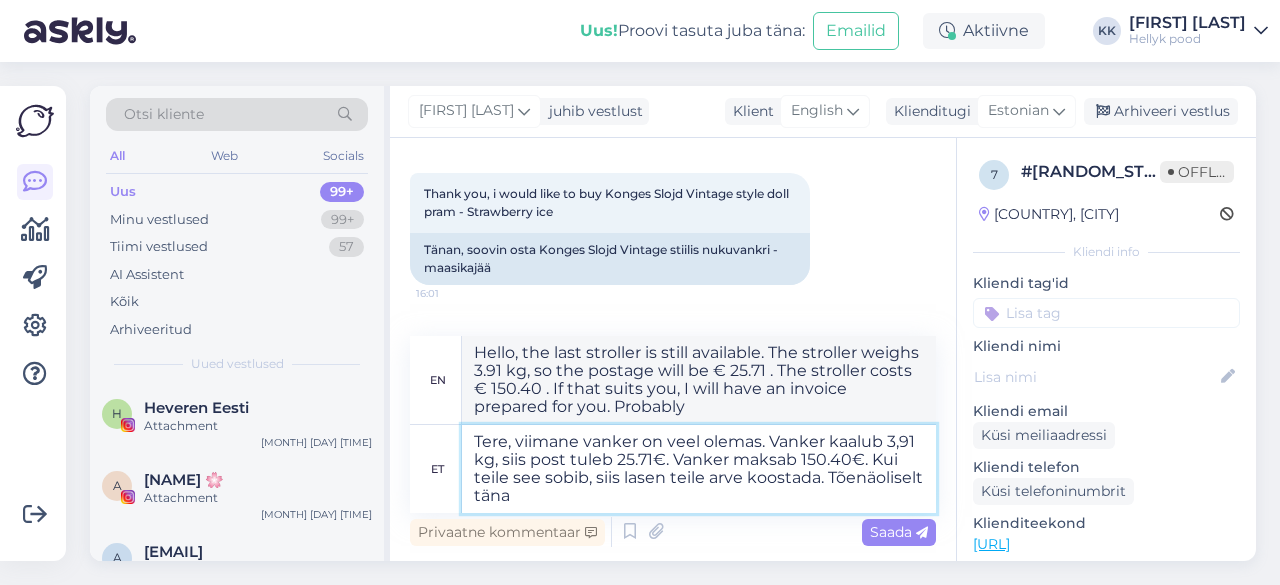 type on "Tere, viimane vanker on veel olemas. Vanker kaalub 3,91 kg, siis post tuleb [PRICE]€. Vanker maksab [PRICE]€. Kui teile see sobib, siis lasen teile arve koostada. Tõenäoliselt täna e" 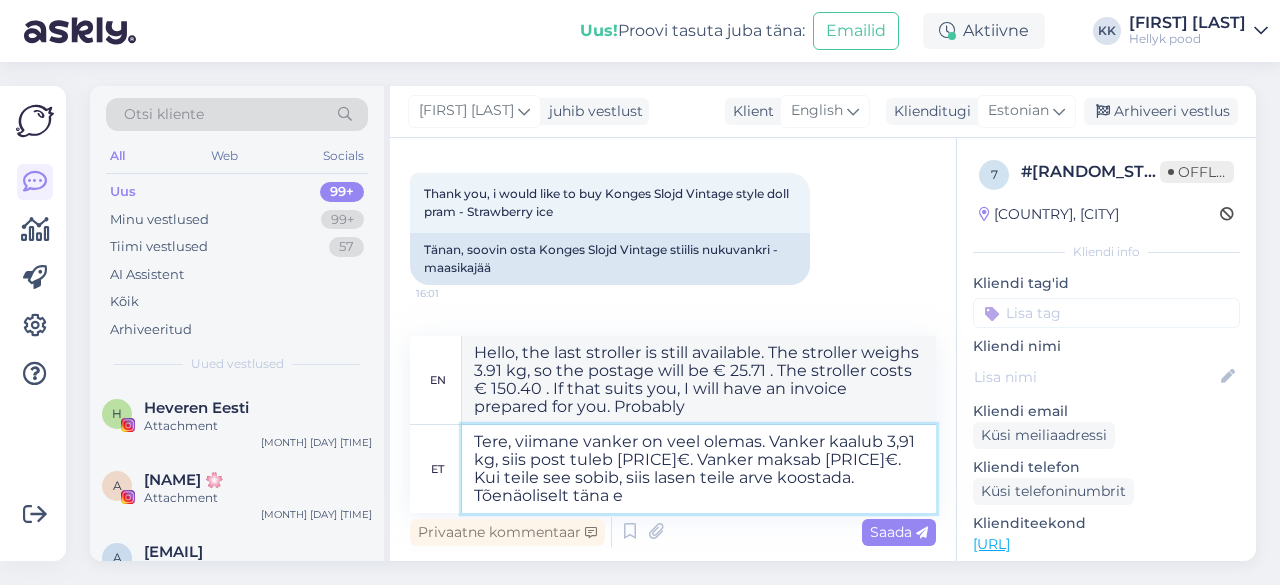 type on "Hello, the last stroller is still available. The stroller weighs 3.91 kg, so the postage will be € 25.71 . The stroller costs € 150.40 . If that suits you, I will send you an invoice. Probably today" 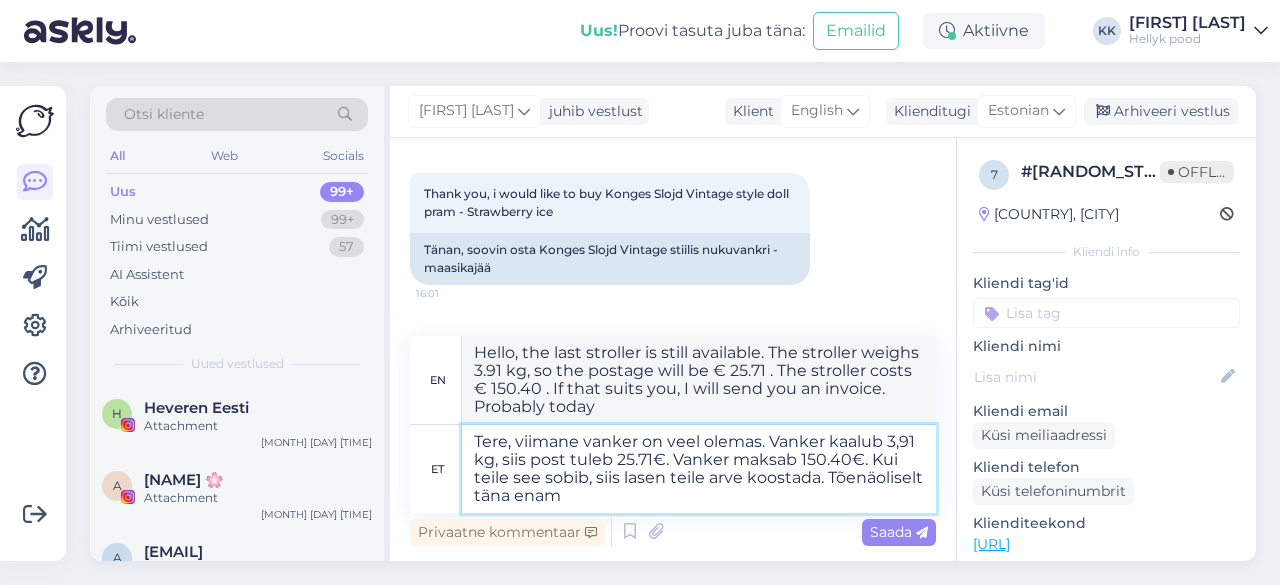 type on "Tere, viimane vanker on veel olemas. Vanker kaalub 3,91 kg, siis post tuleb 25.71€. Vanker maksab 150.40€. Kui teile see sobib, siis lasen teile arve koostada. Tõenäoliselt täna enam e" 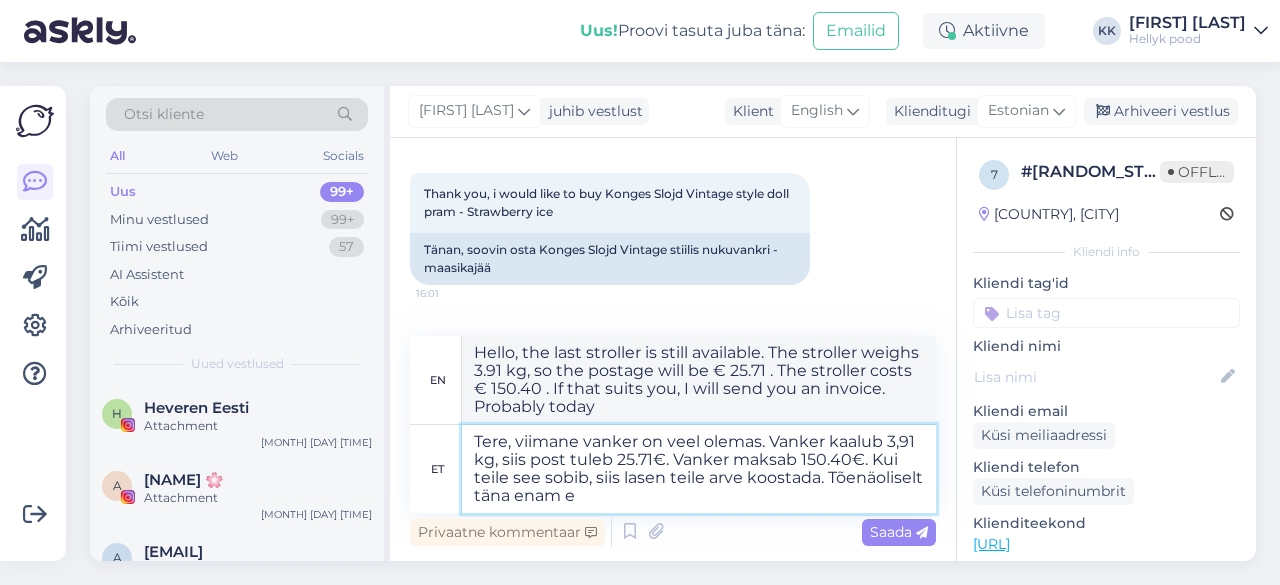 type on "Hello, the last stroller is still available. The stroller weighs 3.91 kg, so the postage will be € [PRICE] . The stroller costs € [PRICE] . If that suits you, I will prepare an invoice for you. Probably more today" 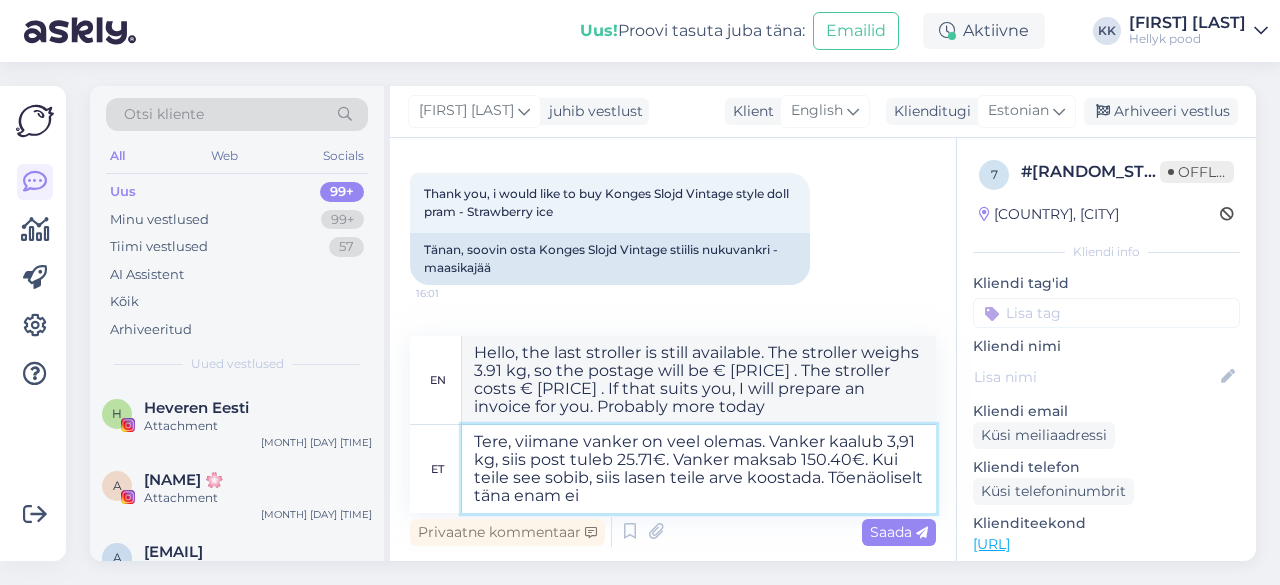 type on "Tere, viimane vanker on veel olemas. Vanker kaalub 3,91 kg, siis post tuleb 25.71€. Vanker maksab 150.40€. Kui teile see sobib, siis lasen teile arve koostada. Tõenäoliselt täna enam ei j" 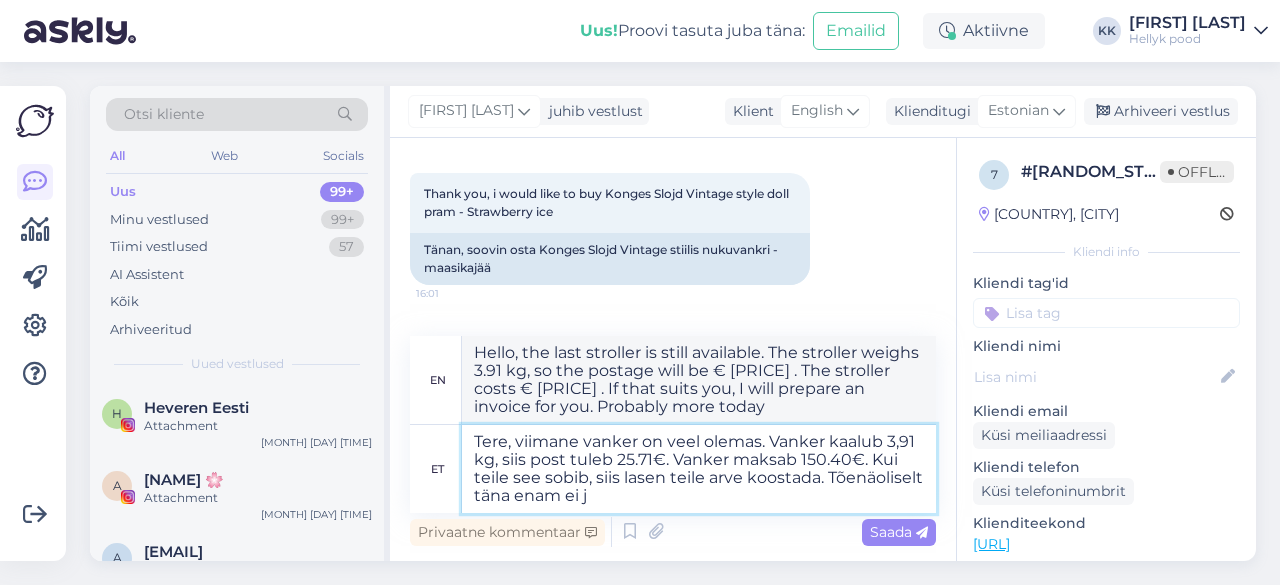 type on "Hello, the last stroller is still available. The stroller weighs 3.91 kg, so the postage will be € 25.71 . The stroller costs € 150.40 . If that suits you, I will have an invoice prepared for you. Probably not today." 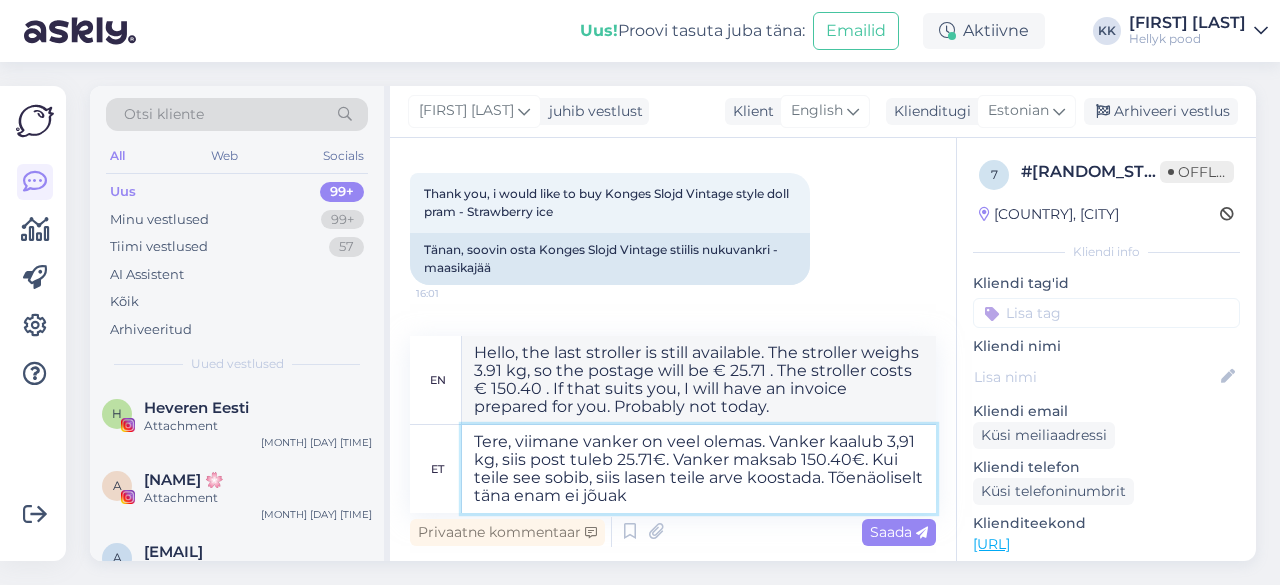 type on "Tere, viimane vanker on veel olemas. Vanker kaalub 3,91 kg, siis post tuleb 25.71€. Vanker maksab 150.40€. Kui teile see sobib, siis lasen teile arve koostada. Tõenäoliselt täna enam ei jõua" 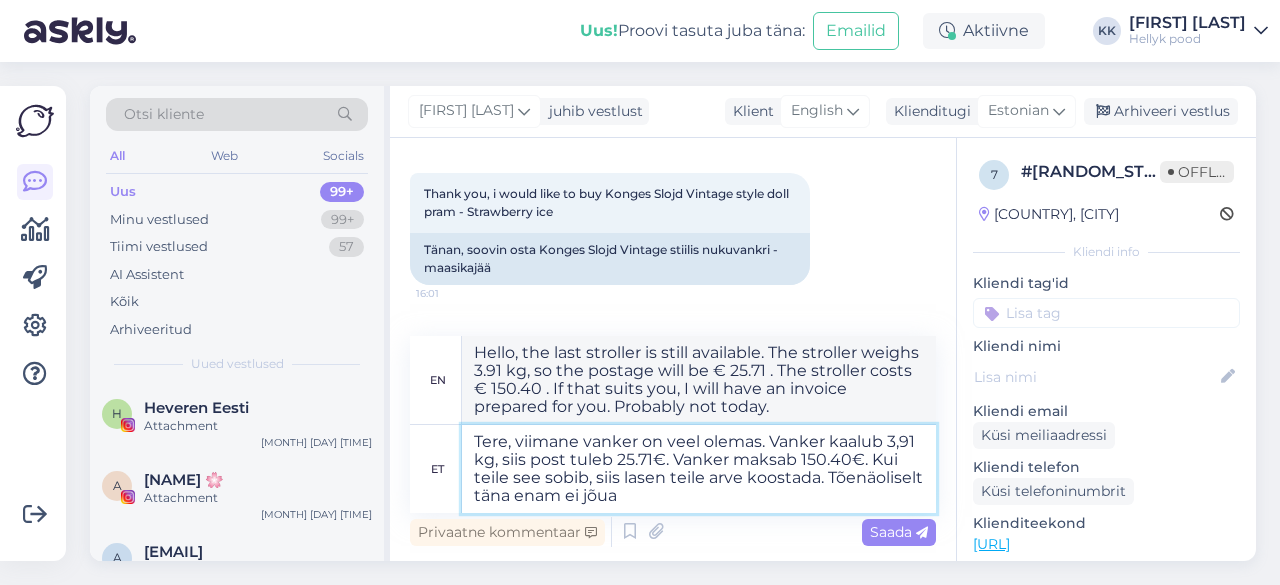 type on "Hello, the last stroller is still available. The stroller weighs 3.91 kg, so the postage will be € 25.71 . The stroller costs € 150.40 . If that suits you, I will have an invoice prepared for you. I probably won't be able to make it today." 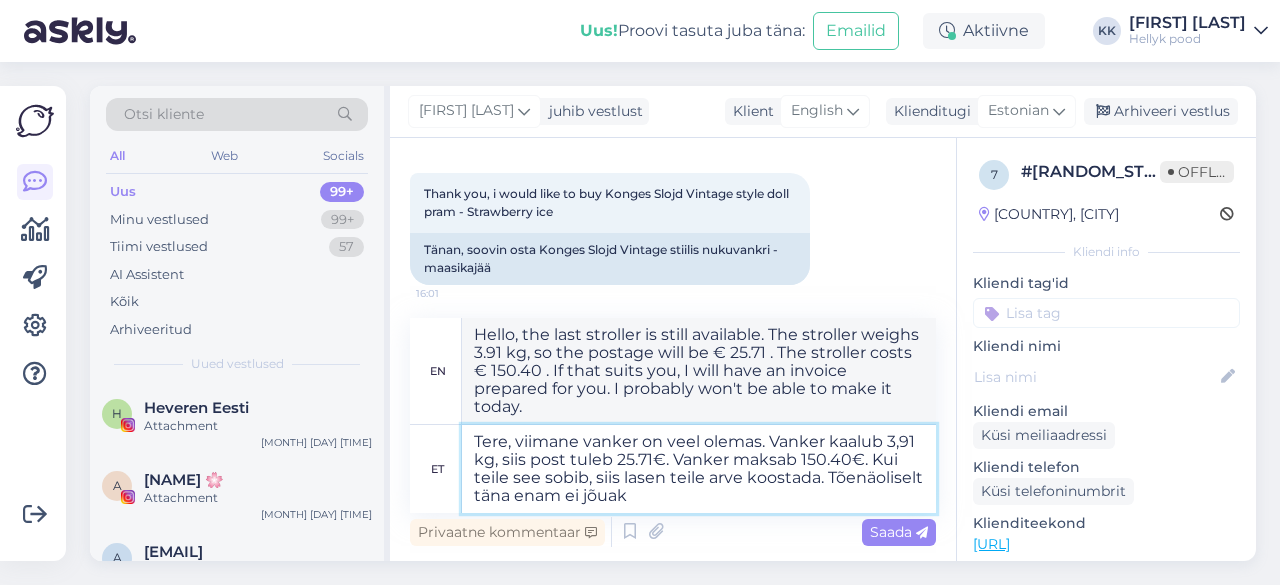 type on "Tere, viimane vanker on veel olemas. Vanker kaalub 3,91 kg, siis post tuleb 25.71€. Vanker maksab 150.40€. Kui teile see sobib, siis lasen teile arve koostada. Tõenäoliselt täna enam ei jõuaks" 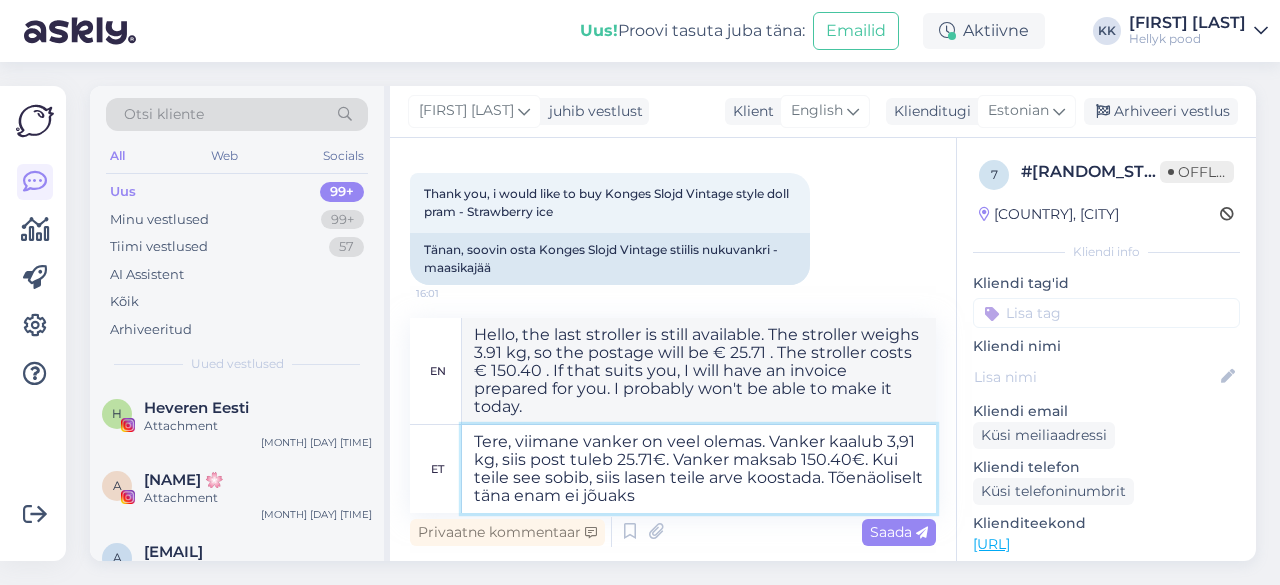 type on "Hello, the last stroller is still available. The stroller weighs 3.91 kg, so the postage will be € 25.71 . The stroller costs € 150.40 . If that suits you, I will prepare an invoice for you. It probably won't be able to make it today." 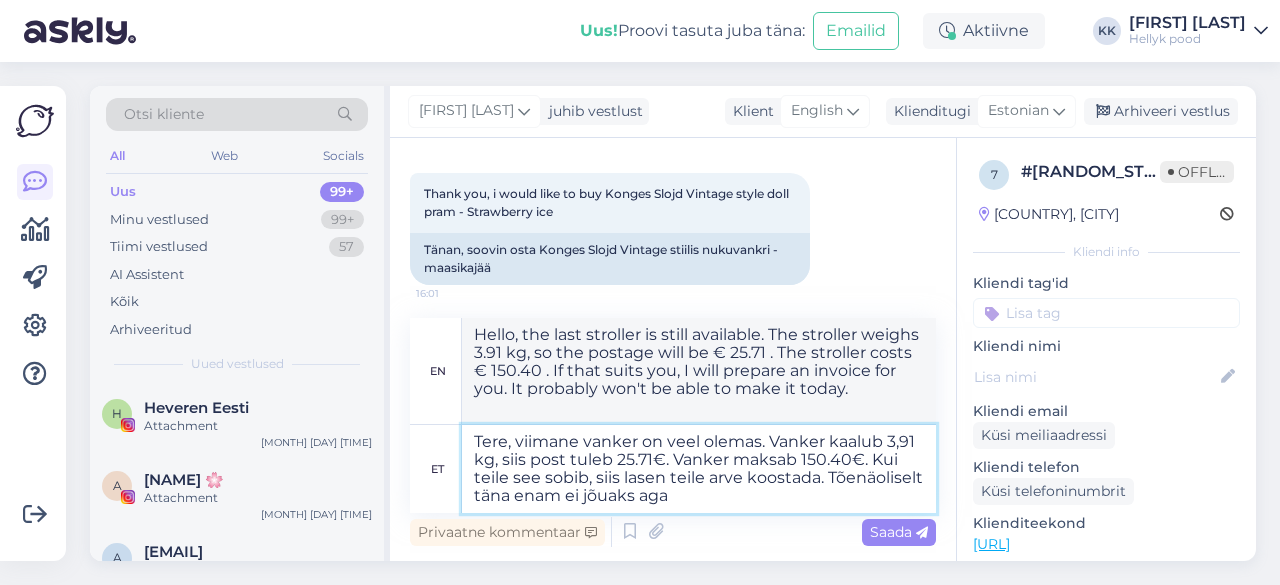 type on "Tere, viimane vanker on veel olemas. Vanker kaalub 3,91 kg, siis post tuleb [PRICE]€. Vanker maksab [PRICE]€. Kui teile see sobib, siis lasen teile arve koostada. Tõenäoliselt täna enam ei jõuaks aga h" 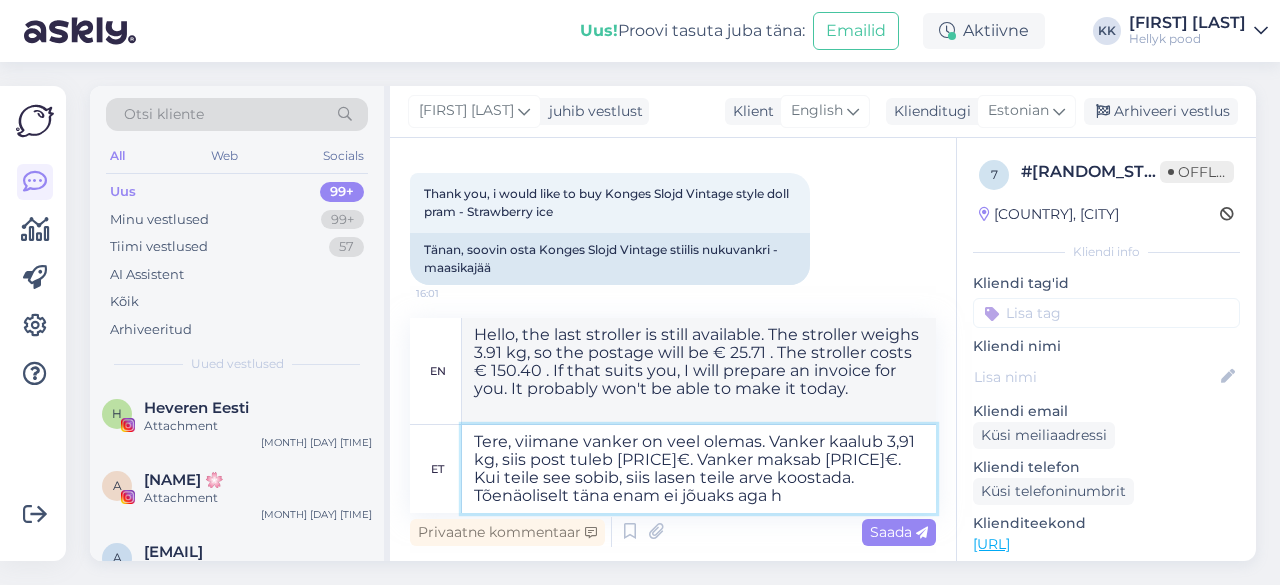 type on "Hello, the last stroller is still available. The stroller weighs 3.91 kg, so the postage will be € 25.71 . The stroller costs € 150.40 . If that suits you, I will have an invoice prepared for you. I probably won't be able to make it today, but" 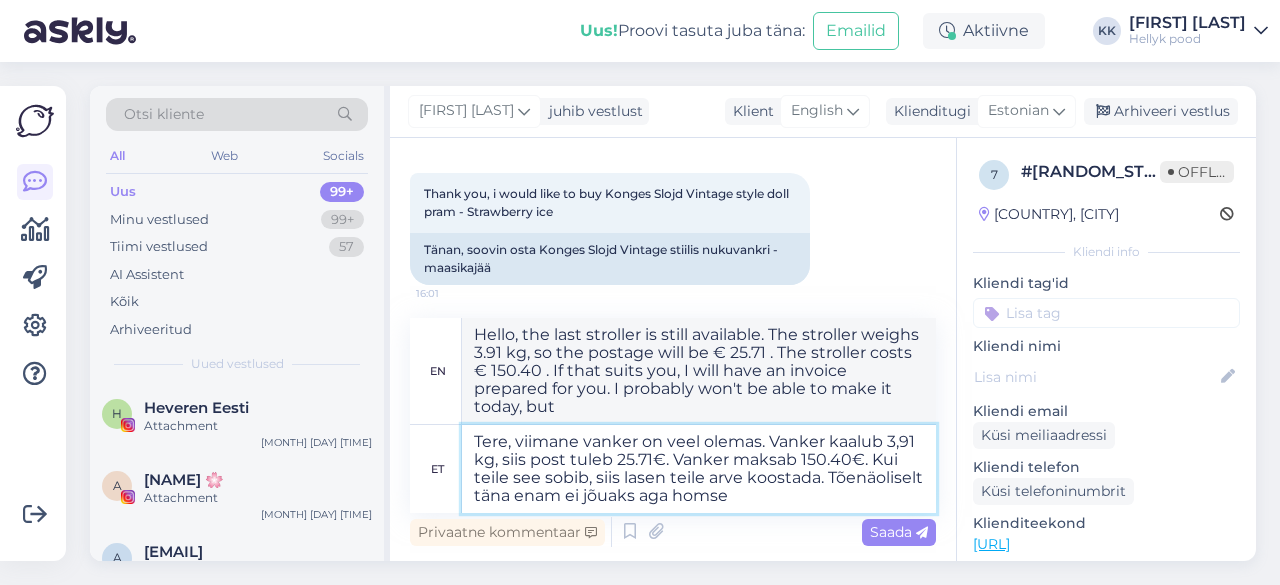 type on "Tere, viimane vanker on veel olemas. Vanker kaalub 3,91 kg, siis post tuleb 25.71€. Vanker maksab 150.40€. Kui teile see sobib, siis lasen teile arve koostada. Tõenäoliselt täna enam ei jõuaks aga homse p" 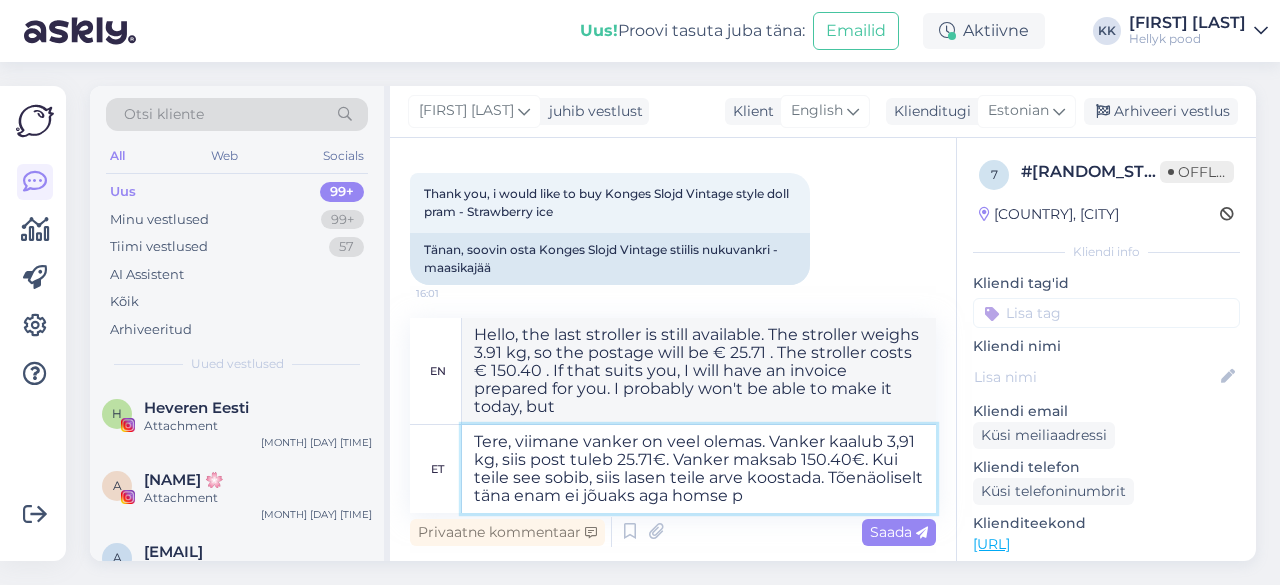 type on "Hello, the last stroller is still available. The stroller weighs 3.91 kg, so the postage will be € 25.71 . The stroller costs € 150.40 . If that suits you, I will prepare an invoice for you. It probably won't arrive today, but tomorrow." 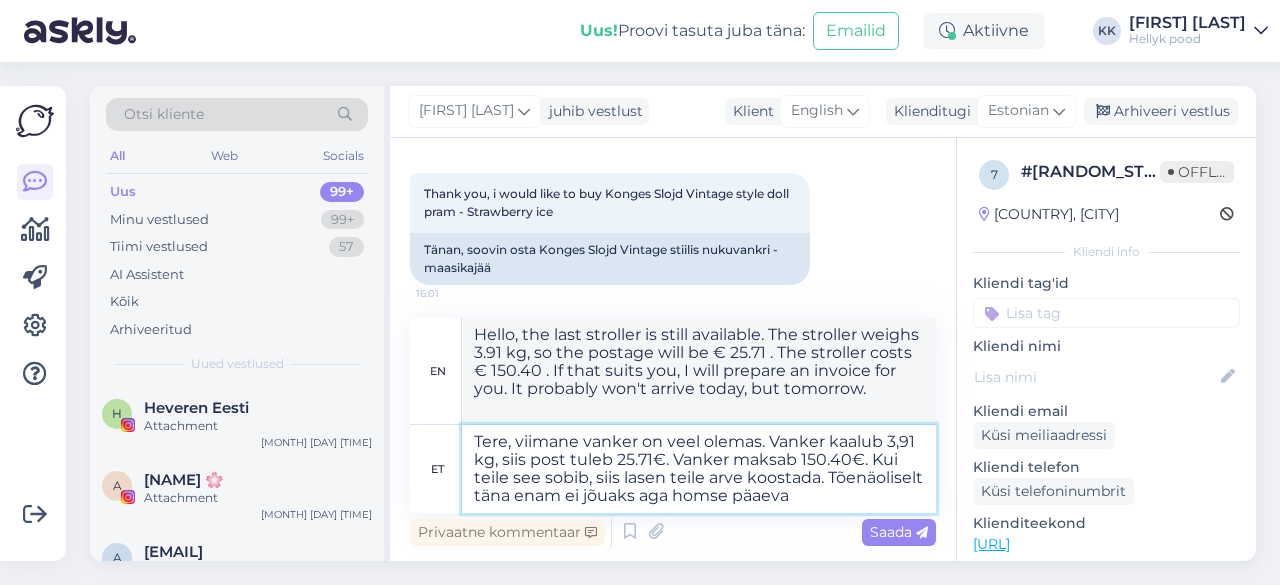 type on "Tere, viimane vanker on veel olemas. Vanker kaalub 3,91 kg, siis post tuleb 25.71€. Vanker maksab 150.40€. Kui teile see sobib, siis lasen teile arve koostada. Tõenäoliselt täna enam ei jõuaks aga homse päaeva" 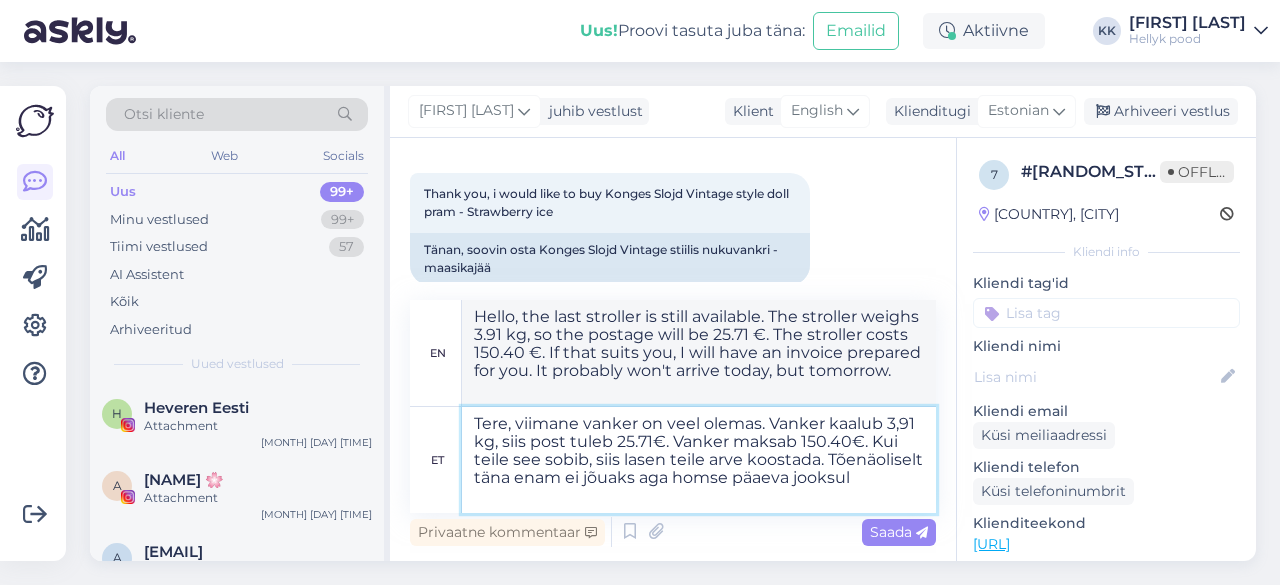 type on "Tere, viimane vanker on veel olemas. Vanker kaalub 3,91 kg, siis post tuleb 25.71€. Vanker maksab 150.40€. Kui teile see sobib, siis lasen teile arve koostada. Tõenäoliselt täna enam ei jõuaks aga homse päaeva jooksu" 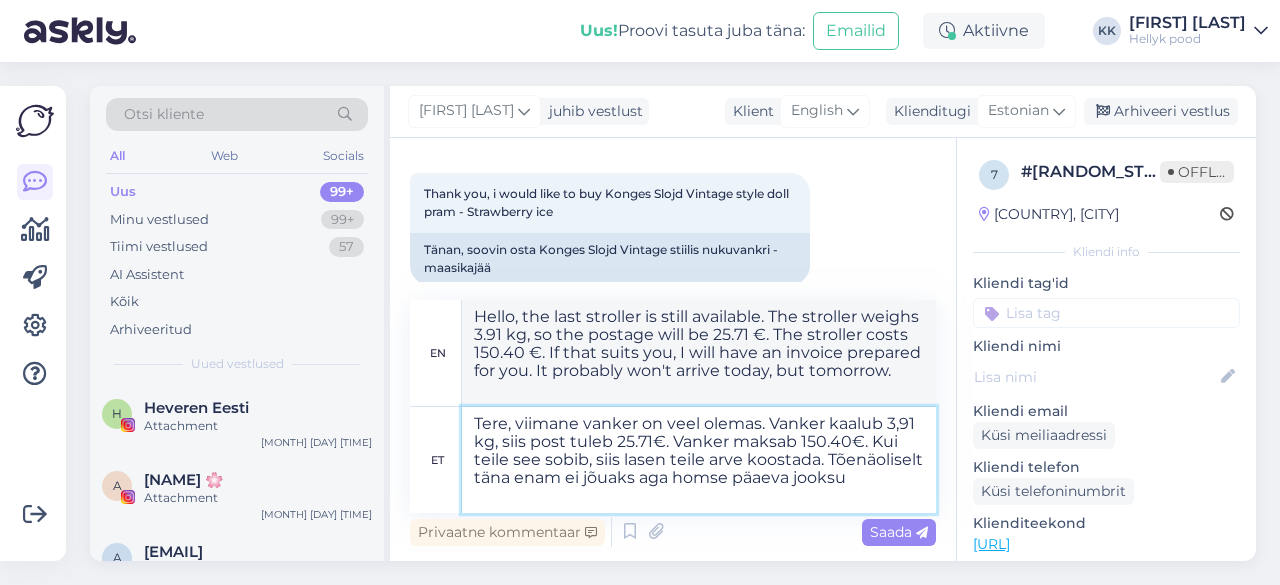 type on "Hello, the last stroller is still available. The stroller weighs 3.91 kg, so the postage will be € 25.71 . The stroller costs € 150.40 . If that suits you, I will have an invoice prepared for you. It probably won't arrive today, but it will arrive tomorrow." 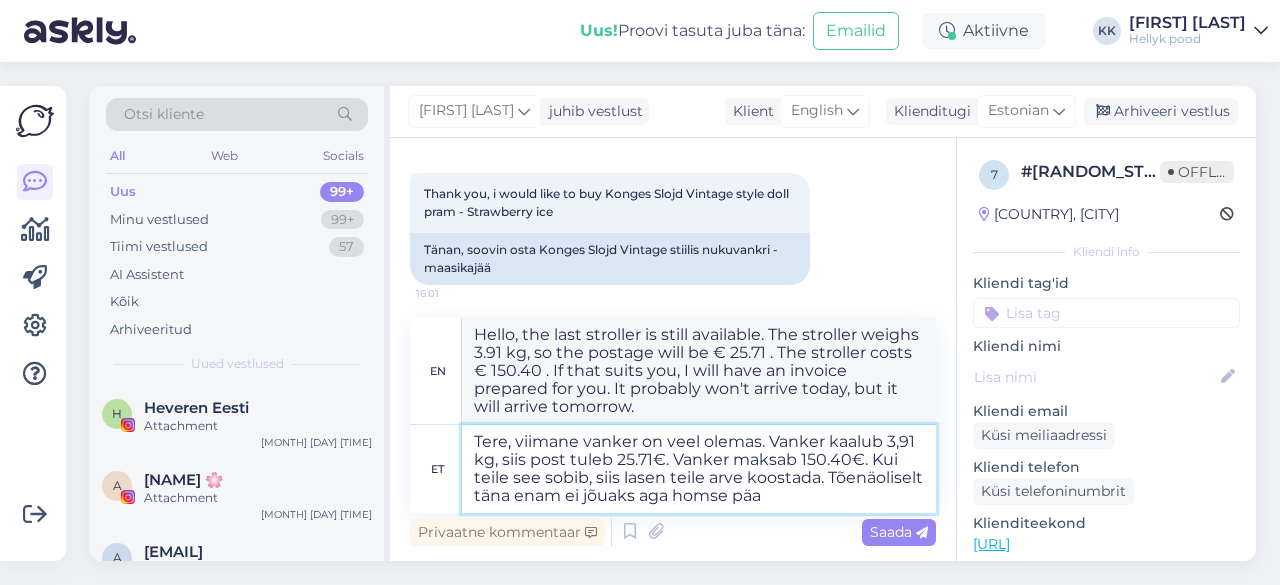 type on "Tere, viimane vanker on veel olemas. Vanker kaalub 3,91 kg, siis post tuleb 25.71€. Vanker maksab 150.40€. Kui teile see sobib, siis lasen teile arve koostada. Tõenäoliselt täna enam ei jõuaks aga homse pä" 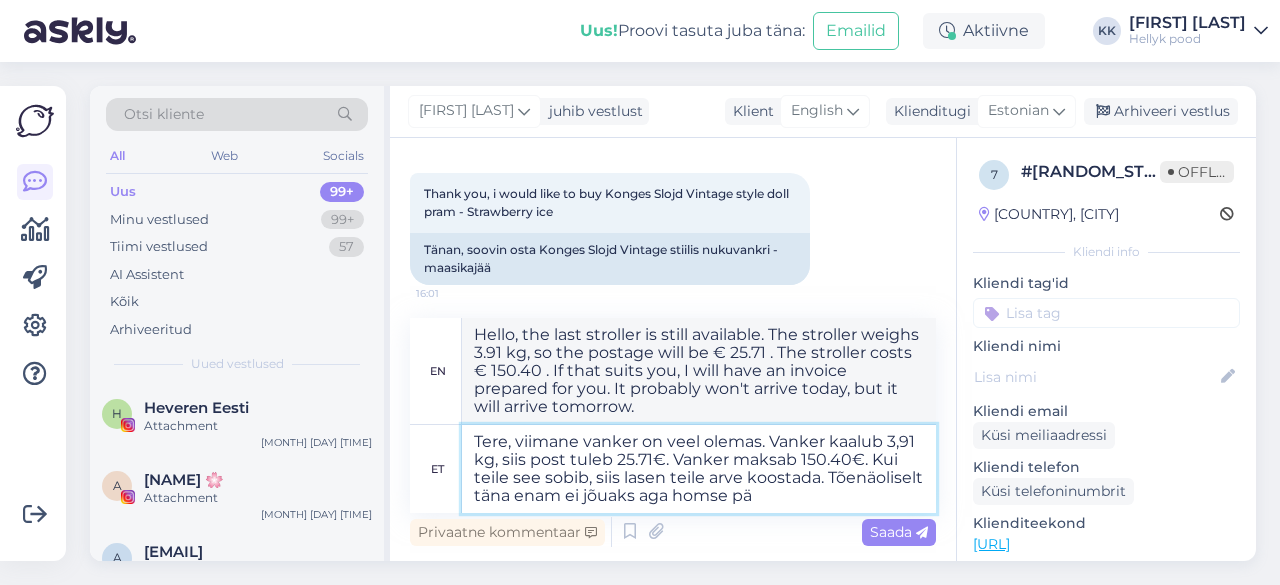 type on "Hello, the last stroller is still available. The stroller weighs 3.91 kg, so the postage will be 25.71 €. The stroller costs 150.40 €. If that suits you, I will have an invoice prepared for you. It probably won't arrive today, but tomorrow." 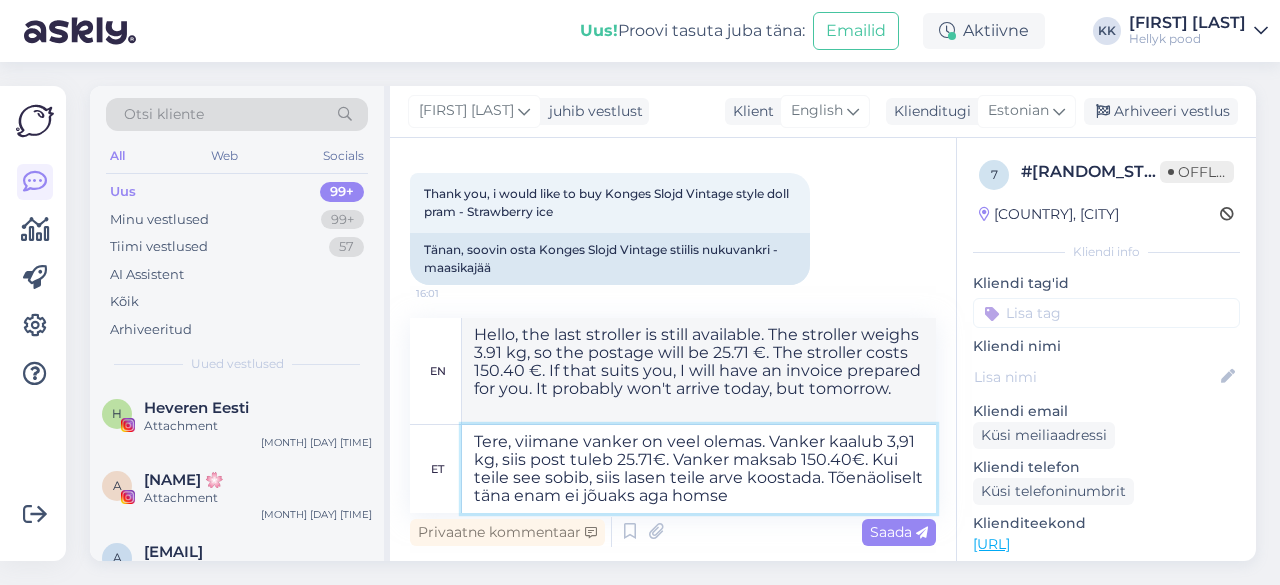 type on "Tere, viimane vanker on veel olemas. Vanker kaalub 3,91 kg, siis post tuleb 25.71€. Vanker maksab 150.40€. Kui teile see sobib, siis lasen teile arve koostada. Tõenäoliselt täna enam ei jõuaks aga homse" 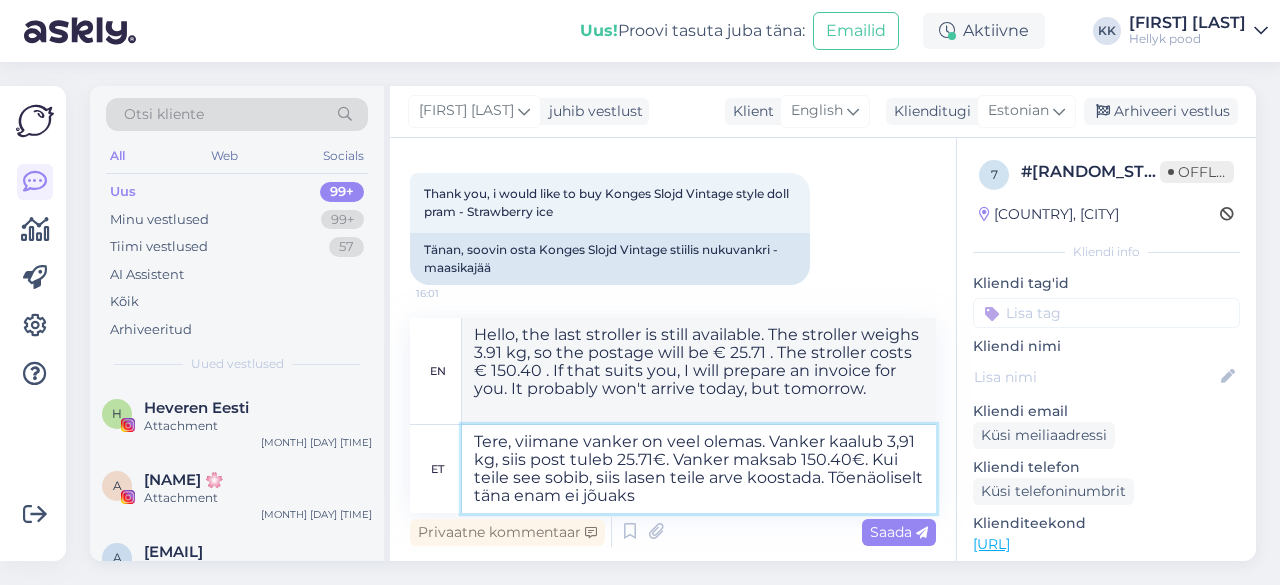 type on "Tere, viimane vanker on veel olemas. Vanker kaalub 3,91 kg, siis post tuleb 25.71€. Vanker maksab 150.40€. Kui teile see sobib, siis lasen teile arve koostada. Tõenäoliselt täna enam ei jõuak" 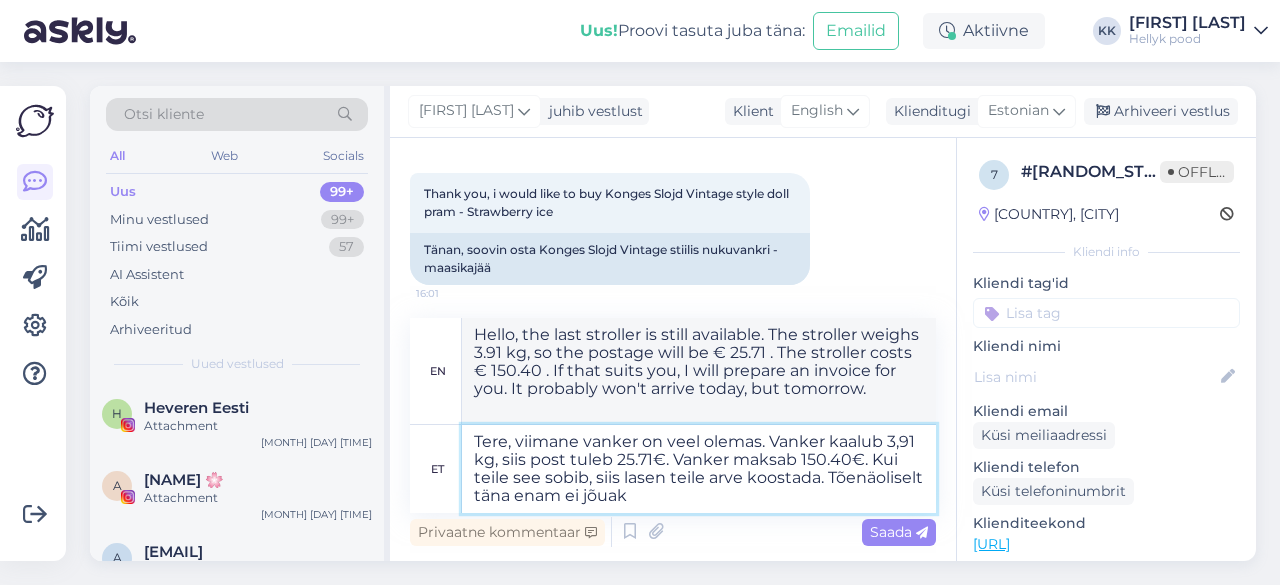 type on "Hello, the last stroller is still available. The stroller weighs 3.91 kg, so the postage will be € 25.71 . The stroller costs € 150.40 . If that suits you, I will have an invoice prepared for you. I probably won't be able to make it today, but" 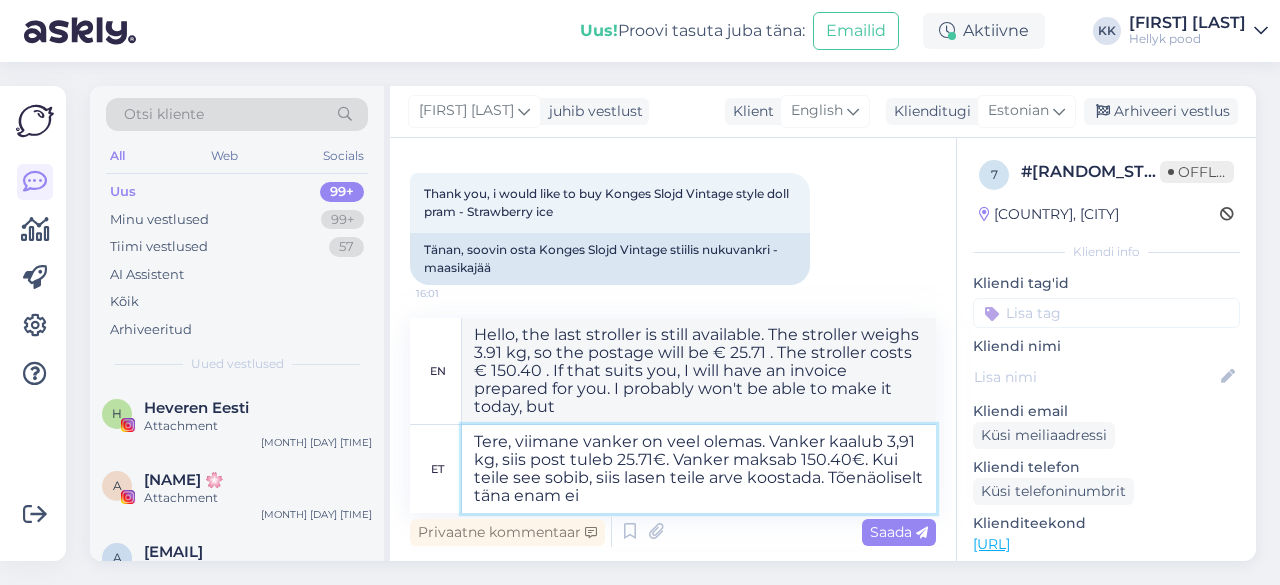 type on "Tere, viimane vanker on veel olemas. Vanker kaalub 3,91 kg, siis post tuleb 25.71€. Vanker maksab 150.40€. Kui teile see sobib, siis lasen teile arve koostada. Tõenäoliselt täna enam ei" 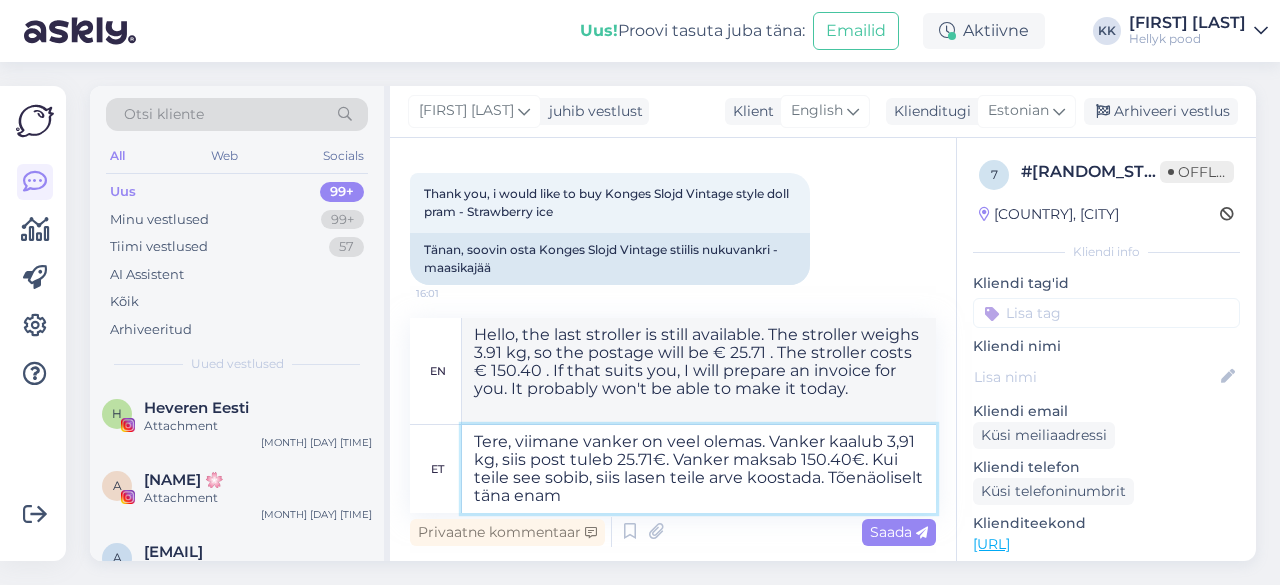 type on "Tere, viimane vanker on veel olemas. Vanker kaalub 3,91 kg, siis post tuleb 25.71€. Vanker maksab 150.40€. Kui teile see sobib, siis lasen teile arve koostada. Tõenäoliselt täna ena" 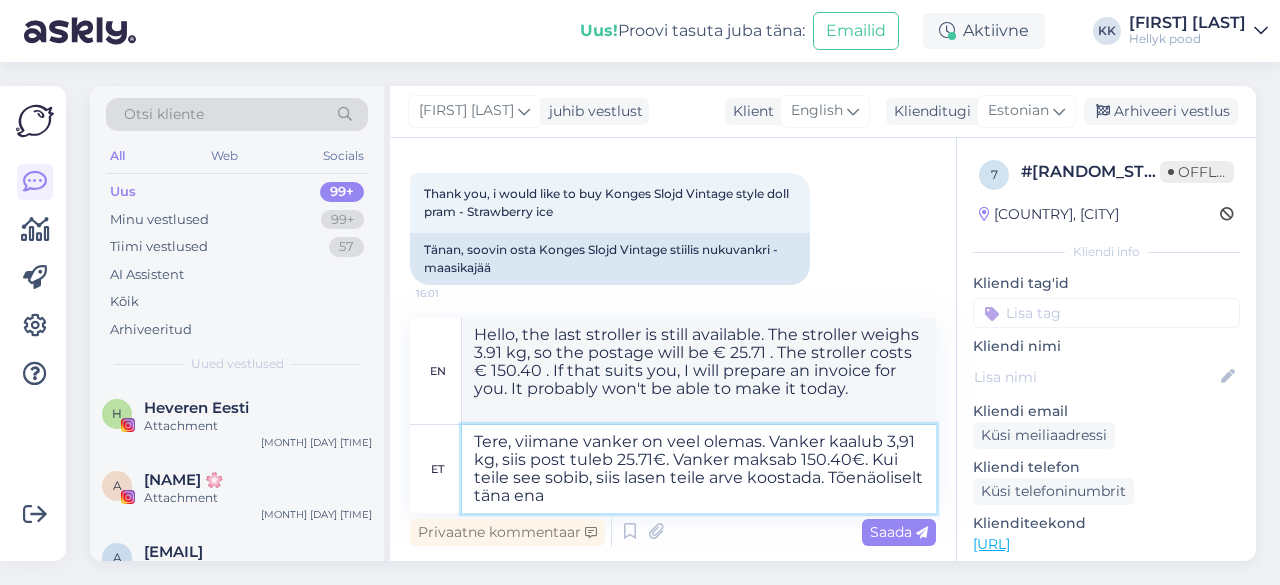 type on "Hello, the last stroller is still available. The stroller weighs 3.91 kg, so the postage will be € 25.71 . The stroller costs € 150.40 . If that suits you, I will have an invoice prepared for you. Probably not today." 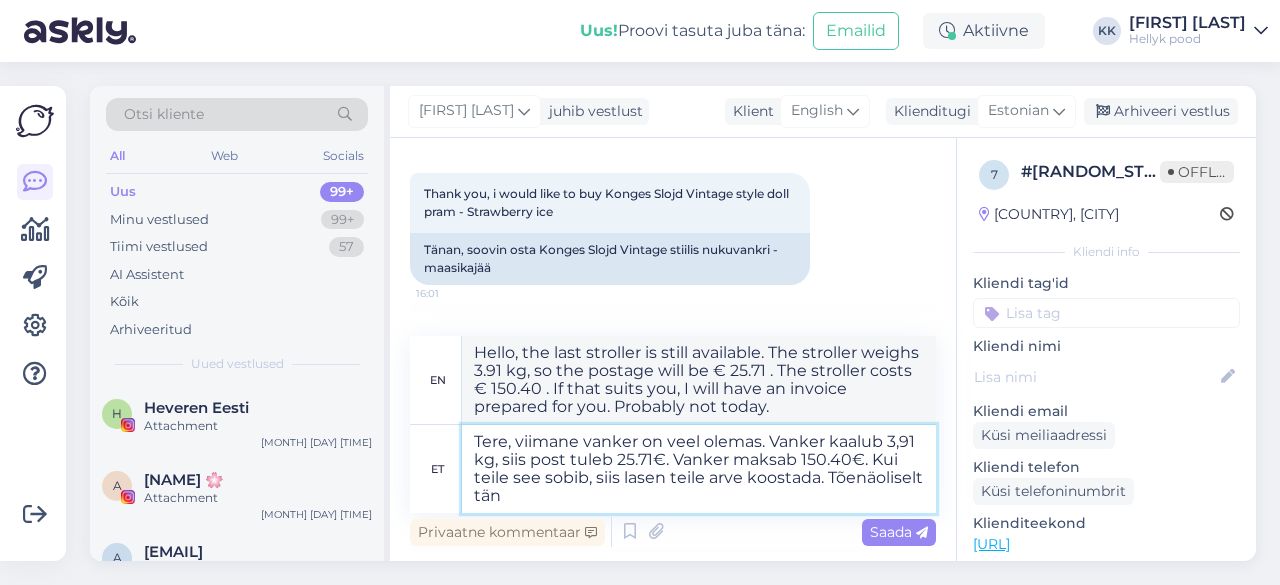 type on "Tere, viimane vanker on veel olemas. Vanker kaalub 3,91 kg, siis post tuleb 25.71€. Vanker maksab 150.40€. Kui teile see sobib, siis lasen teile arve koostada. Tõenä" 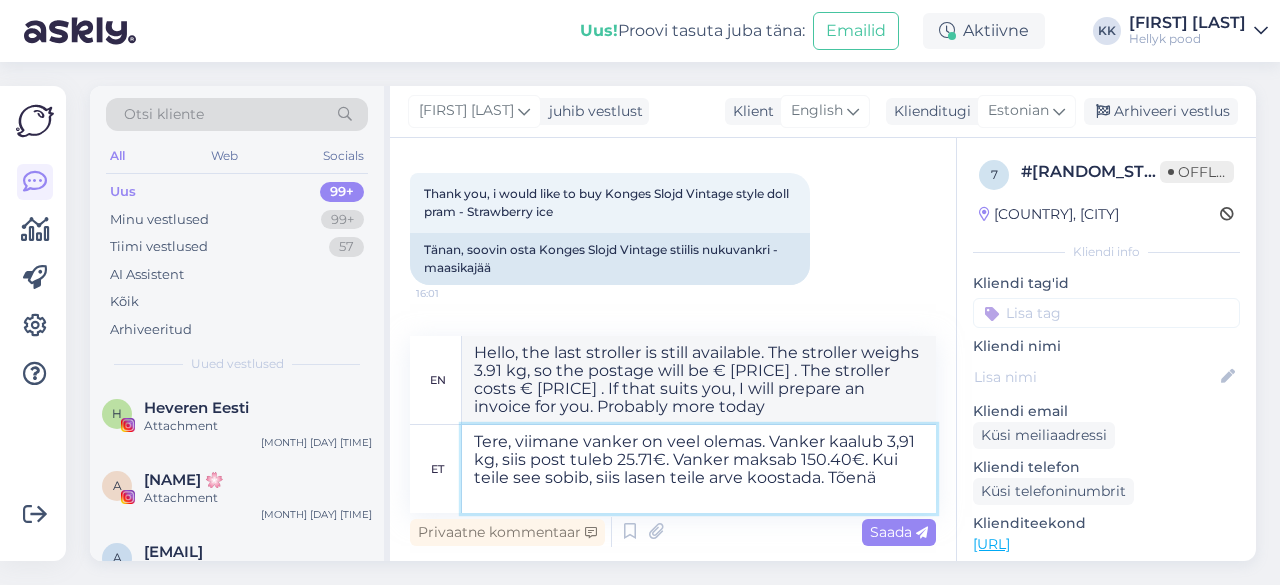 type on "Hello, the last stroller is still available. The stroller weighs 3.91 kg, so the postage will be € 25.71 . The stroller costs € 150.40 . If that suits you, I will send you an invoice. Probably today" 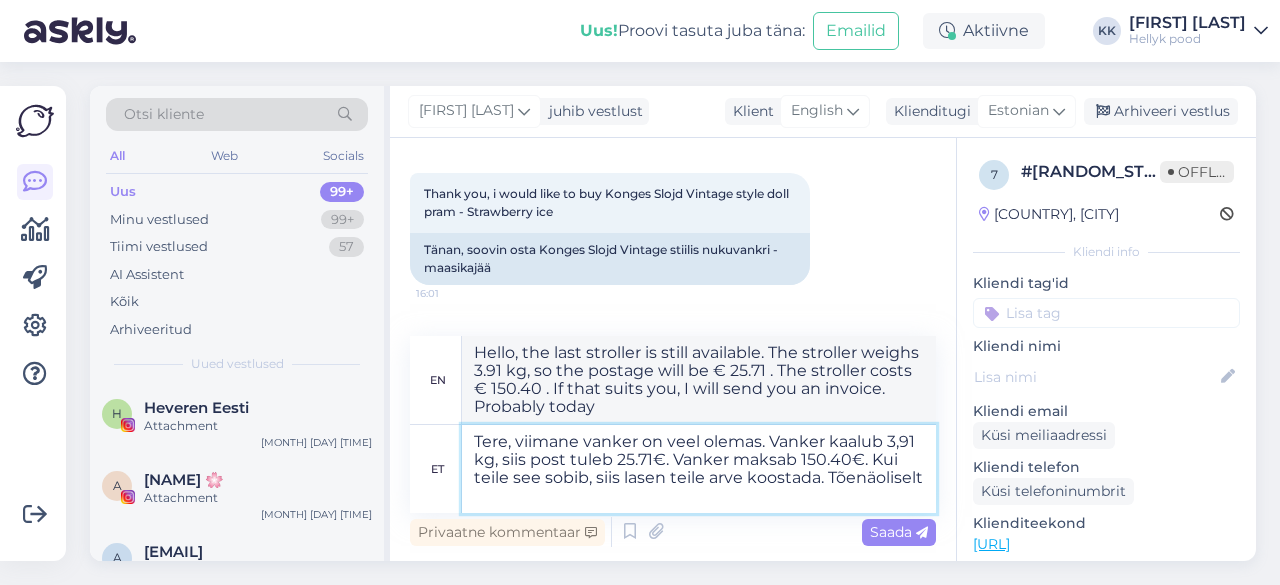 type on "Tere, viimane vanker on veel olemas. Vanker kaalub 3,91 kg, siis post tuleb 25.71€. Vanker maksab 150.40€. Kui teile see sobib, siis lasen teile arve koostada. Tõenäoliselt" 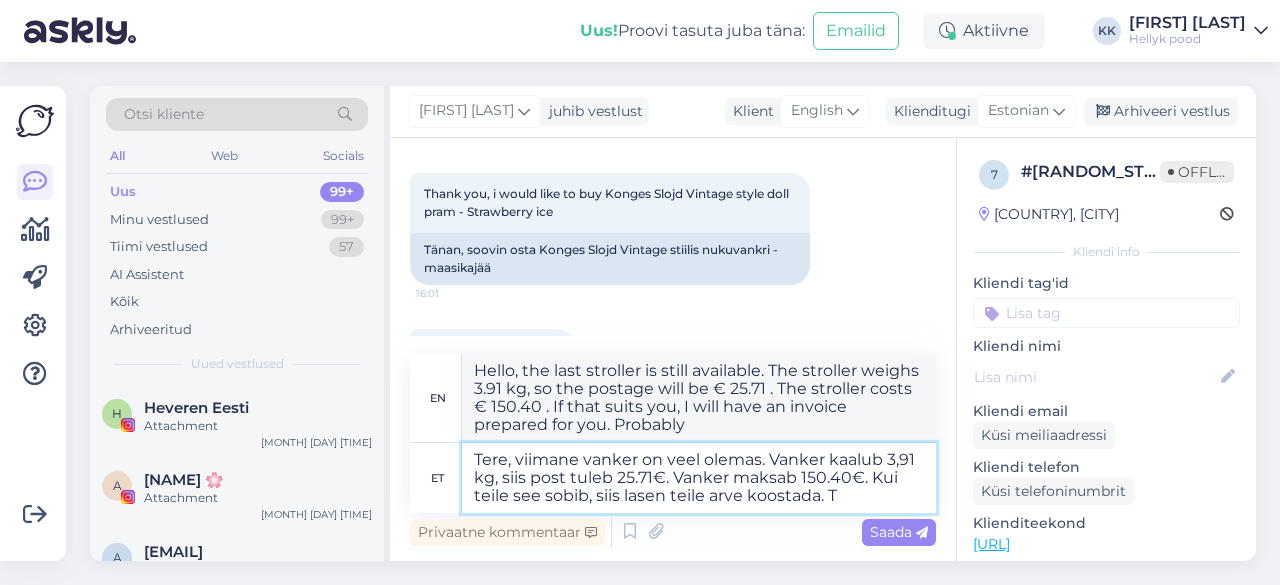 type on "Tere, viimane vanker on veel olemas. Vanker kaalub 3,91 kg, siis post tuleb 25.71€. Vanker maksab 150.40€. Kui teile see sobib, siis lasen teile arve koostada." 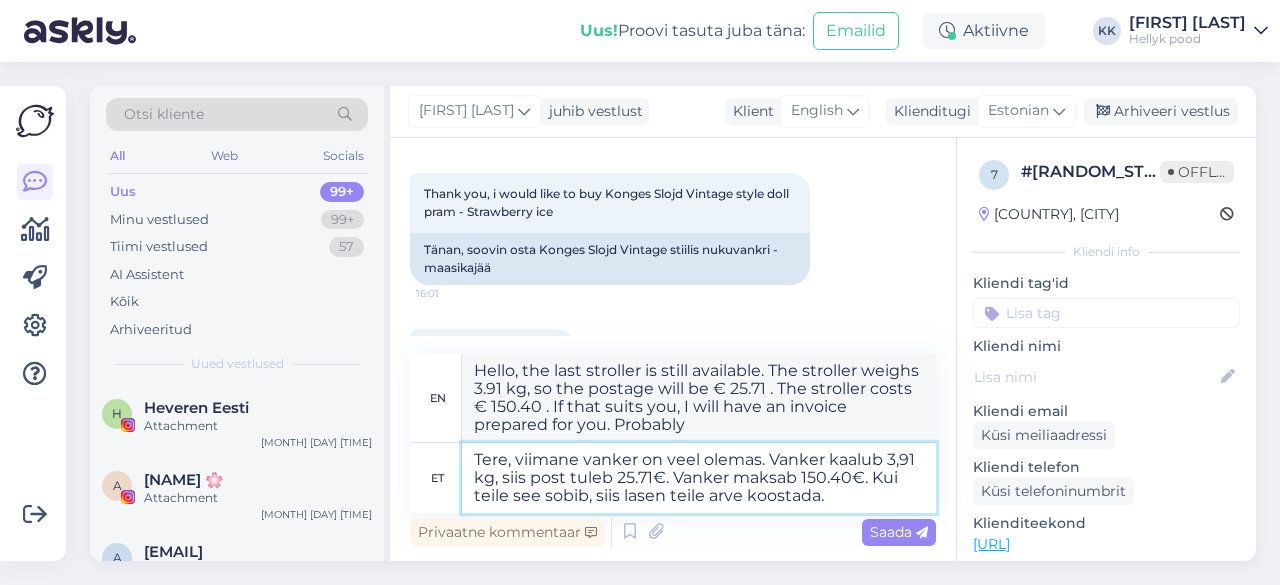 type on "Hello, the last stroller is still available. The stroller weighs 3.91 kg, so the postage will be € 25.71 . The stroller costs € 150.40 . If that suits you, I will prepare an invoice for you." 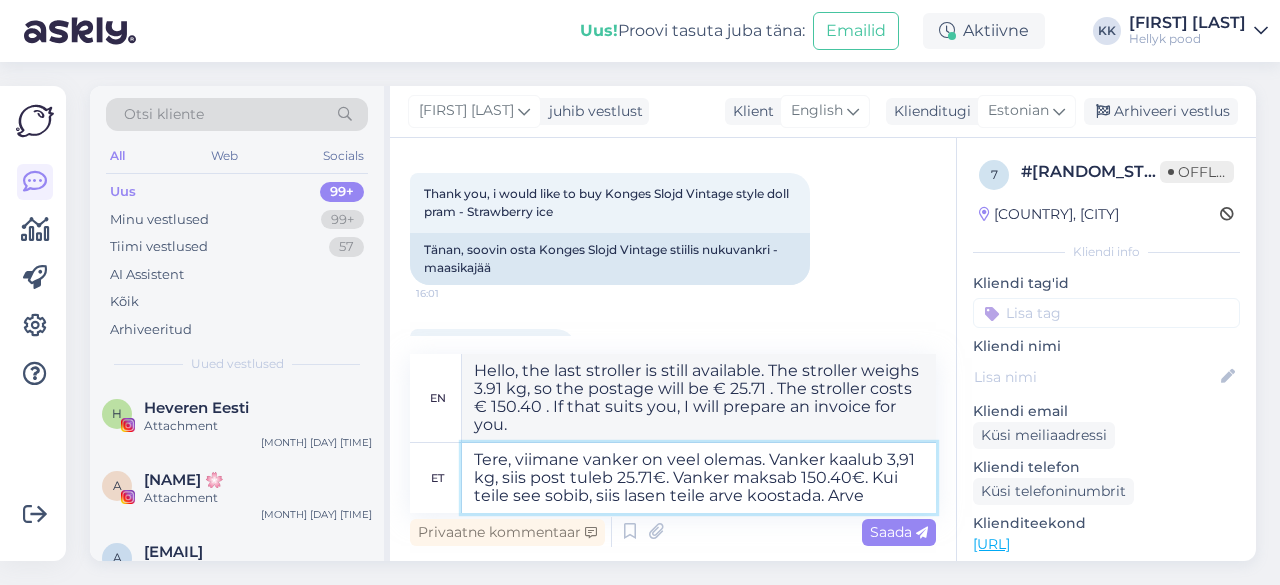 type on "Tere, viimane vanker on veel olemas. Vanker kaalub 3,91 kg, siis post tuleb 25.71€. Vanker maksab 150.40€. Kui teile see sobib, siis lasen teile arve koostada. Arve" 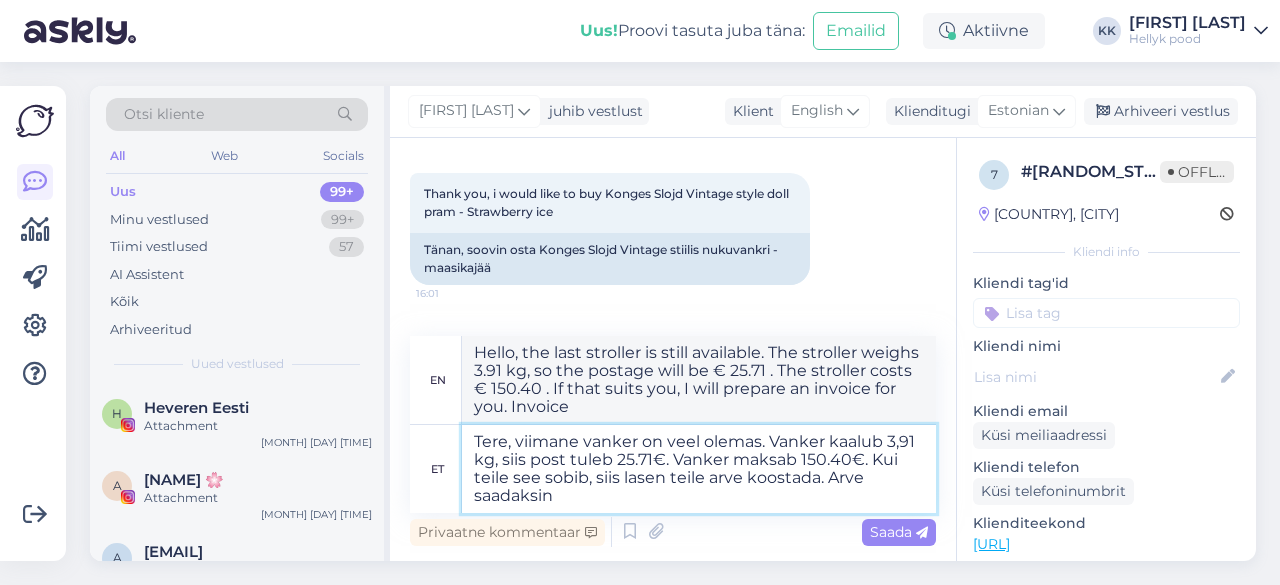 type on "Tere, viimane vanker on veel olemas. Vanker kaalub 3,91 kg, siis post tuleb 25.71€. Vanker maksab 150.40€. Kui teile see sobib, siis lasen teile arve koostada. Arve saadaksin" 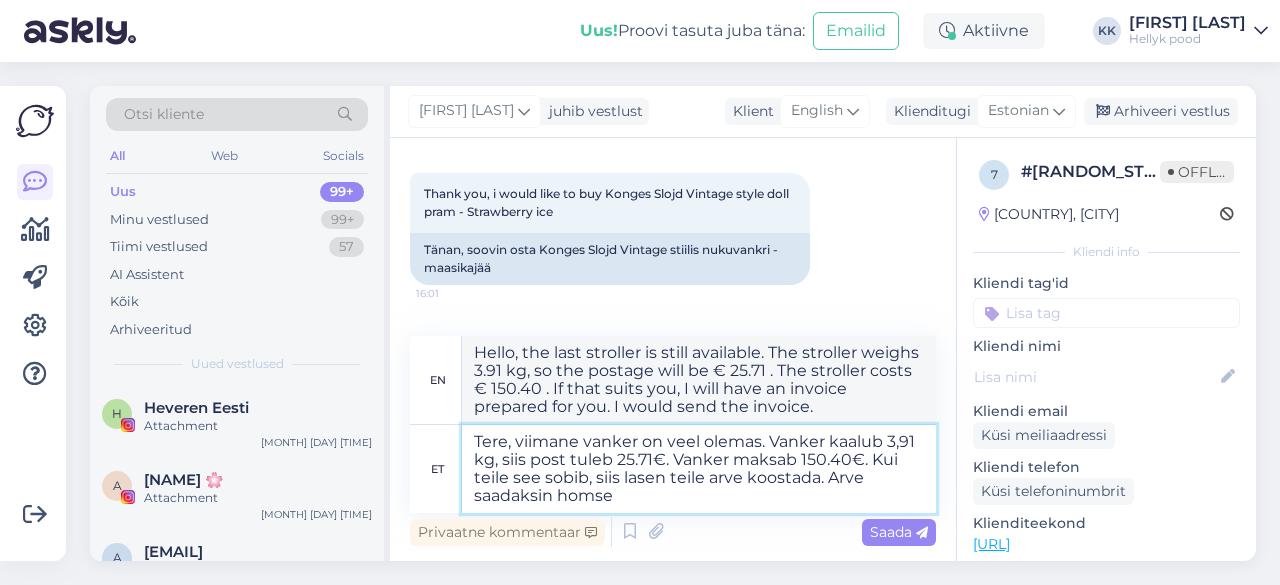 type on "Tere, viimane vanker on veel olemas. Vanker kaalub 3,91 kg, siis post tuleb 25.71€. Vanker maksab 150.40€. Kui teile see sobib, siis lasen teile arve koostada. Arve saadaksin homse" 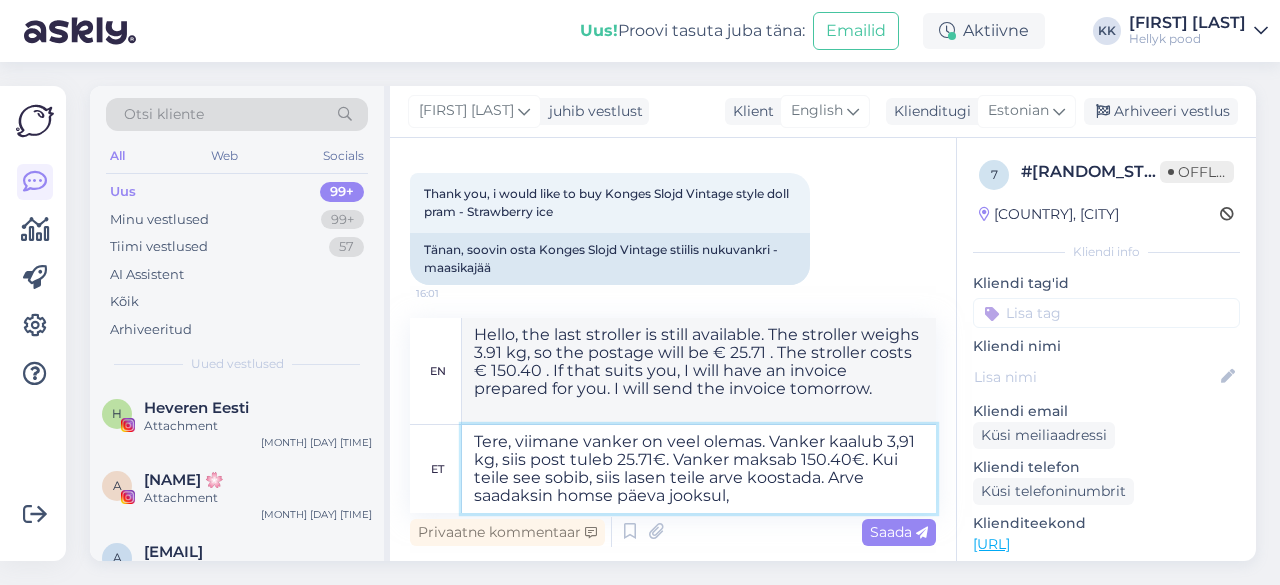 type on "Tere, viimane vanker on veel olemas. Vanker kaalub 3,91 kg, siis post tuleb 25.71€. Vanker maksab 150.40€. Kui teile see sobib, siis lasen teile arve koostada. Arve saadaksin homse päeva jooksul, t" 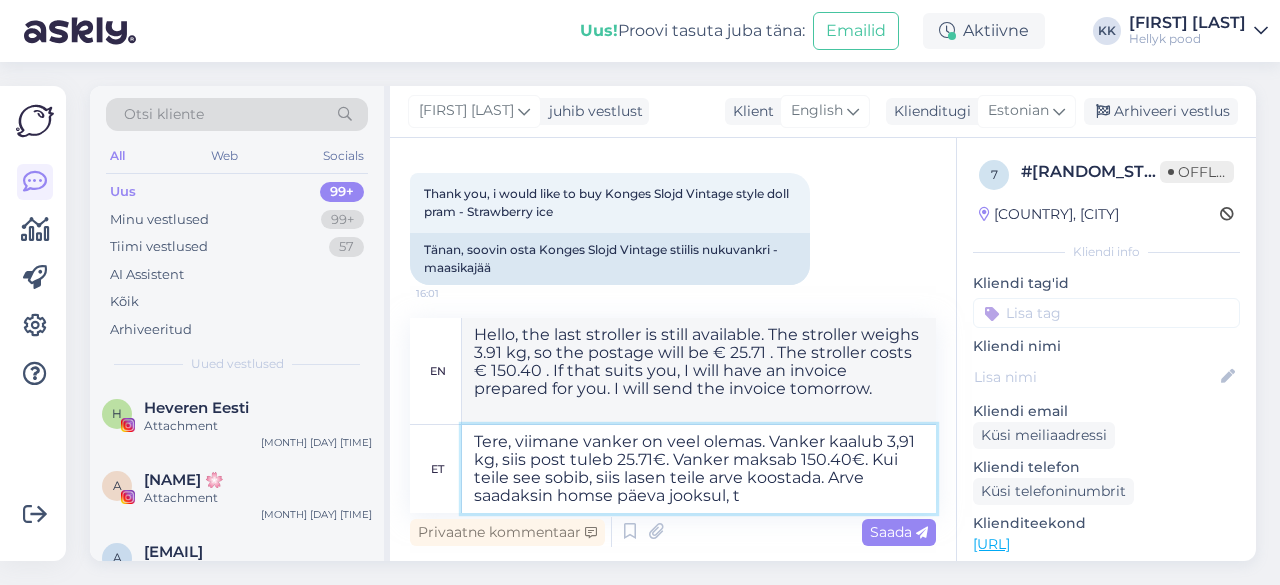type on "Hello, the last stroller is still available. The stroller weighs 3.91 kg, so the postage will be € [PRICE] . The stroller costs € [PRICE] . If that suits you, I will have an invoice prepared for you. I would send the invoice tomorrow, I wouldn't have time today," 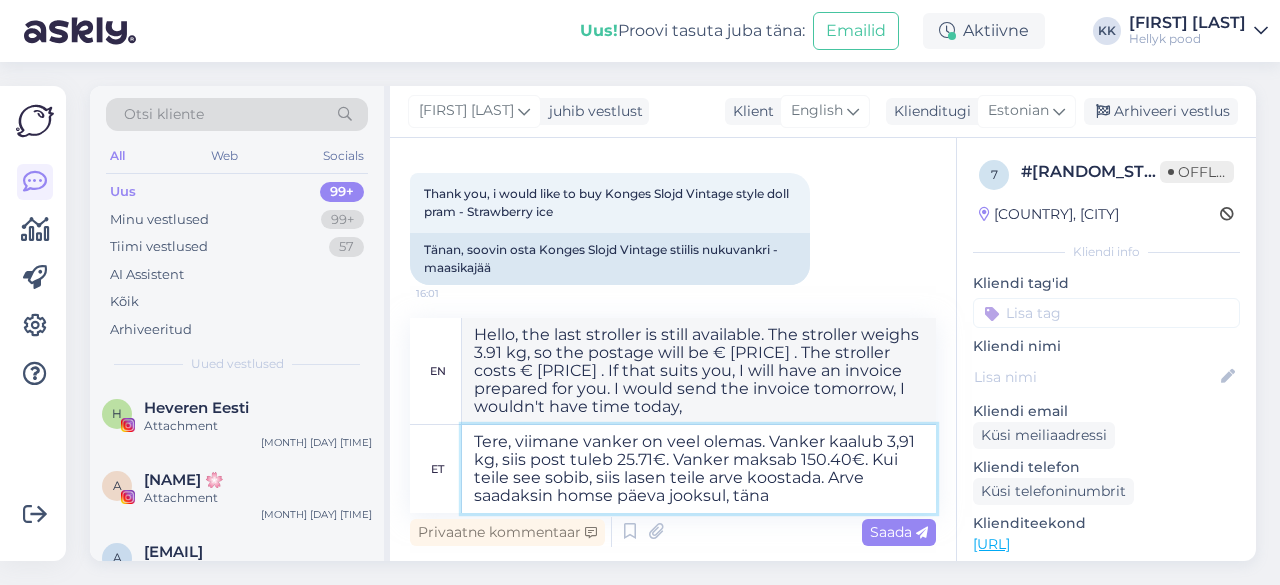 type 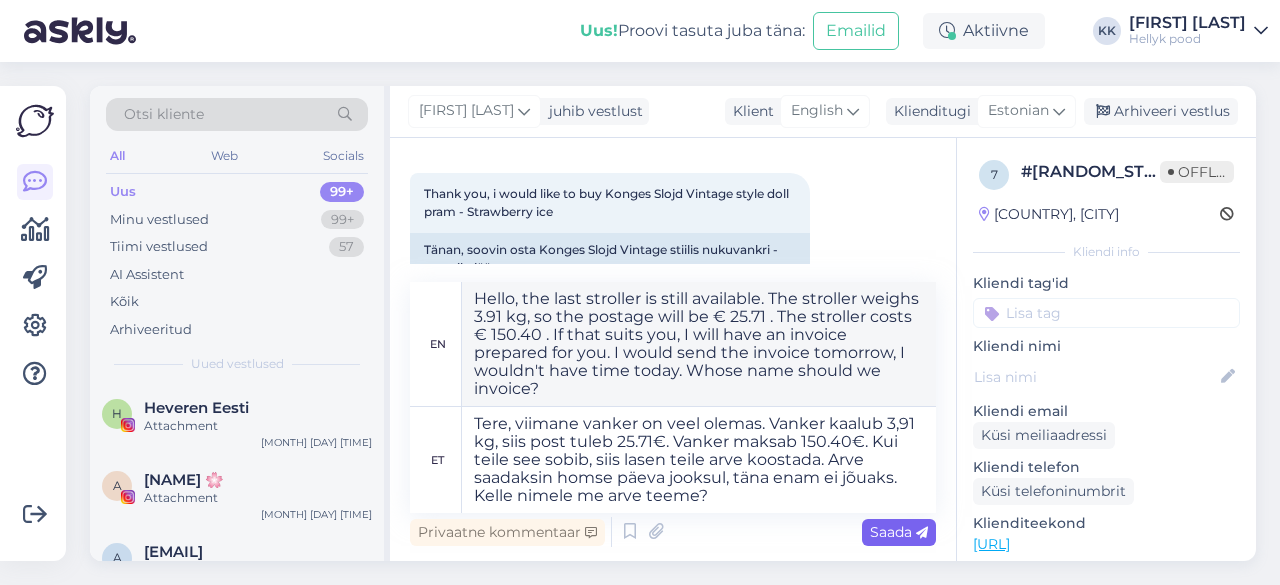 click on "Saada" at bounding box center [899, 532] 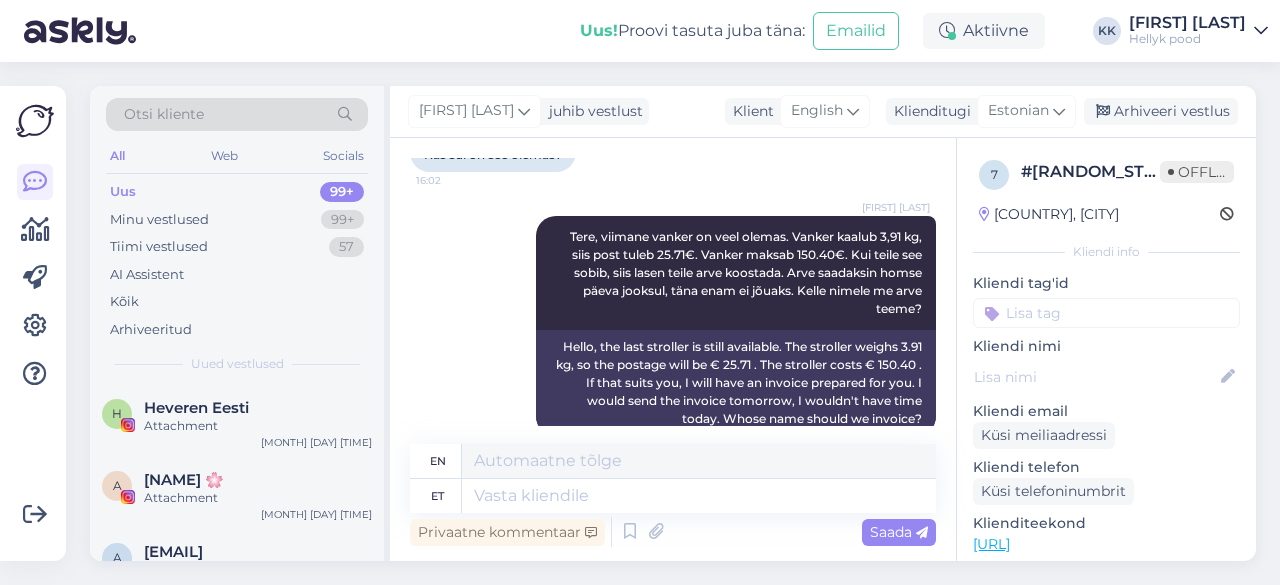 scroll, scrollTop: 739, scrollLeft: 0, axis: vertical 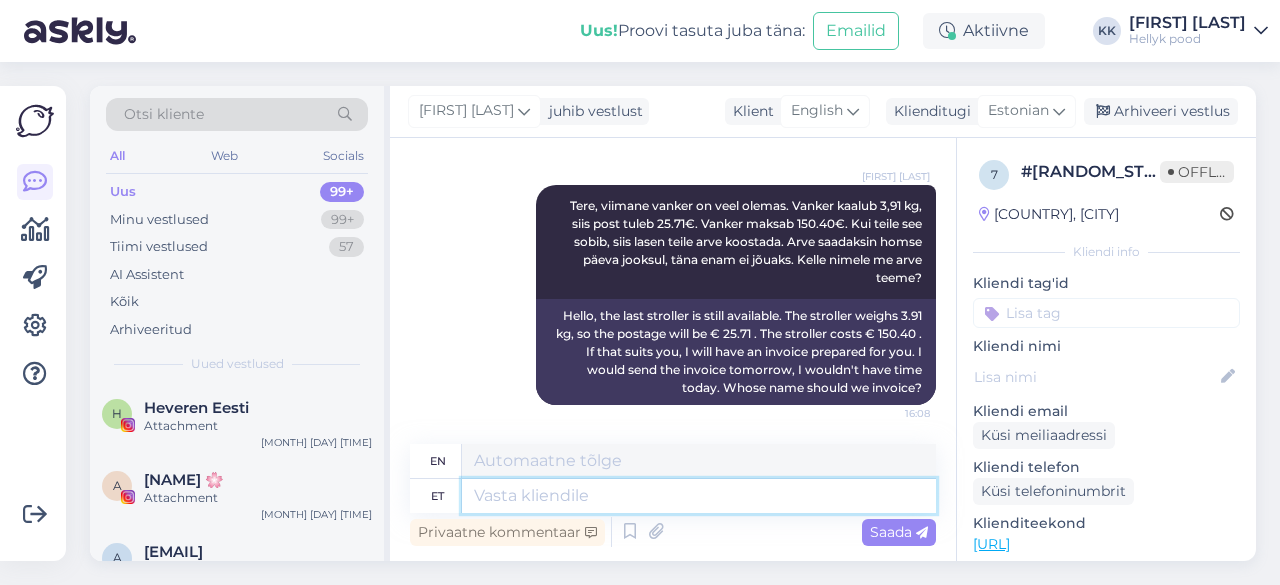 click at bounding box center [699, 496] 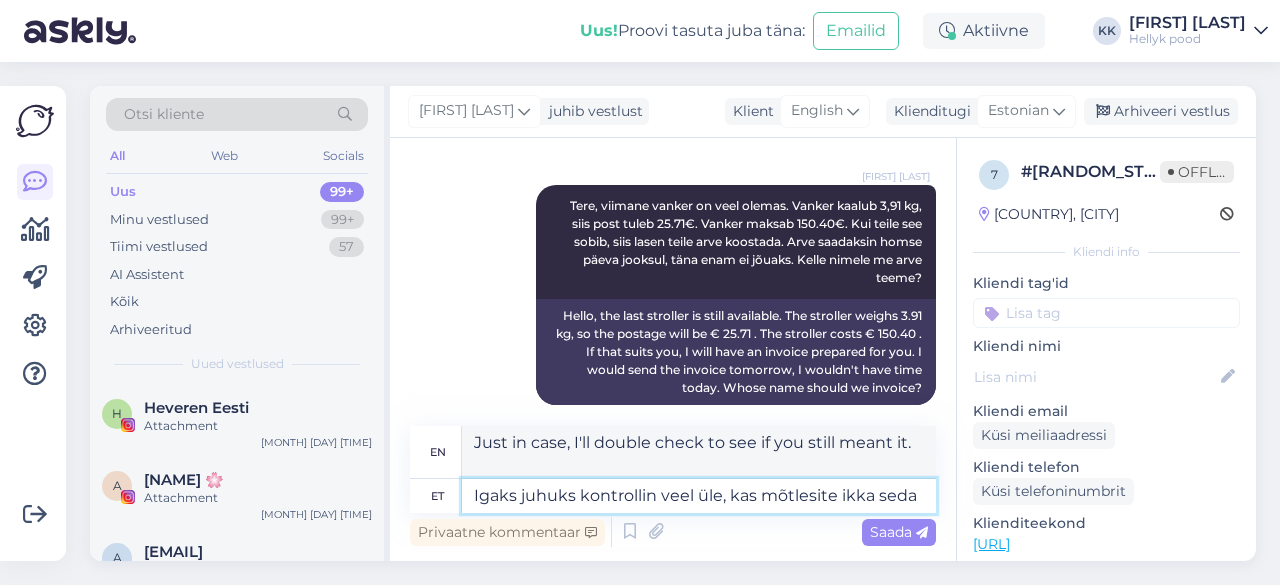 paste on "[URL]" 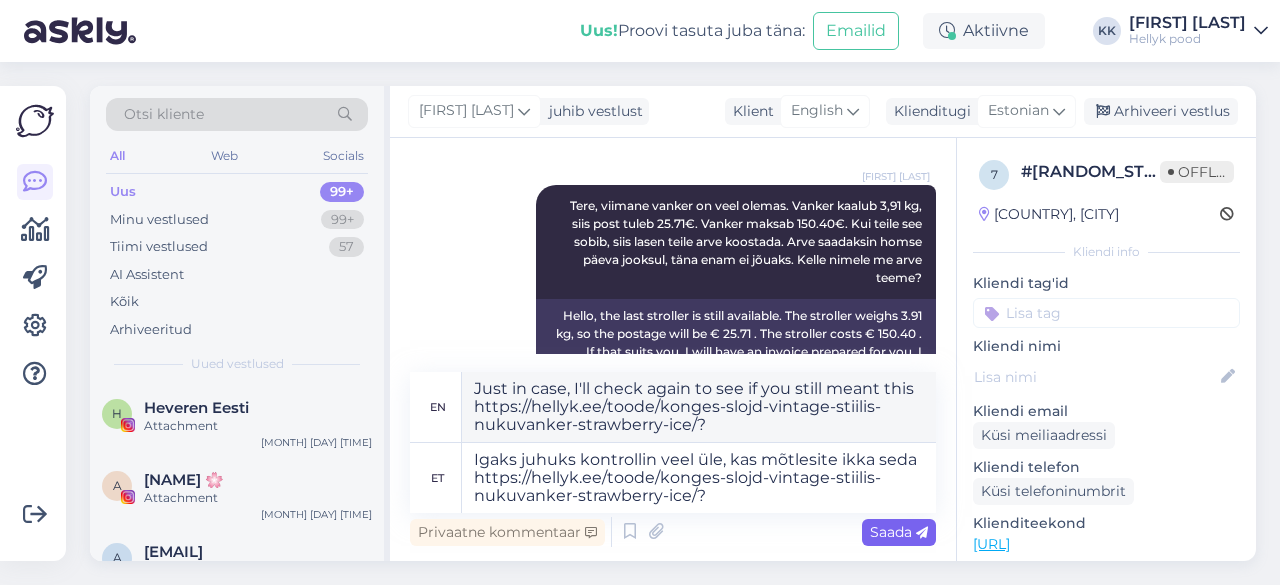 click on "Saada" at bounding box center [899, 532] 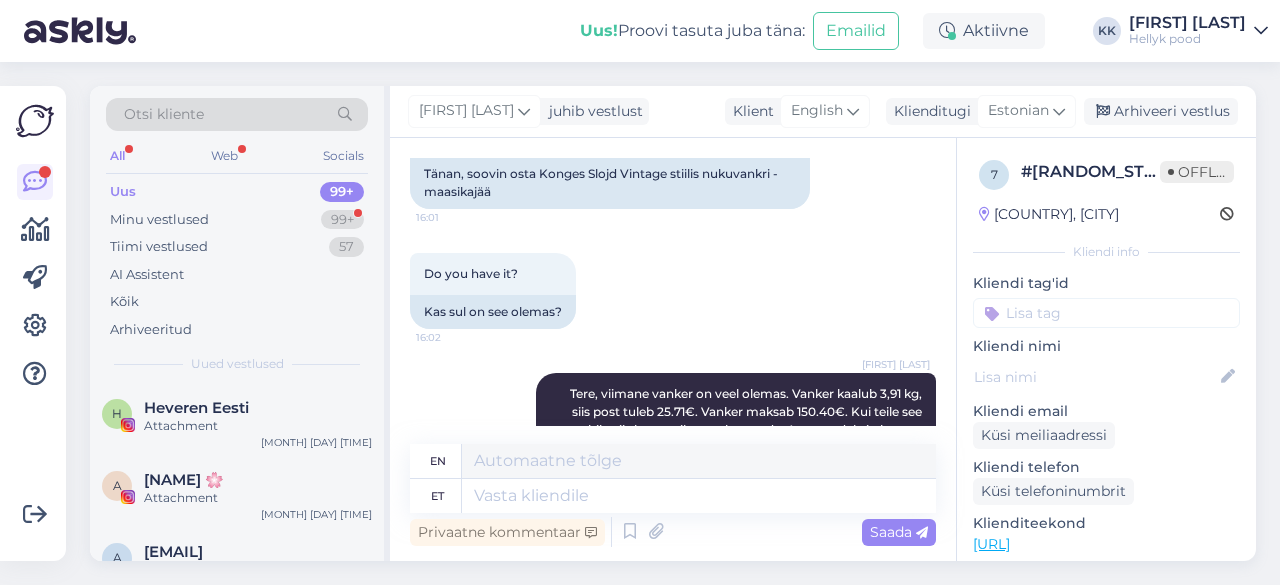 scroll, scrollTop: 1051, scrollLeft: 0, axis: vertical 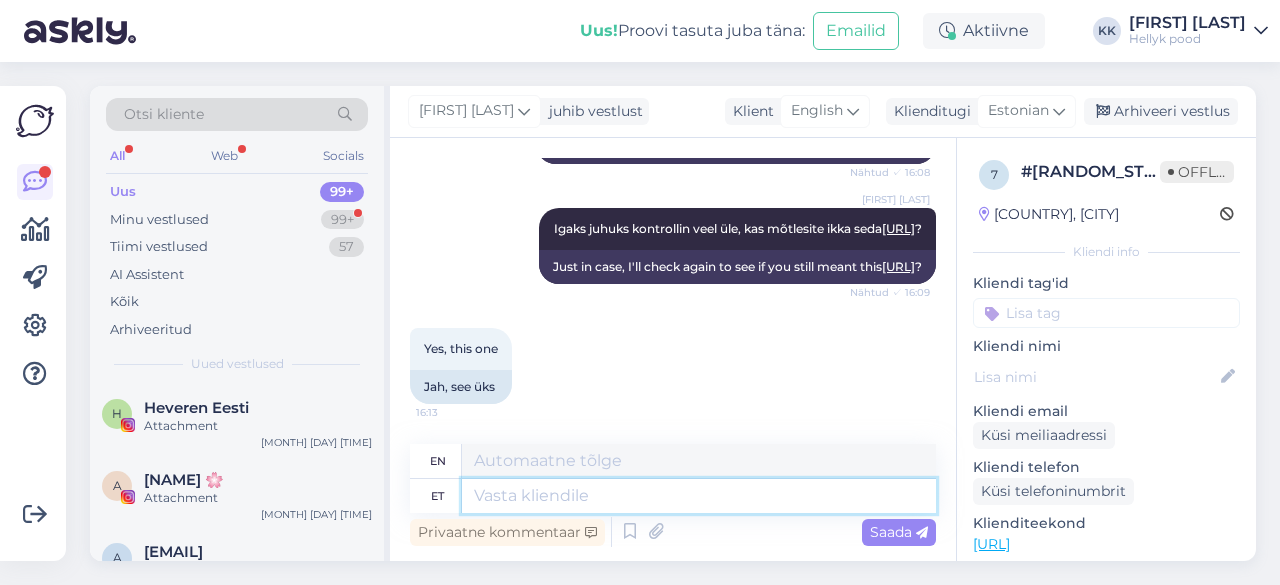 click at bounding box center [699, 496] 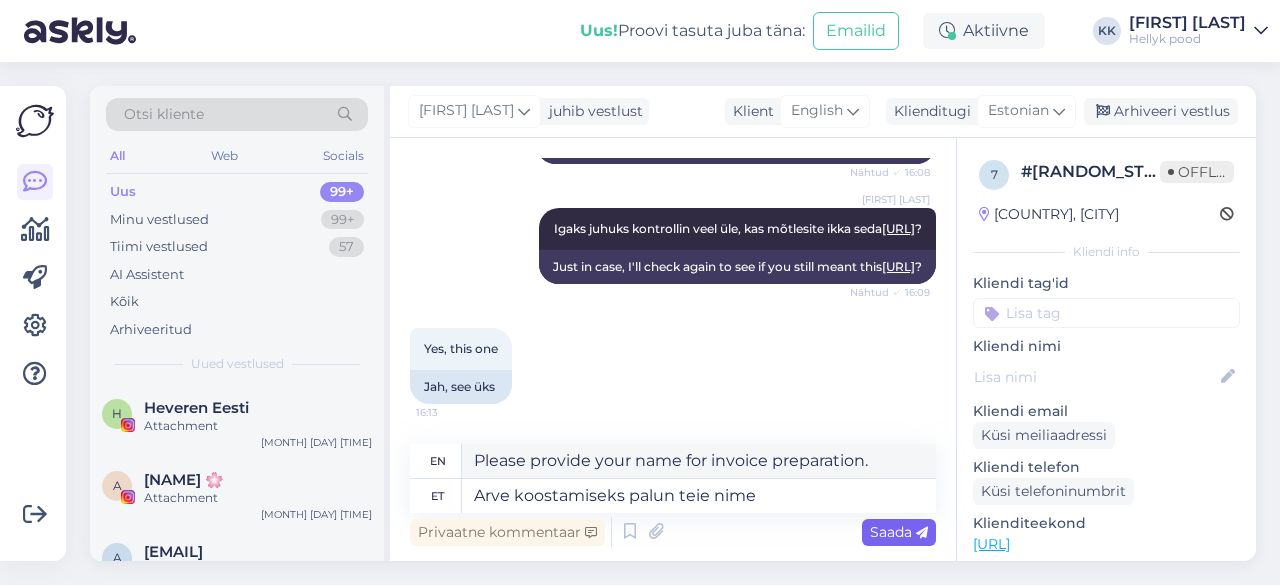 click on "Saada" at bounding box center [899, 532] 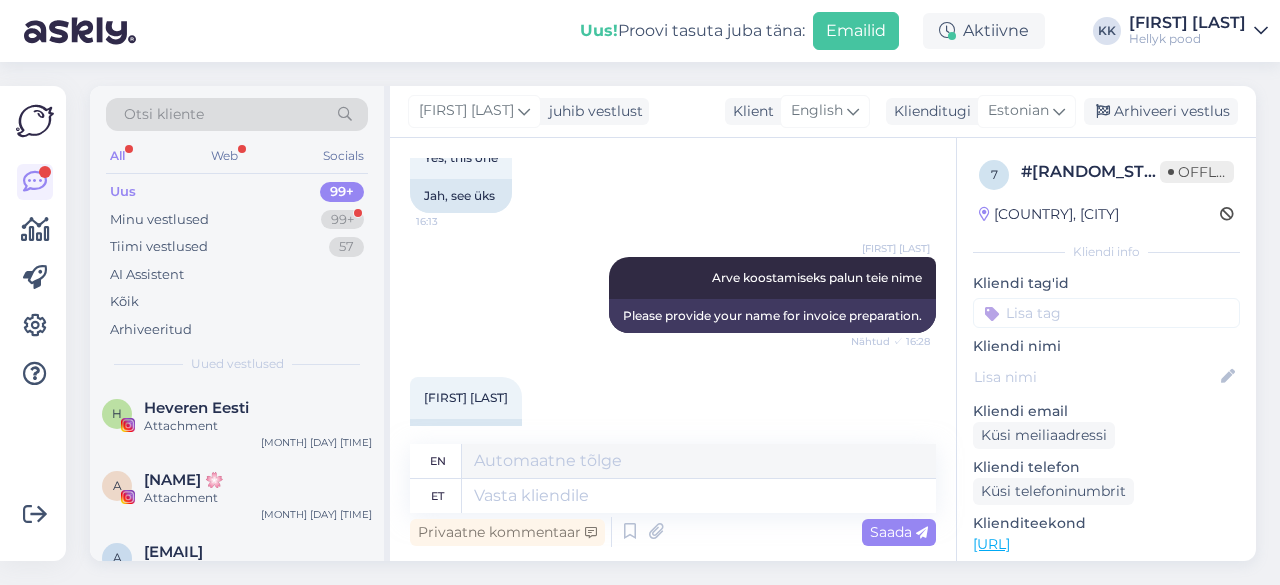 scroll, scrollTop: 1291, scrollLeft: 0, axis: vertical 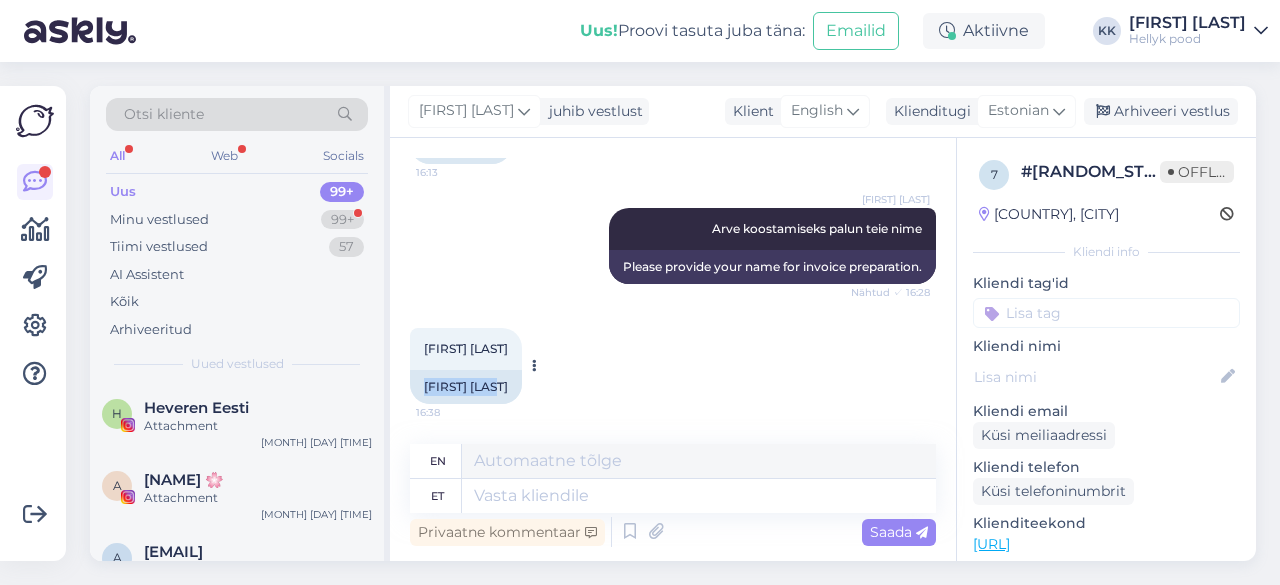 drag, startPoint x: 504, startPoint y: 387, endPoint x: 422, endPoint y: 383, distance: 82.0975 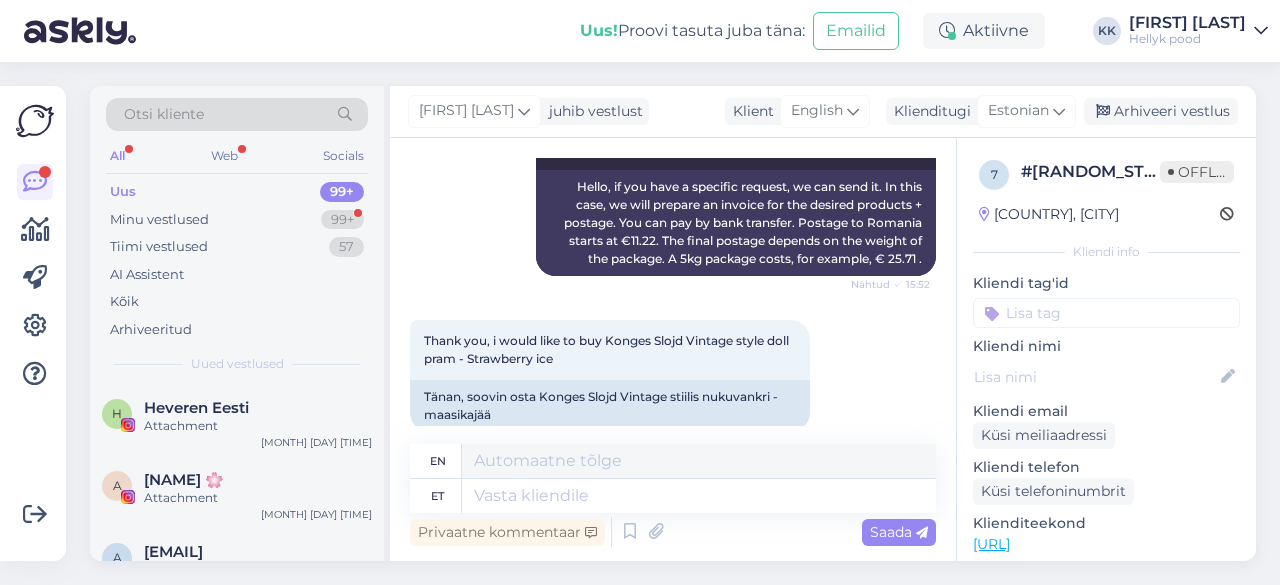 scroll, scrollTop: 391, scrollLeft: 0, axis: vertical 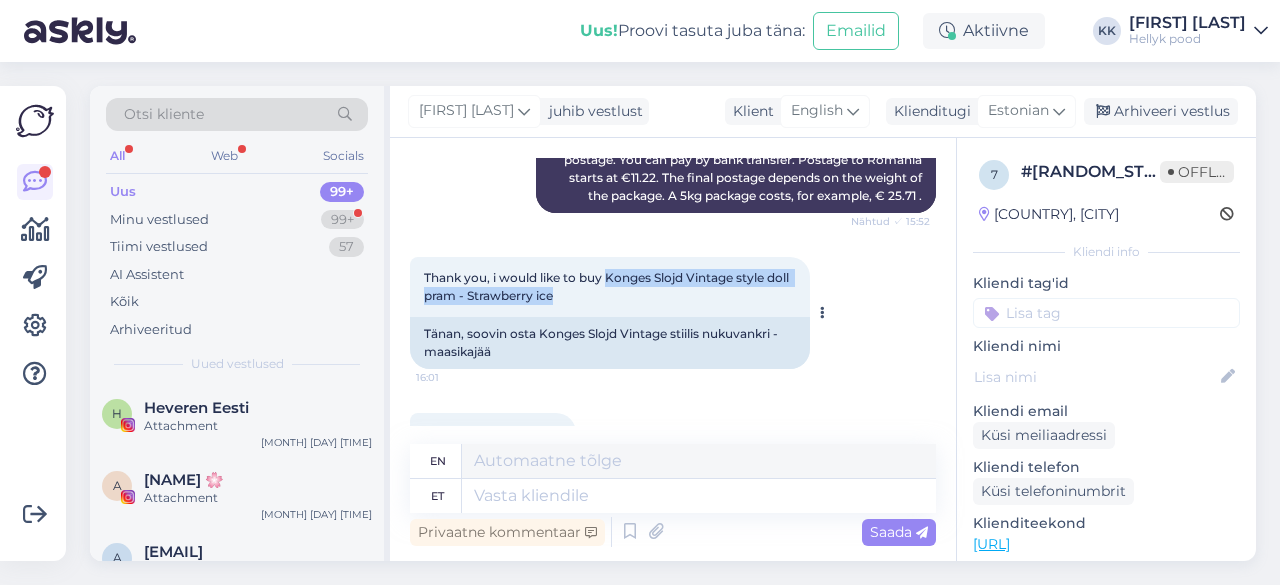 drag, startPoint x: 606, startPoint y: 276, endPoint x: 630, endPoint y: 293, distance: 29.410883 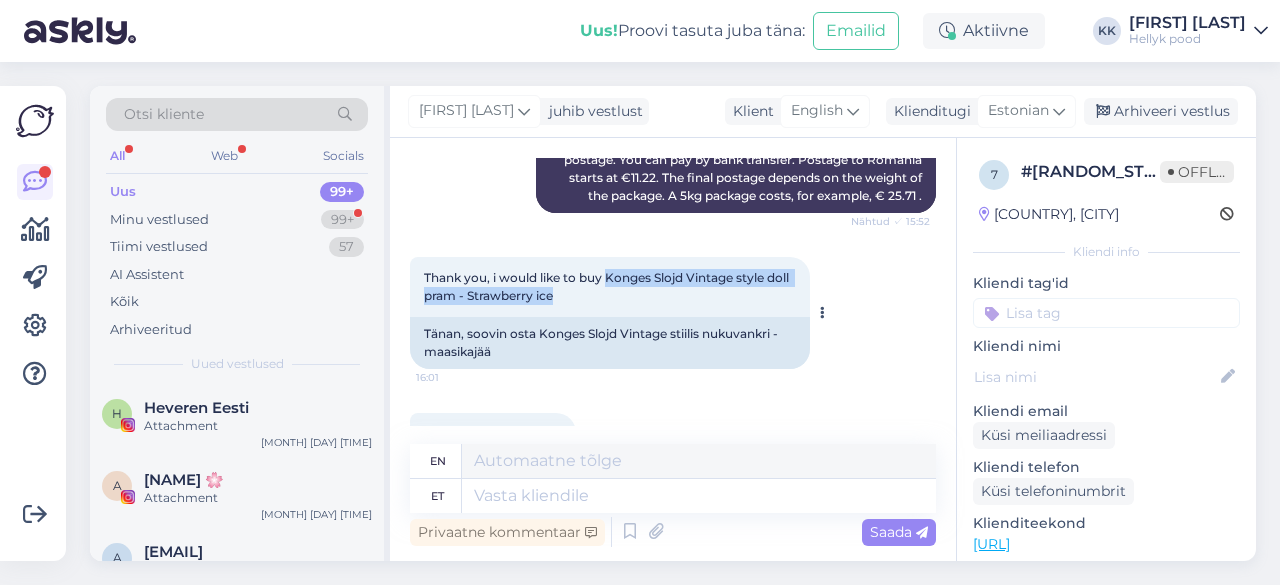 click on "Thank you, i would like to buy [BRAND] [PRODUCT_NAME] - [COLOR] [PRODUCT_TYPE] [TIME]" at bounding box center (610, 287) 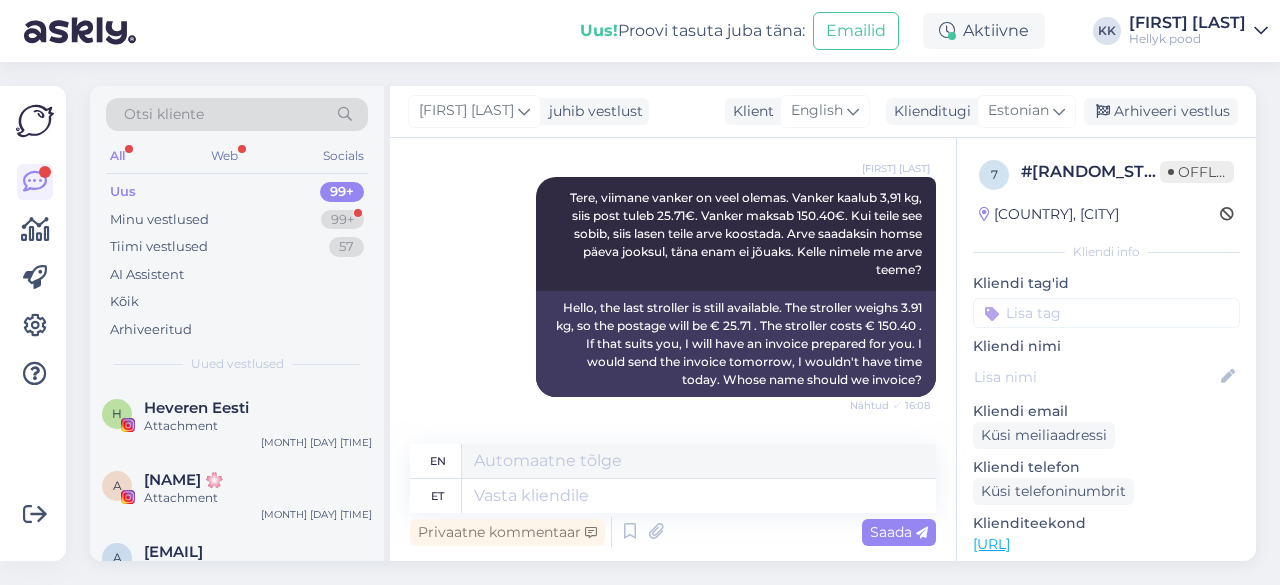scroll, scrollTop: 447, scrollLeft: 0, axis: vertical 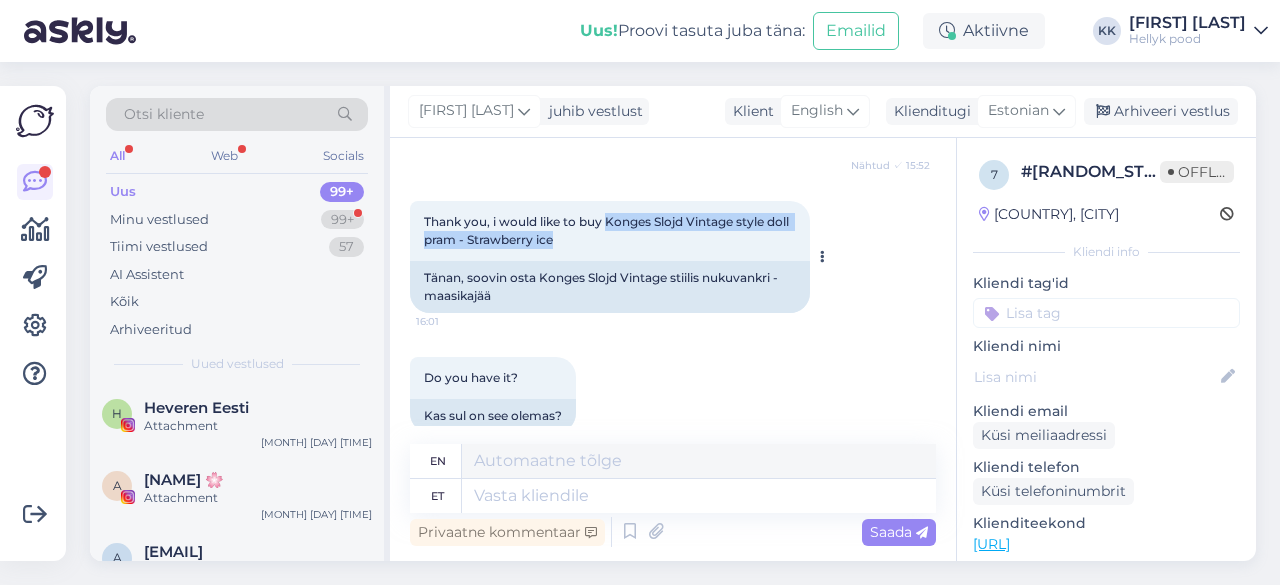 copy on "[BRAND] [BRAND] [TYPE] - [PRODUCT_NAME]" 